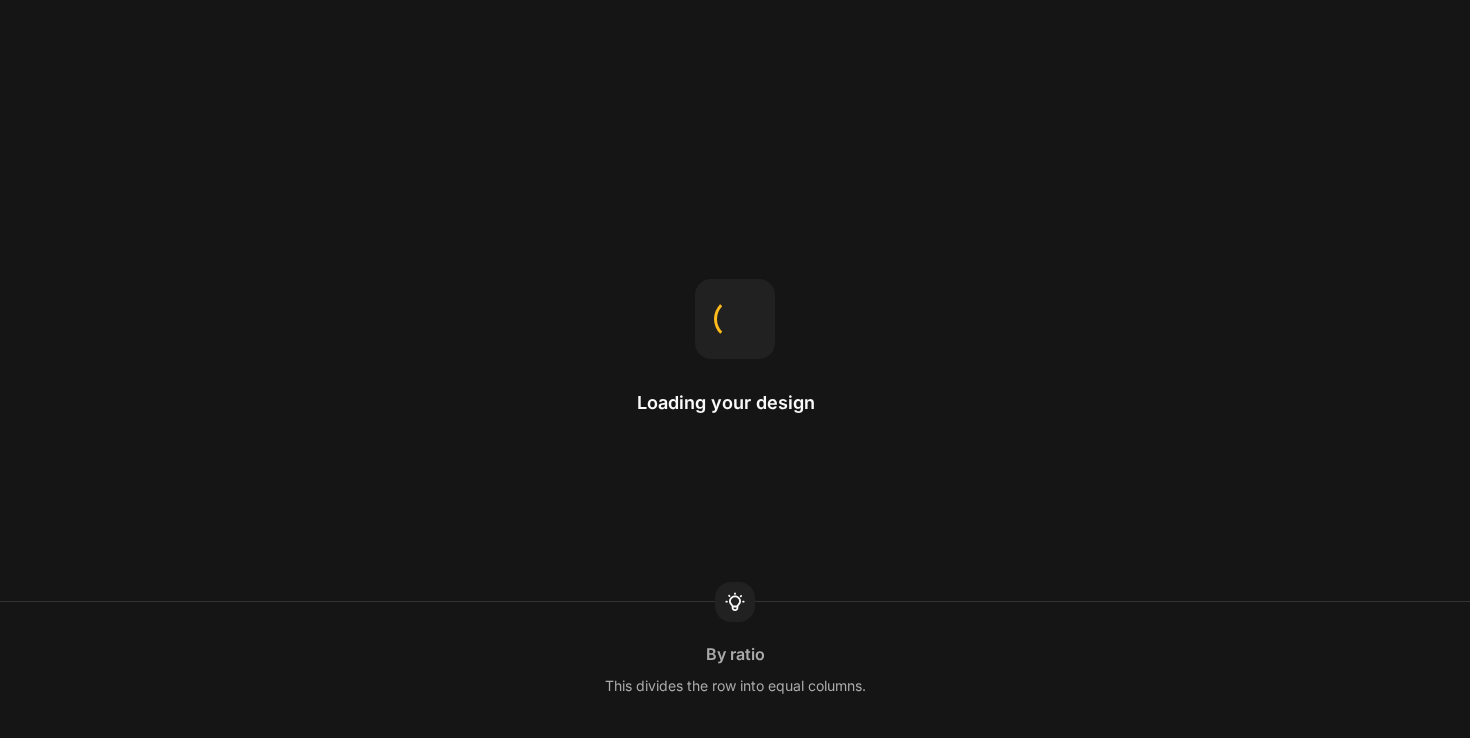 scroll, scrollTop: 0, scrollLeft: 0, axis: both 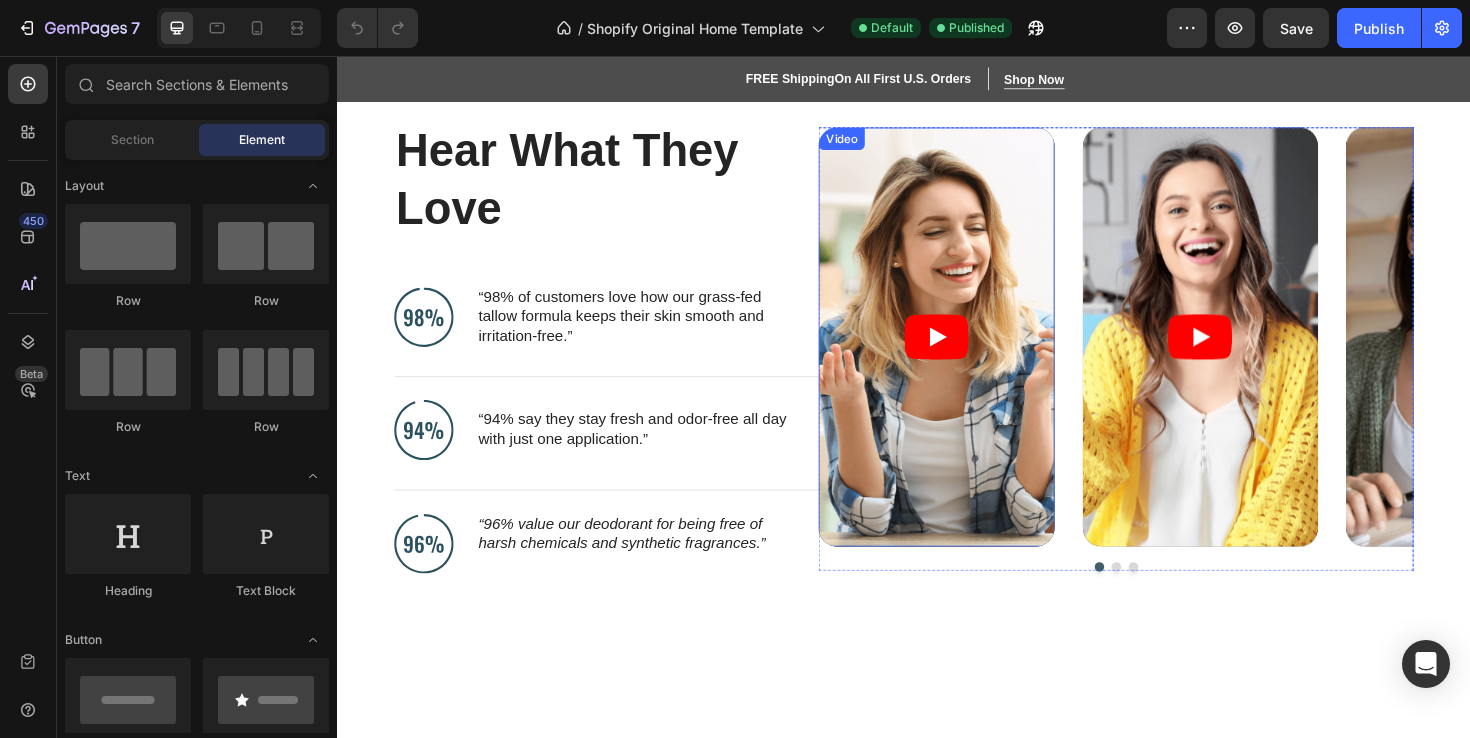 click at bounding box center [972, 354] 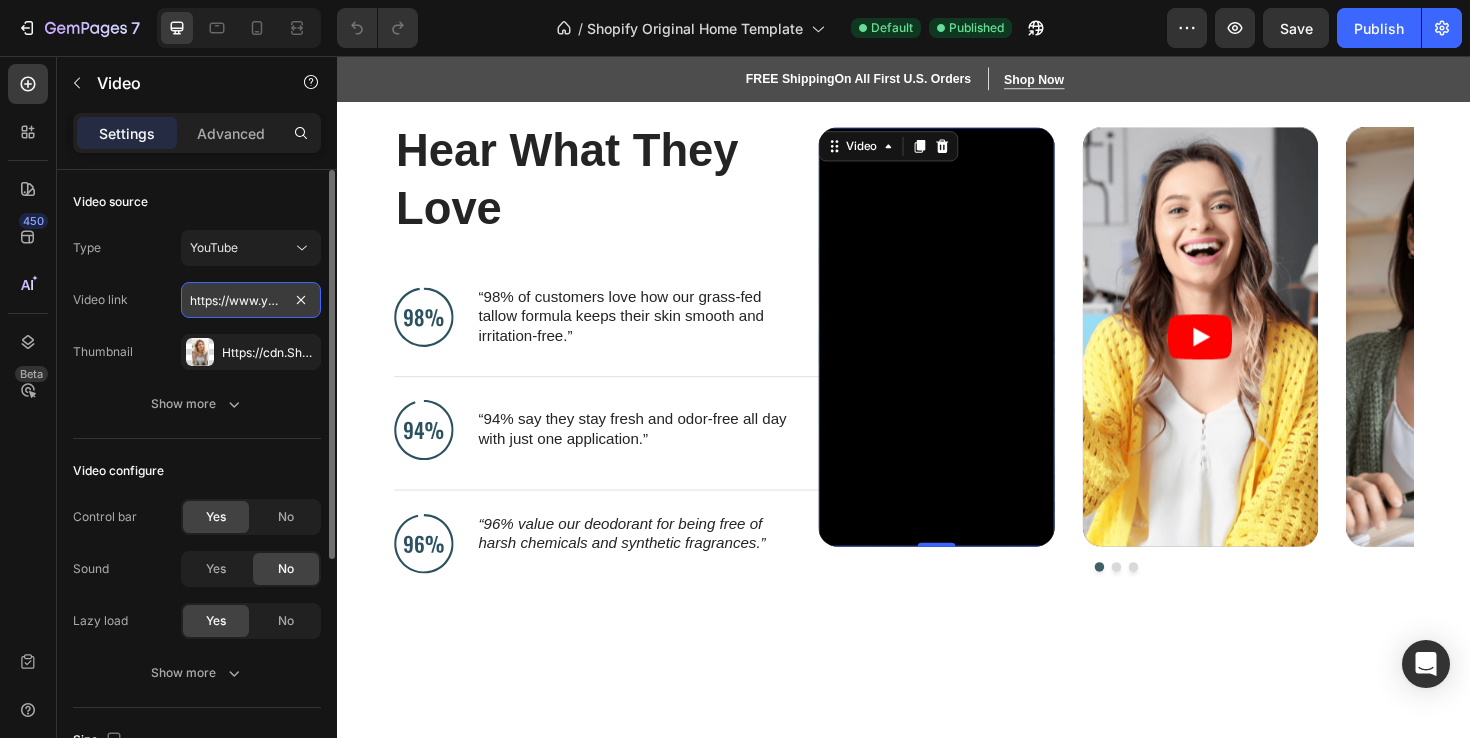 click on "https://www.youtube.com/watch?v=cyzh48XRS4M" at bounding box center (251, 300) 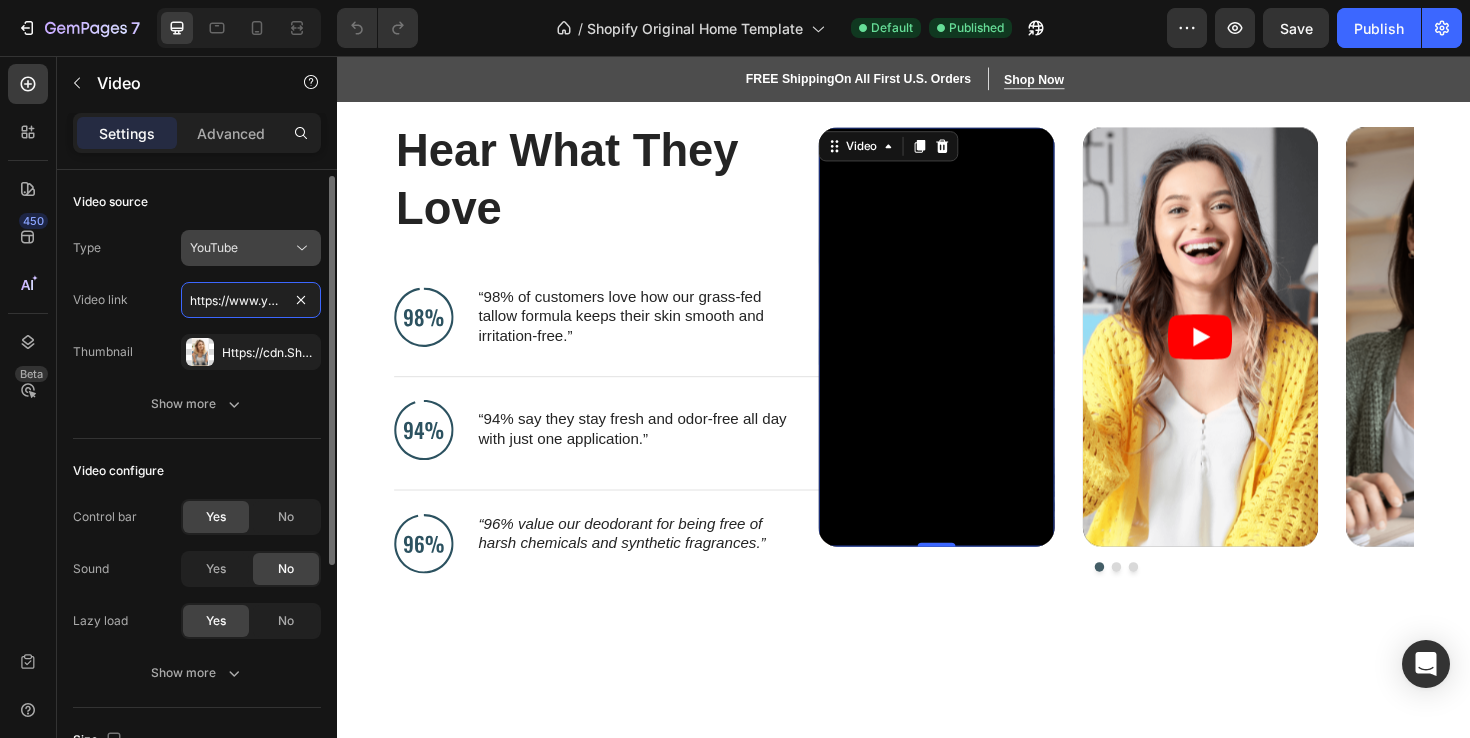 scroll, scrollTop: 4, scrollLeft: 0, axis: vertical 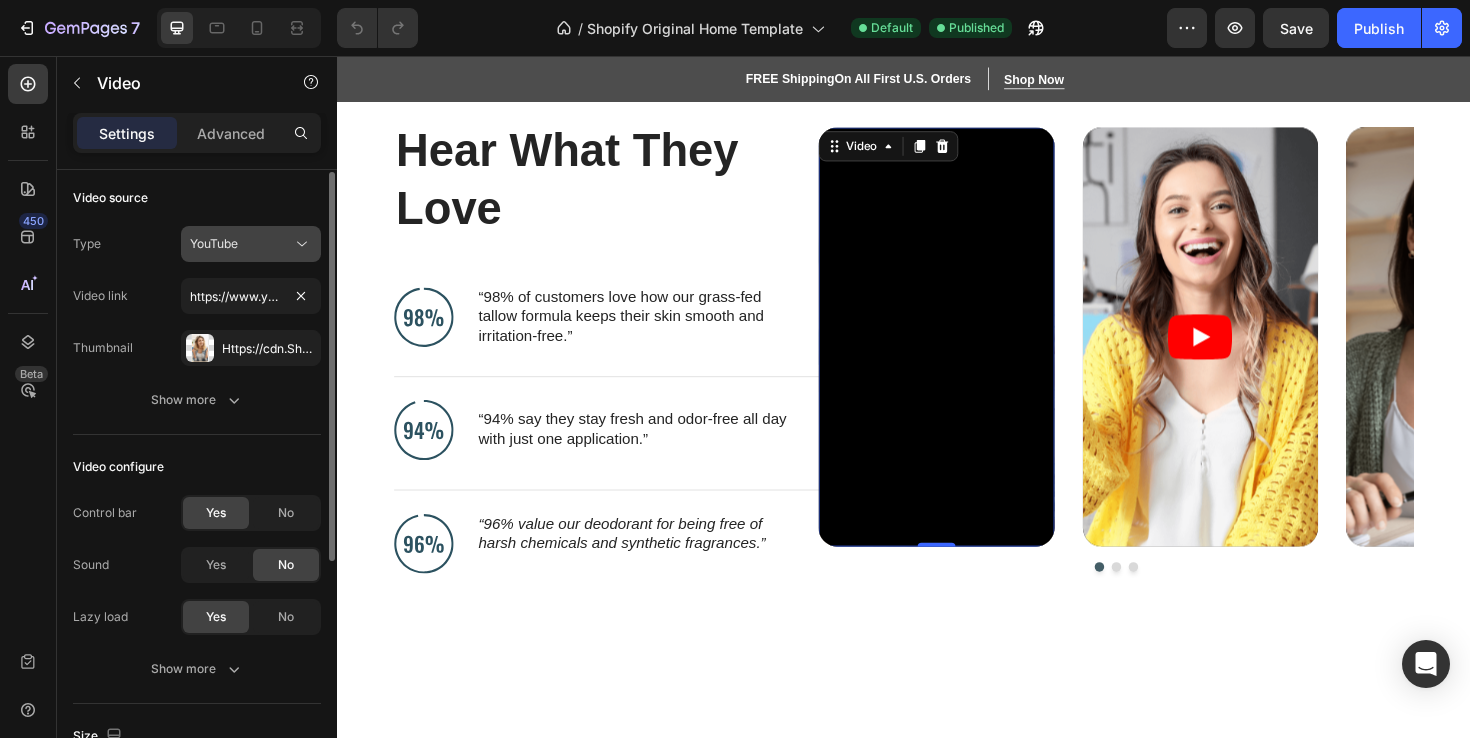click on "YouTube" 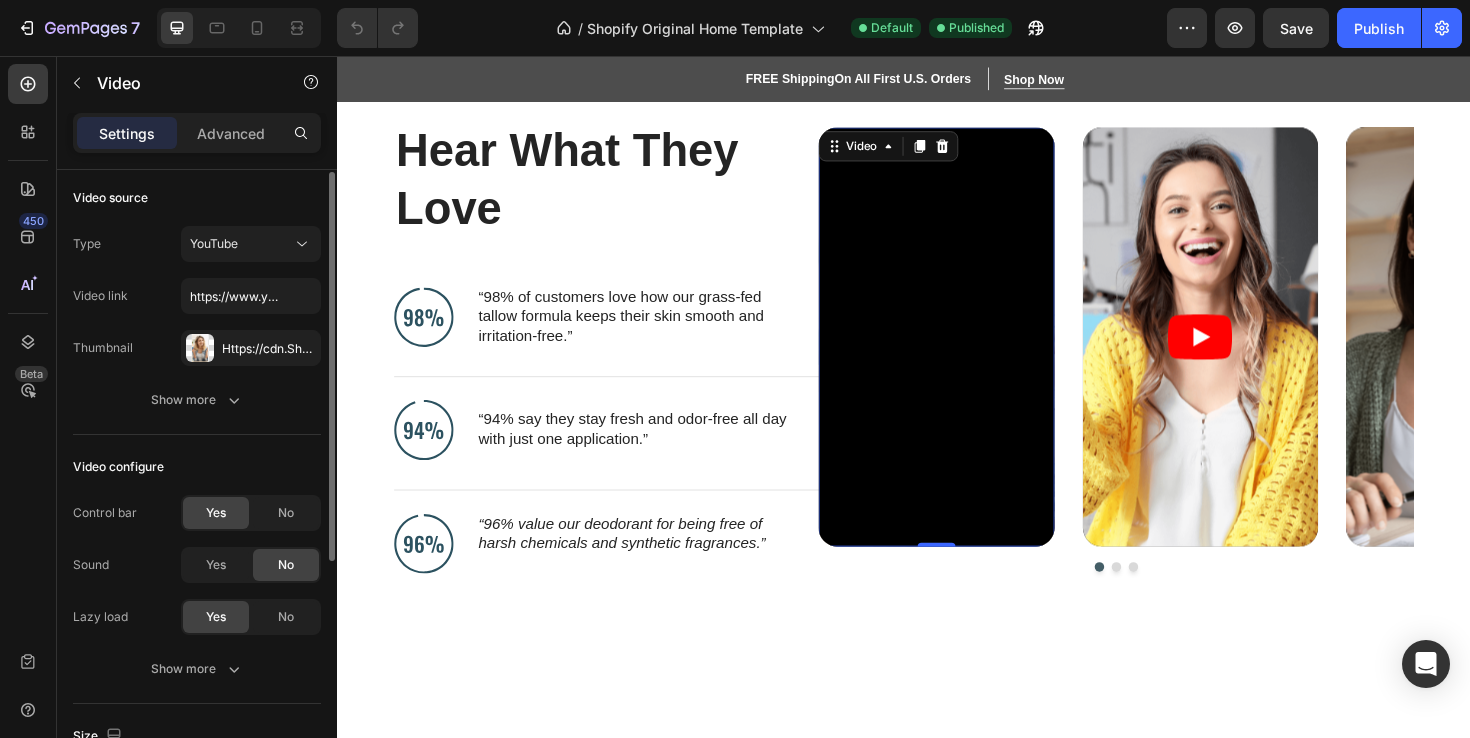 click on "Thumbnail" at bounding box center (103, 348) 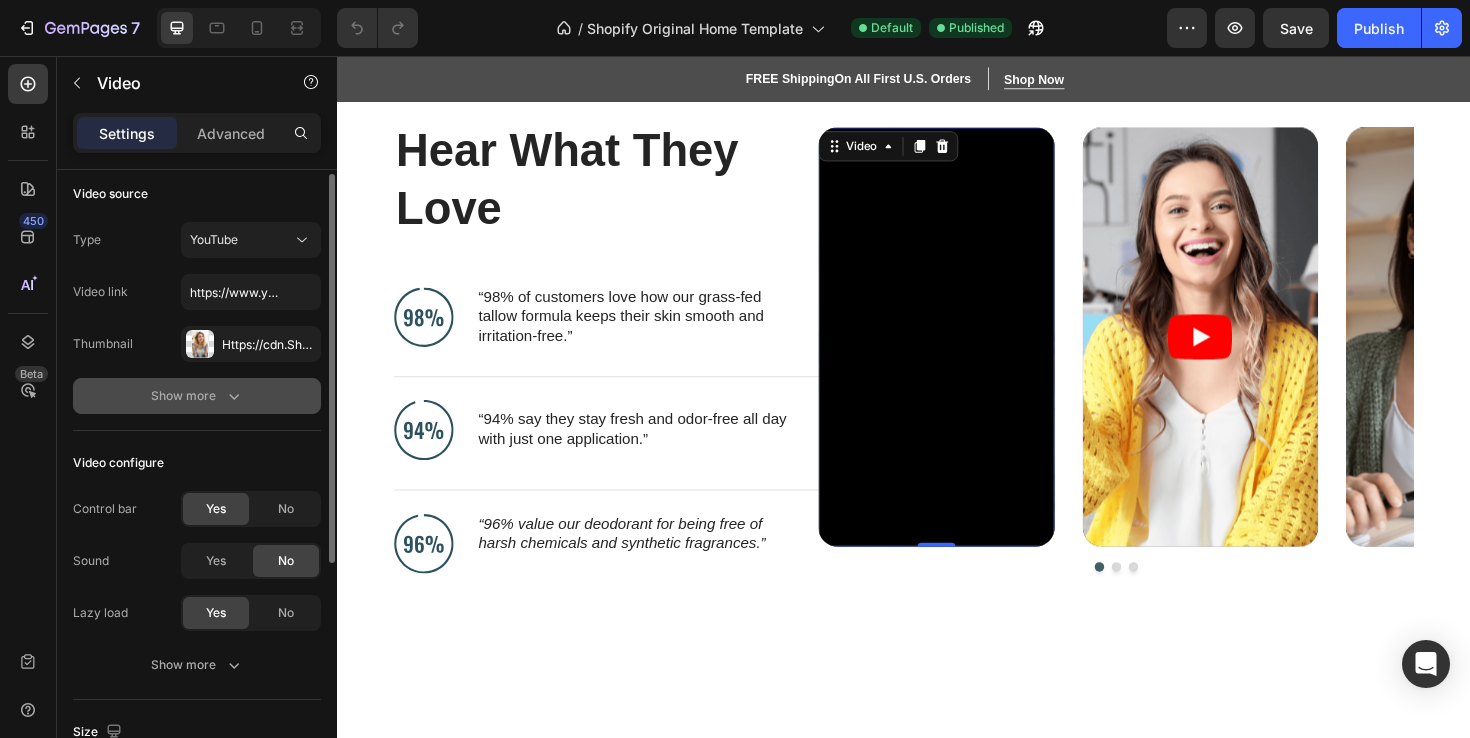 click on "Show more" at bounding box center (197, 396) 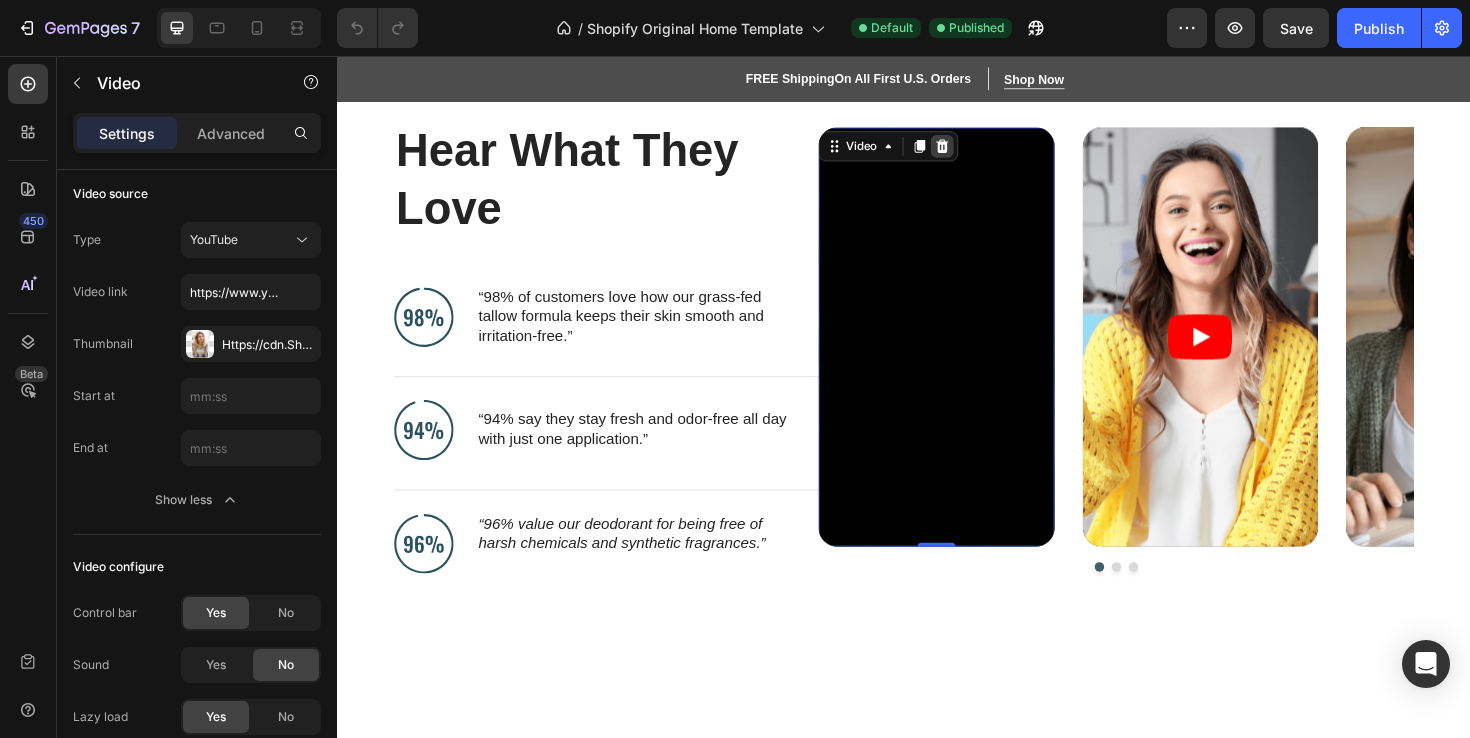 click 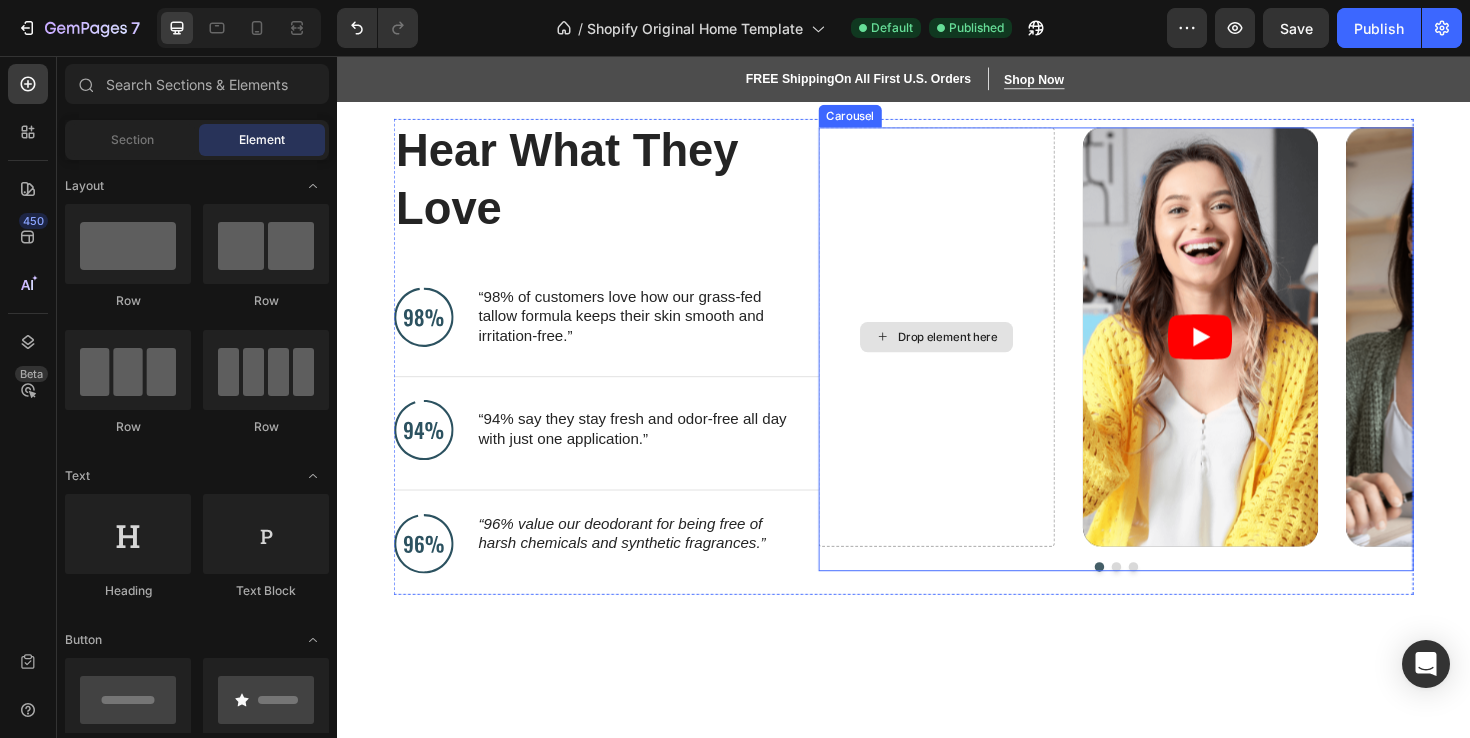 click on "Drop element here" at bounding box center (972, 354) 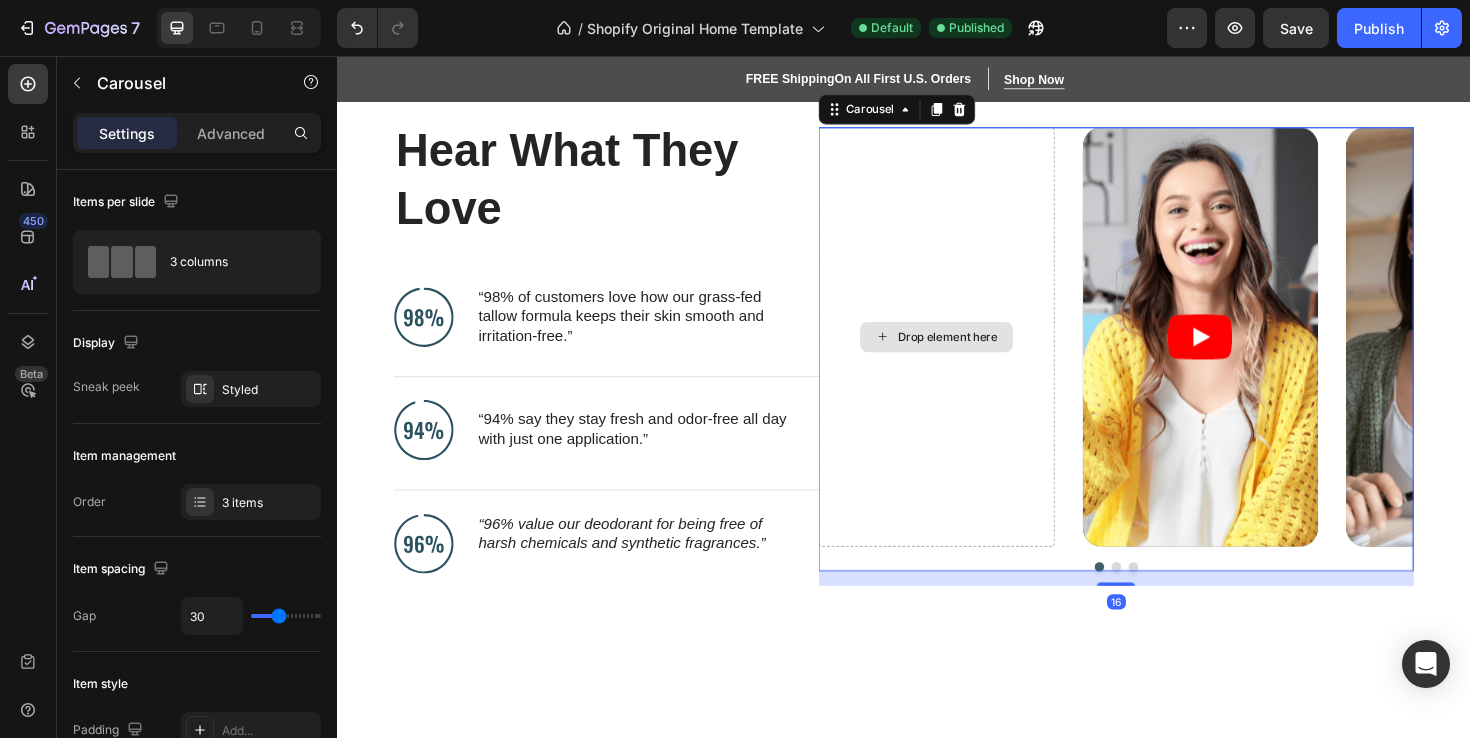 click on "Drop element here" at bounding box center (972, 354) 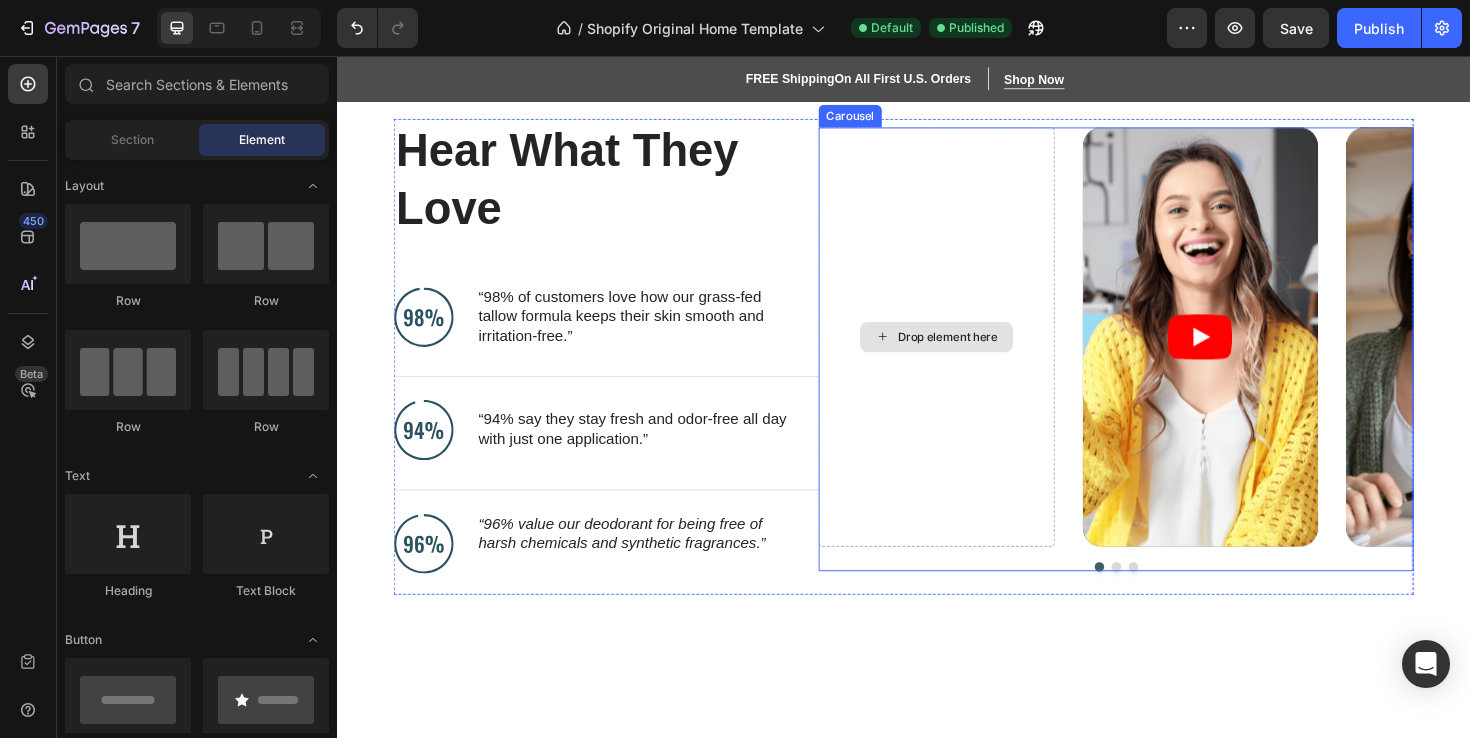 click on "Drop element here" at bounding box center [984, 354] 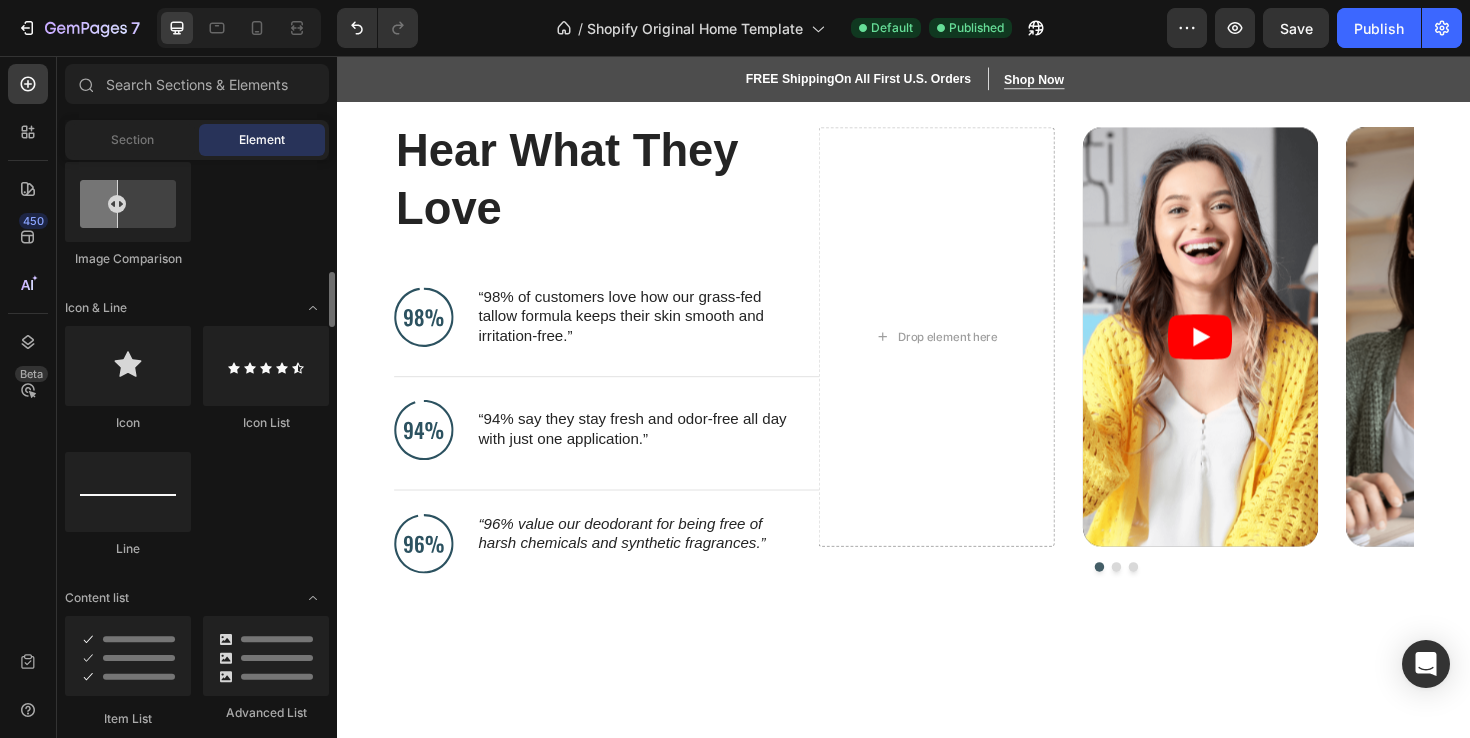 scroll, scrollTop: 511, scrollLeft: 0, axis: vertical 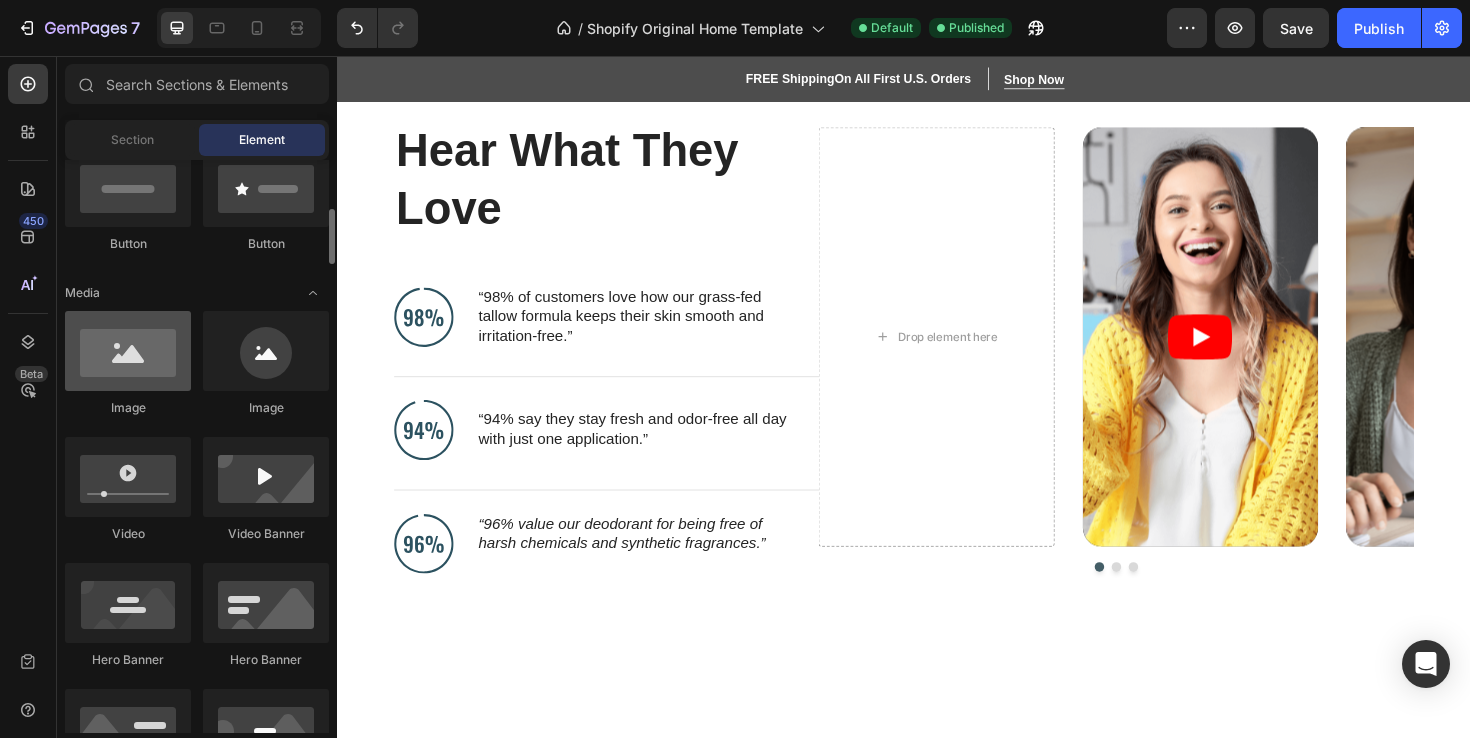 click at bounding box center (128, 351) 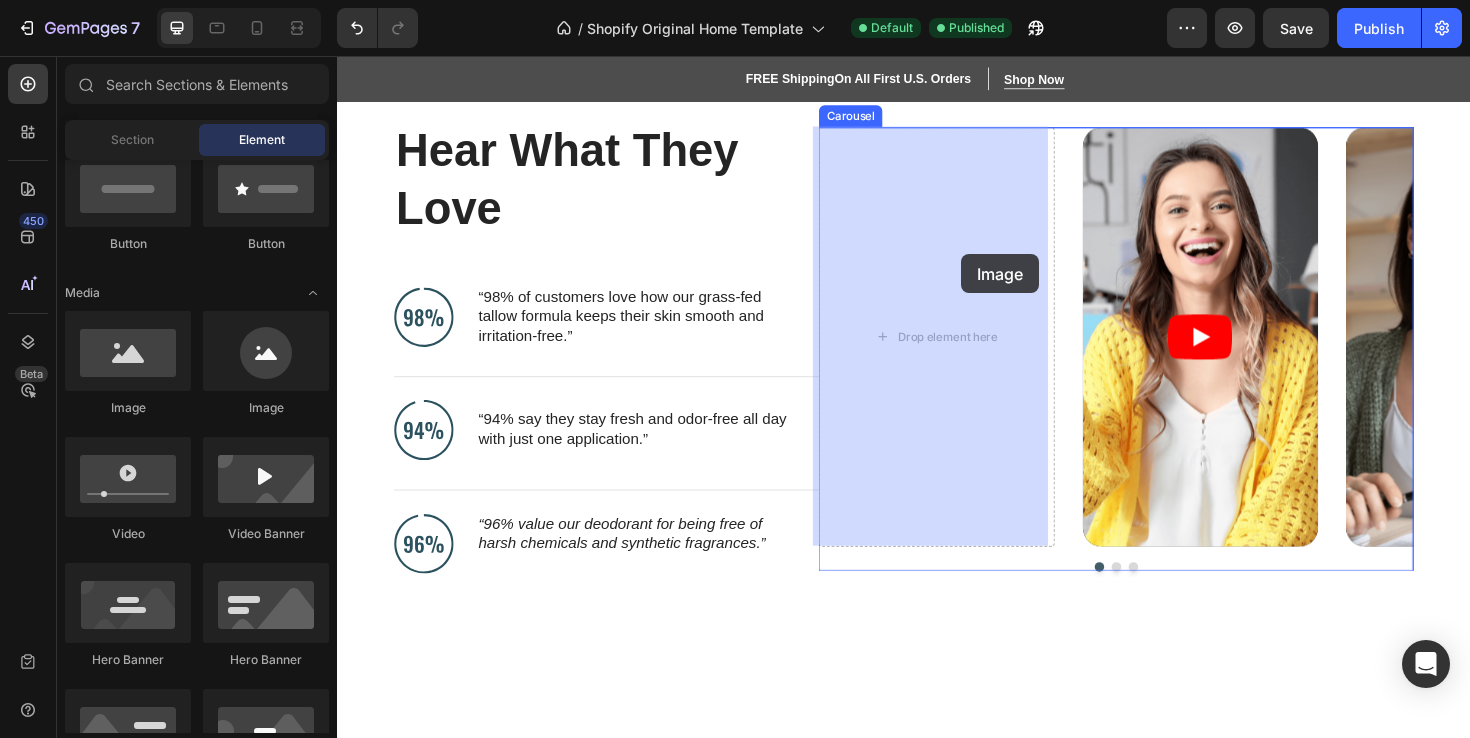 drag, startPoint x: 475, startPoint y: 428, endPoint x: 991, endPoint y: 266, distance: 540.8327 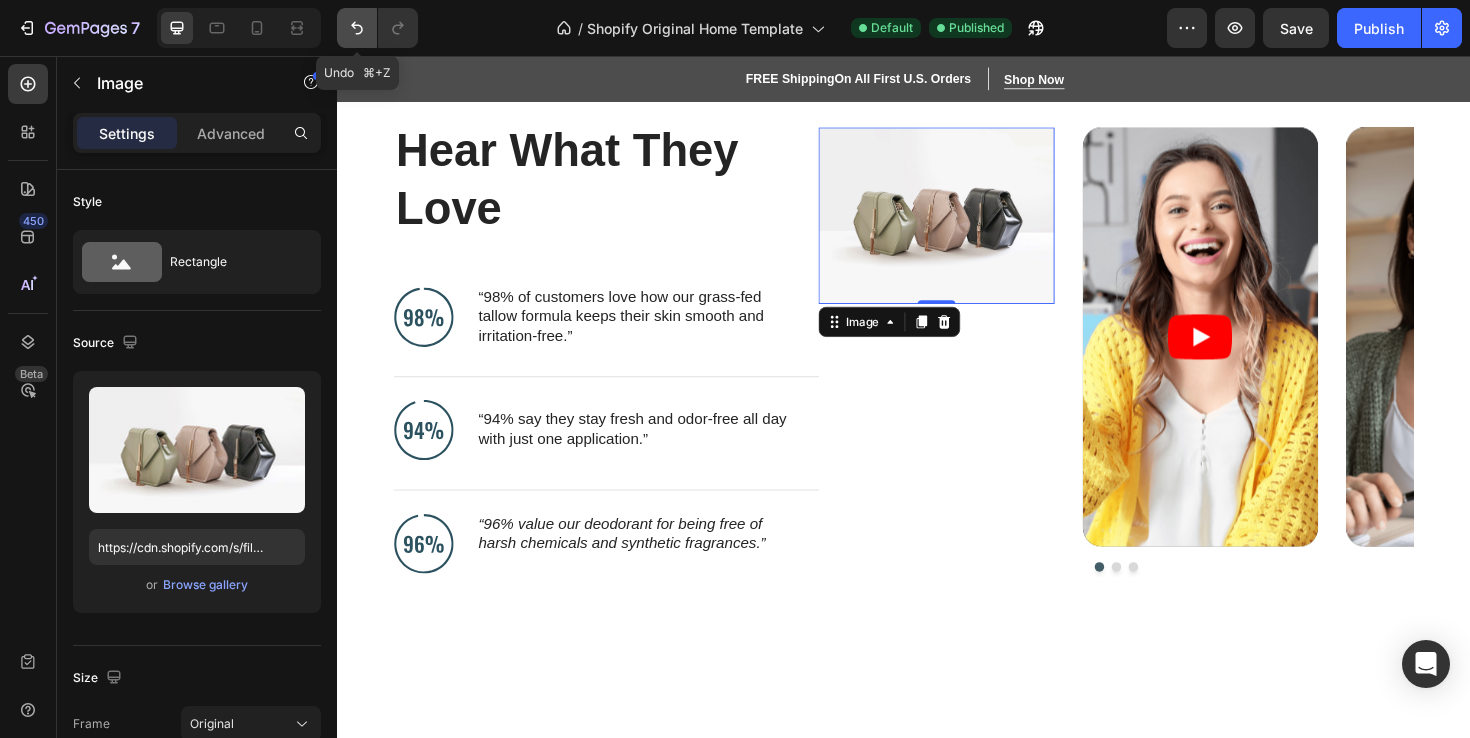 click 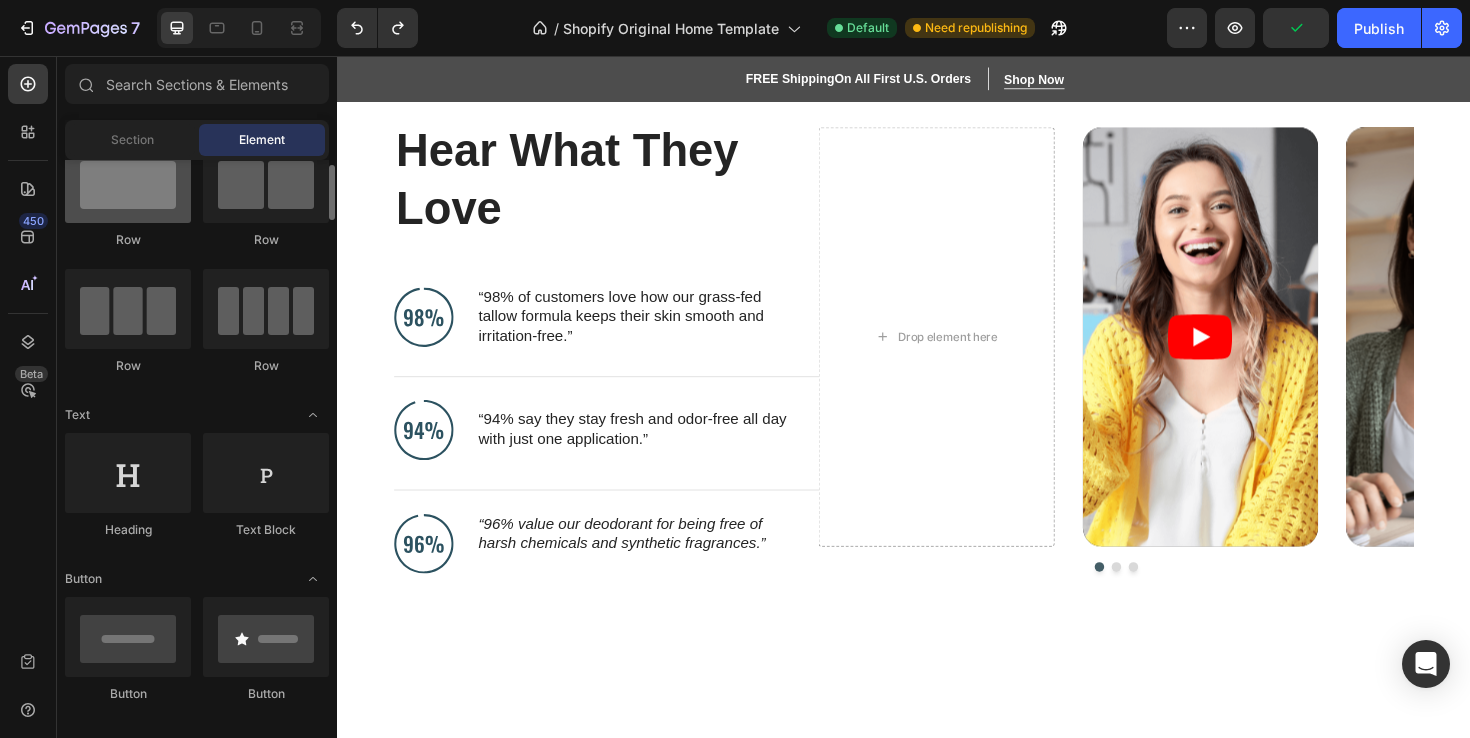 scroll, scrollTop: 0, scrollLeft: 0, axis: both 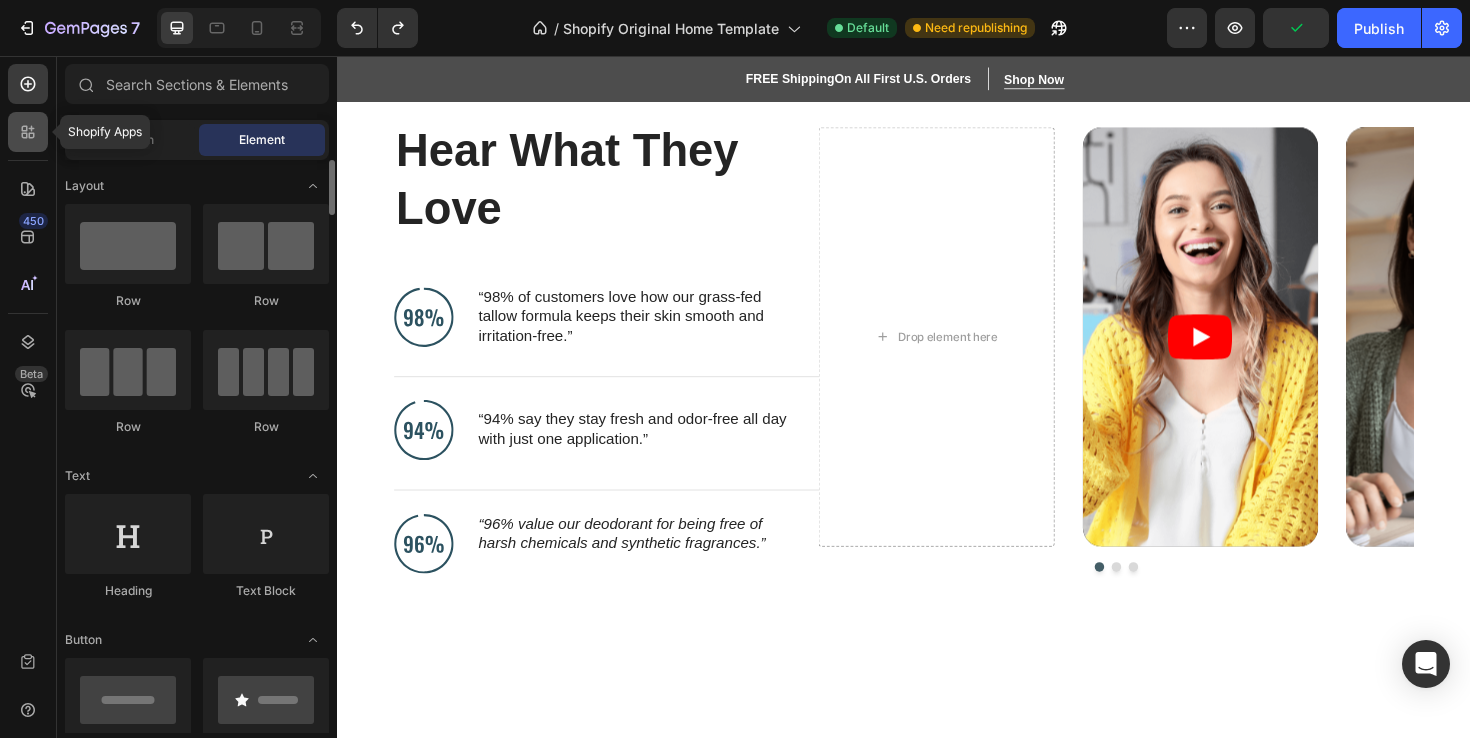 click 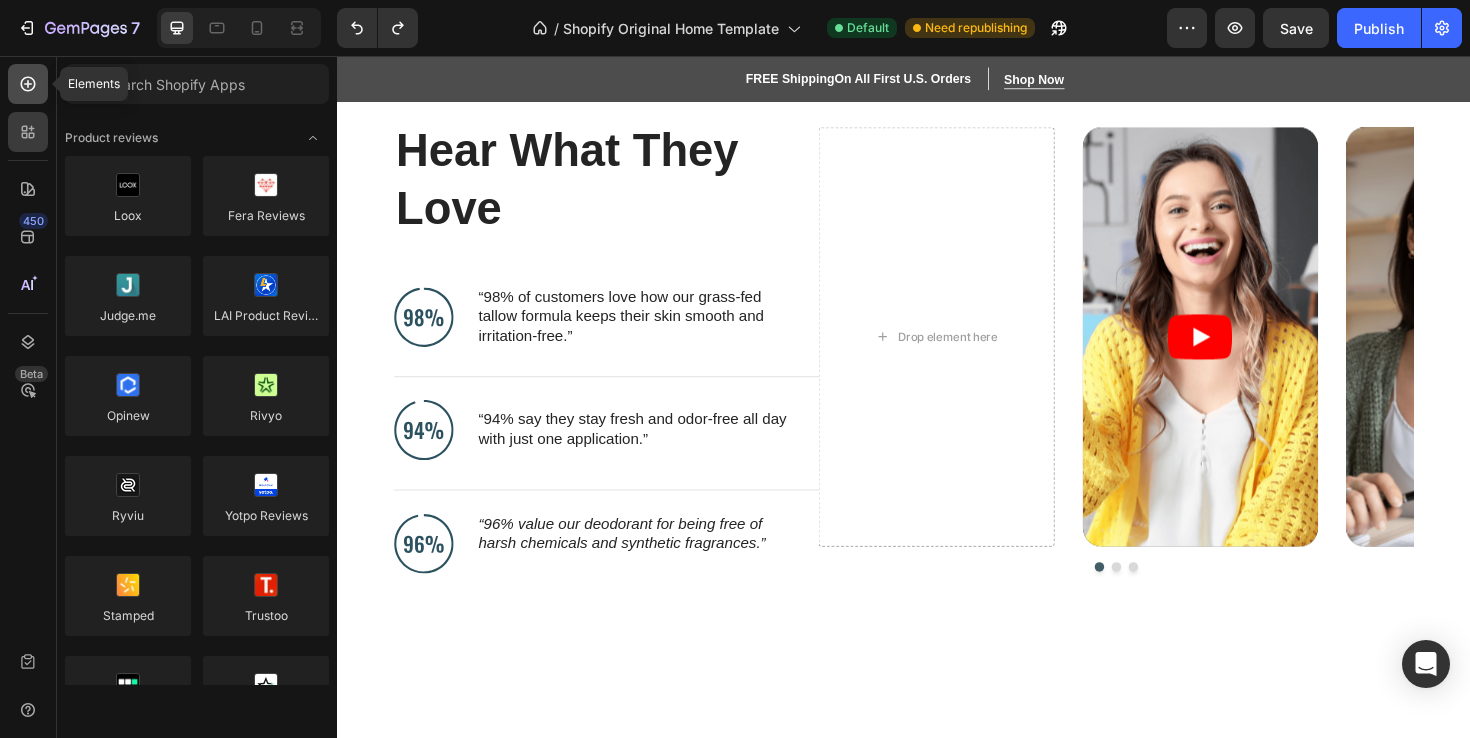 click 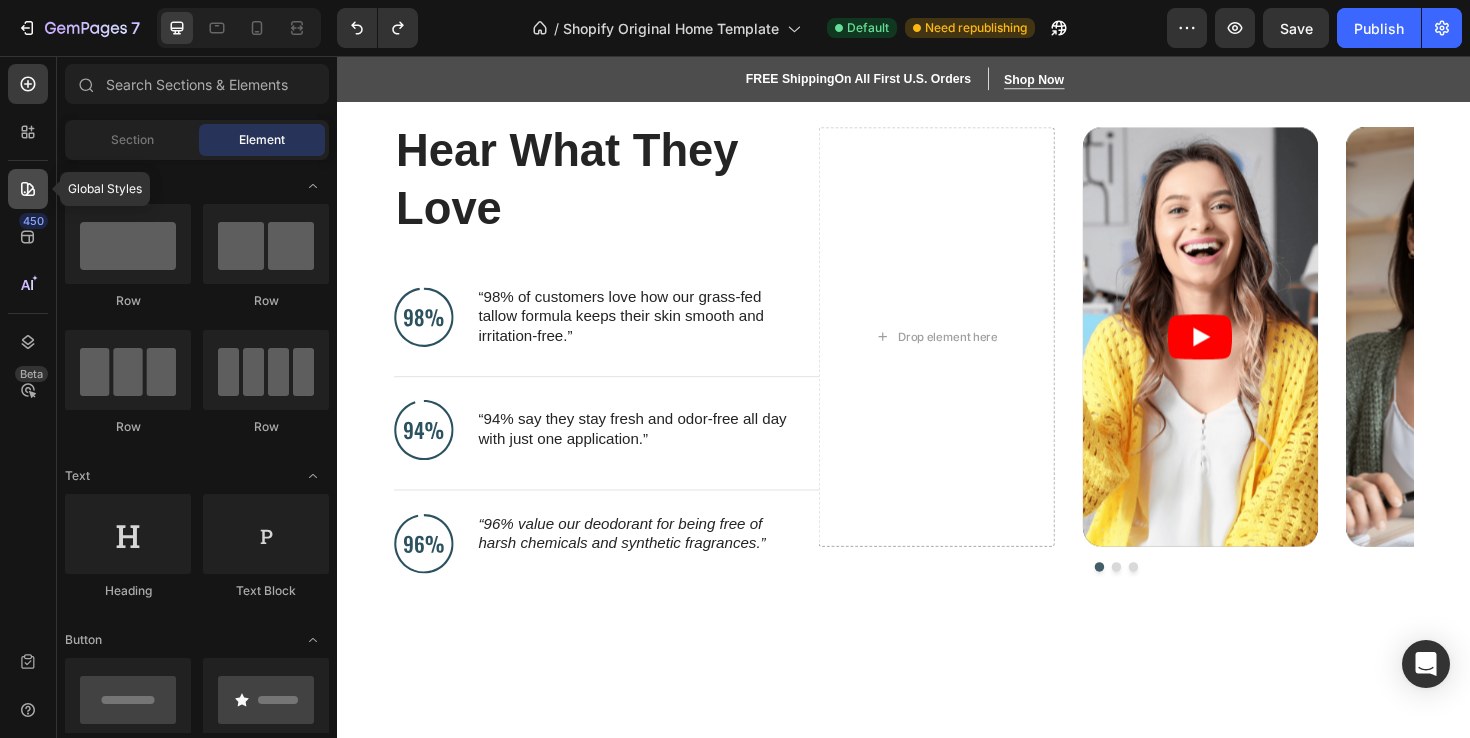 click 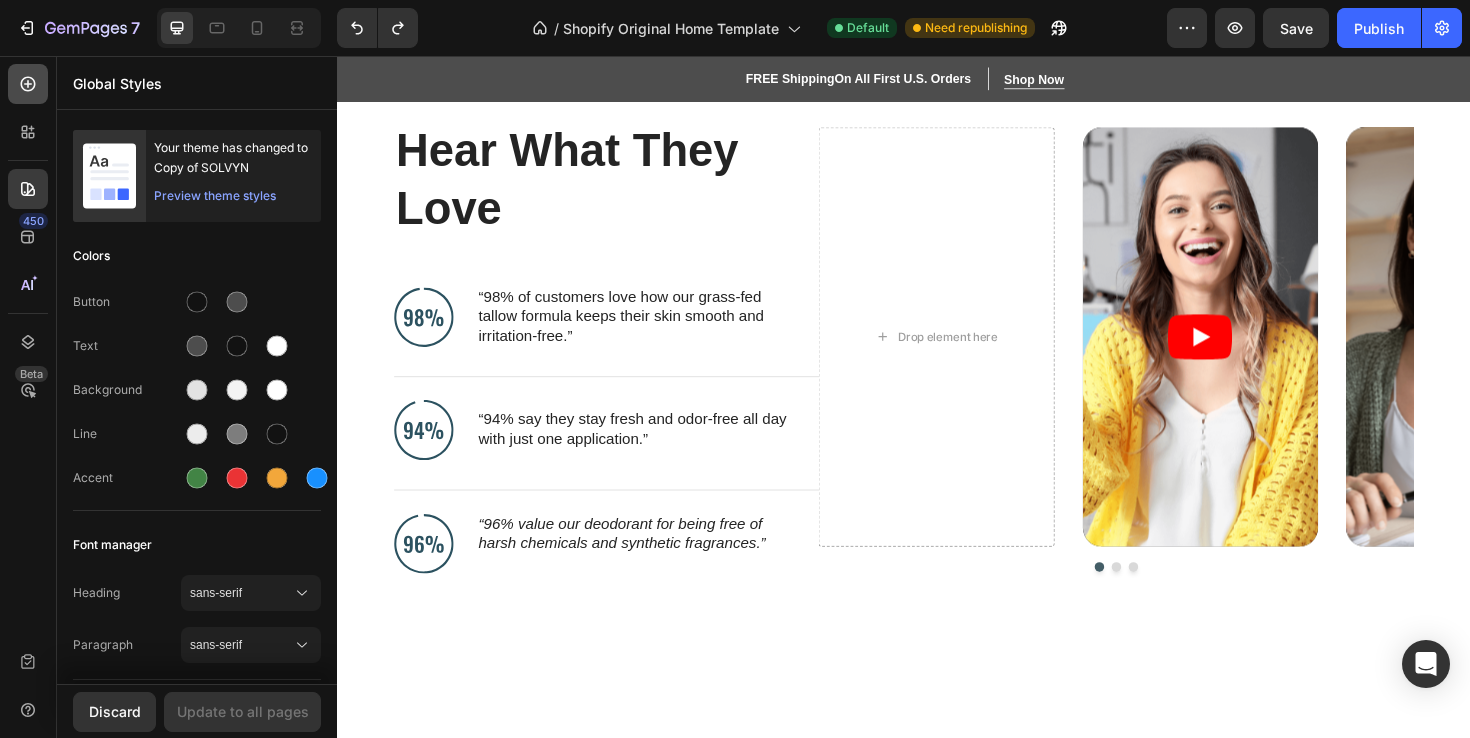 click 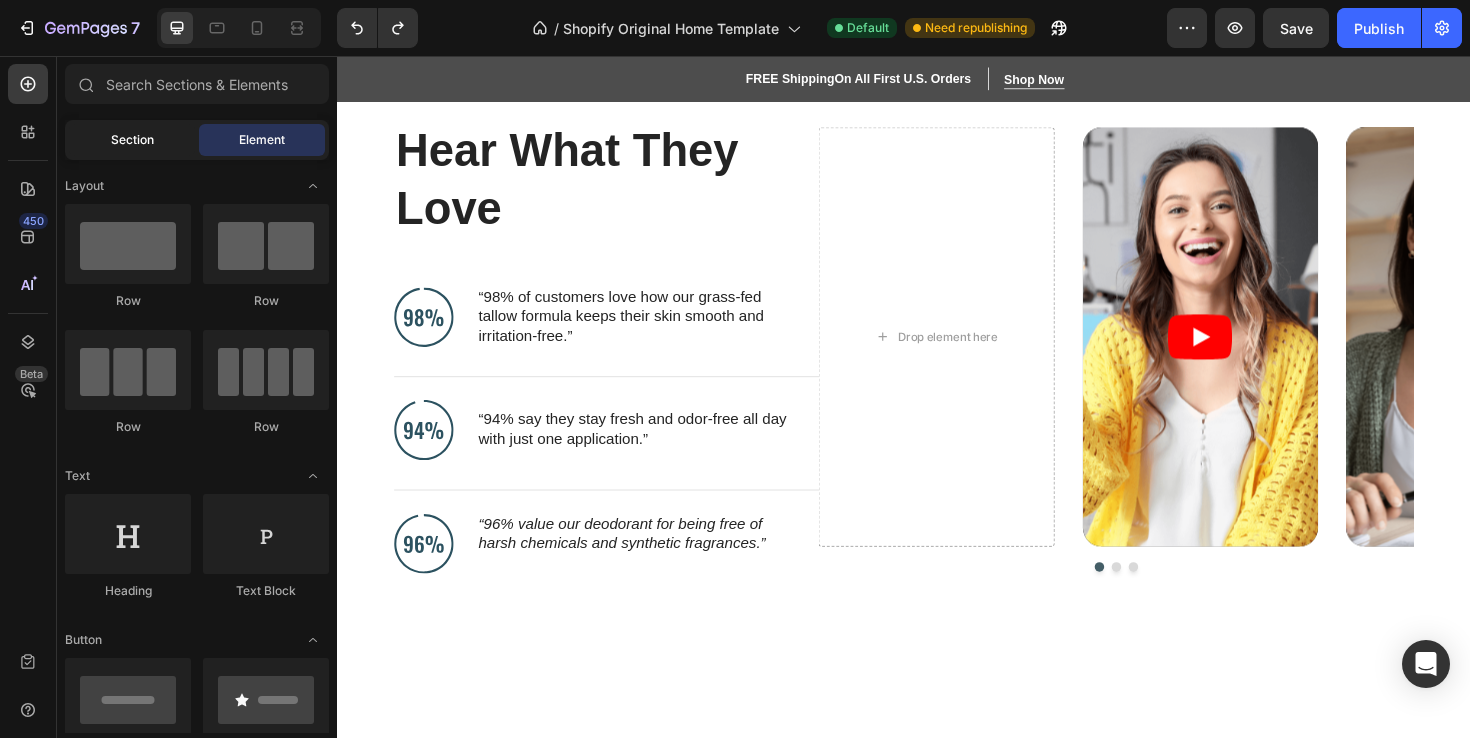 click on "Section" 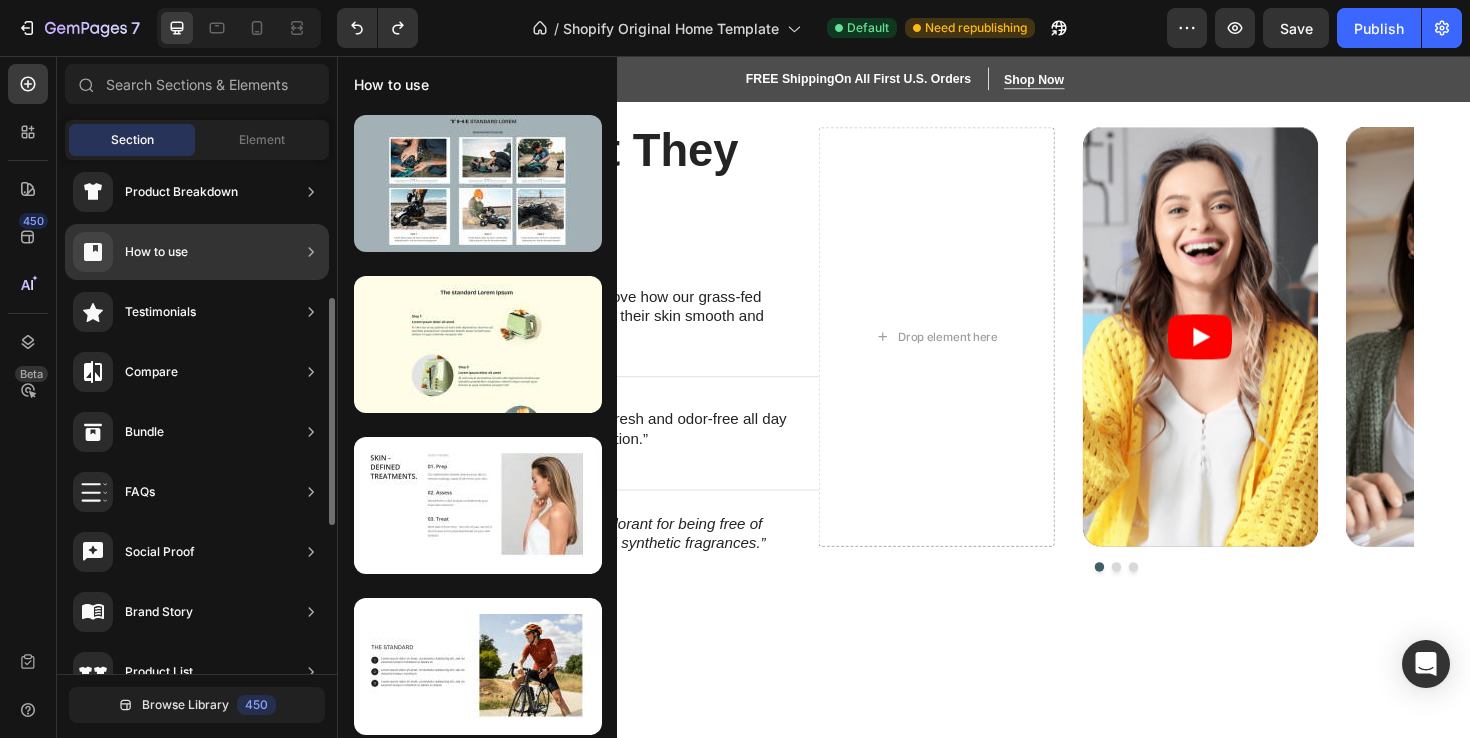 scroll, scrollTop: 0, scrollLeft: 0, axis: both 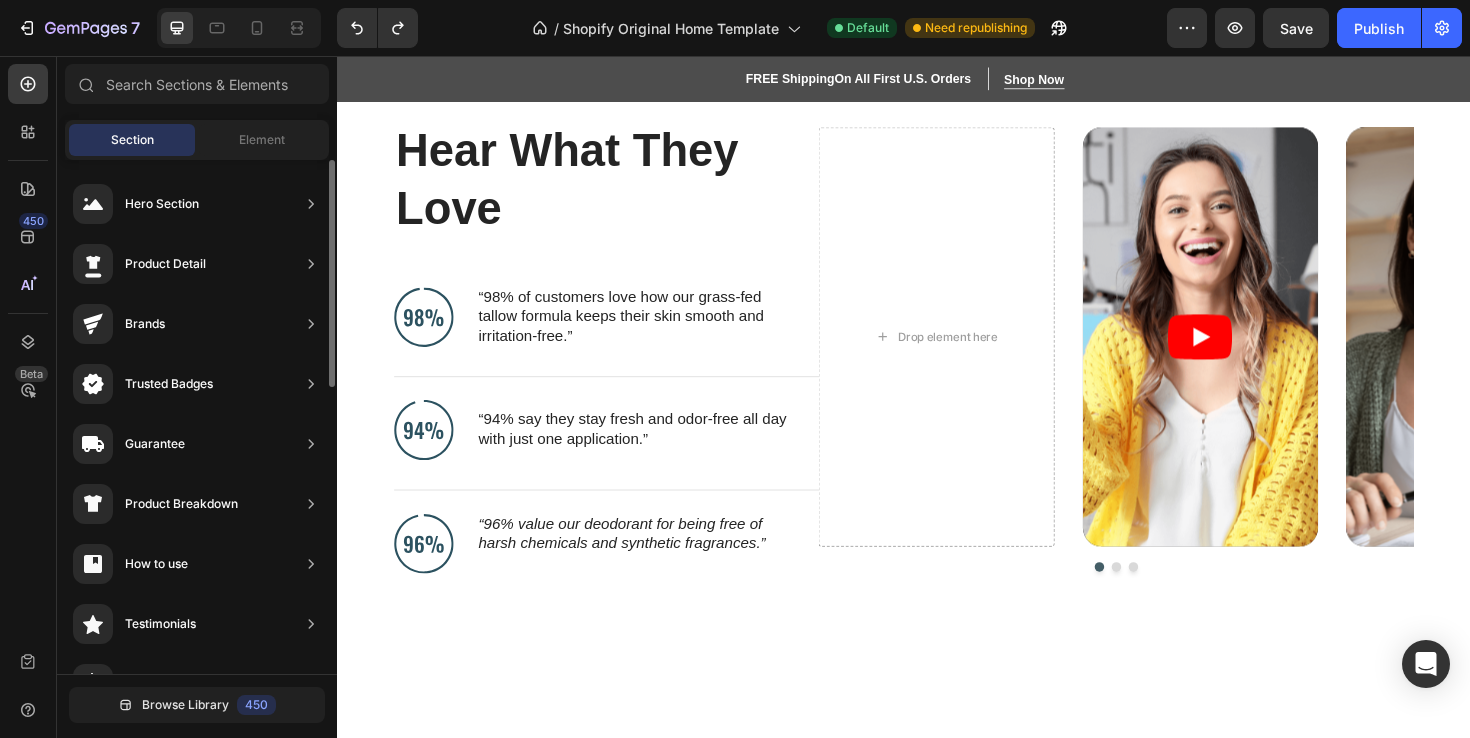 click on "Sections(18) Elements(83) Section Element Hero Section Product Detail Brands Trusted Badges Guarantee Product Breakdown How to use Testimonials Compare Bundle FAQs Social Proof Brand Story Product List Collection Blog List Contact Sticky Add to Cart Custom Footer Browse Library 450 Layout
Row
Row
Row
Row Text
Heading
Text Block Button
Button
Button Media
Image
Image
Video" at bounding box center (197, 399) 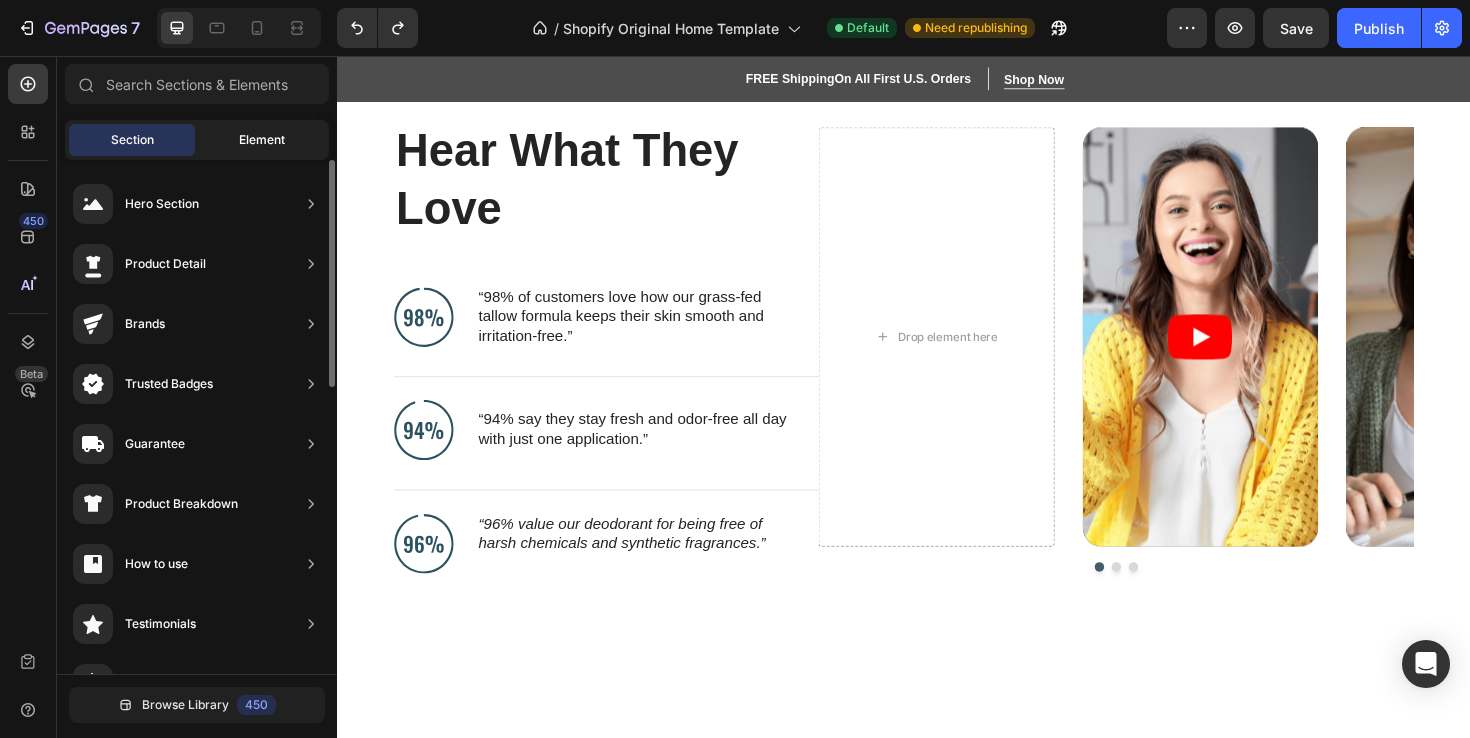 click on "Element" at bounding box center (262, 140) 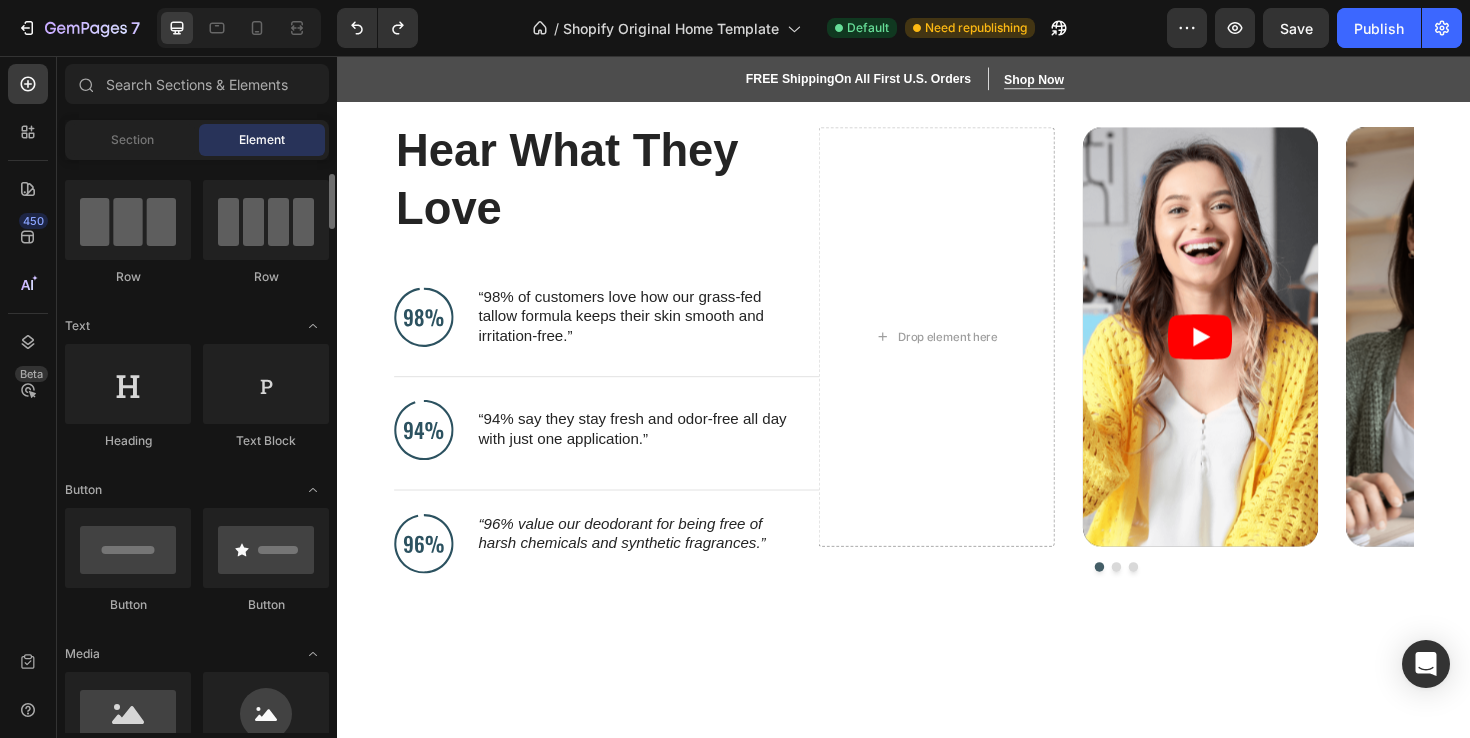 scroll, scrollTop: 0, scrollLeft: 0, axis: both 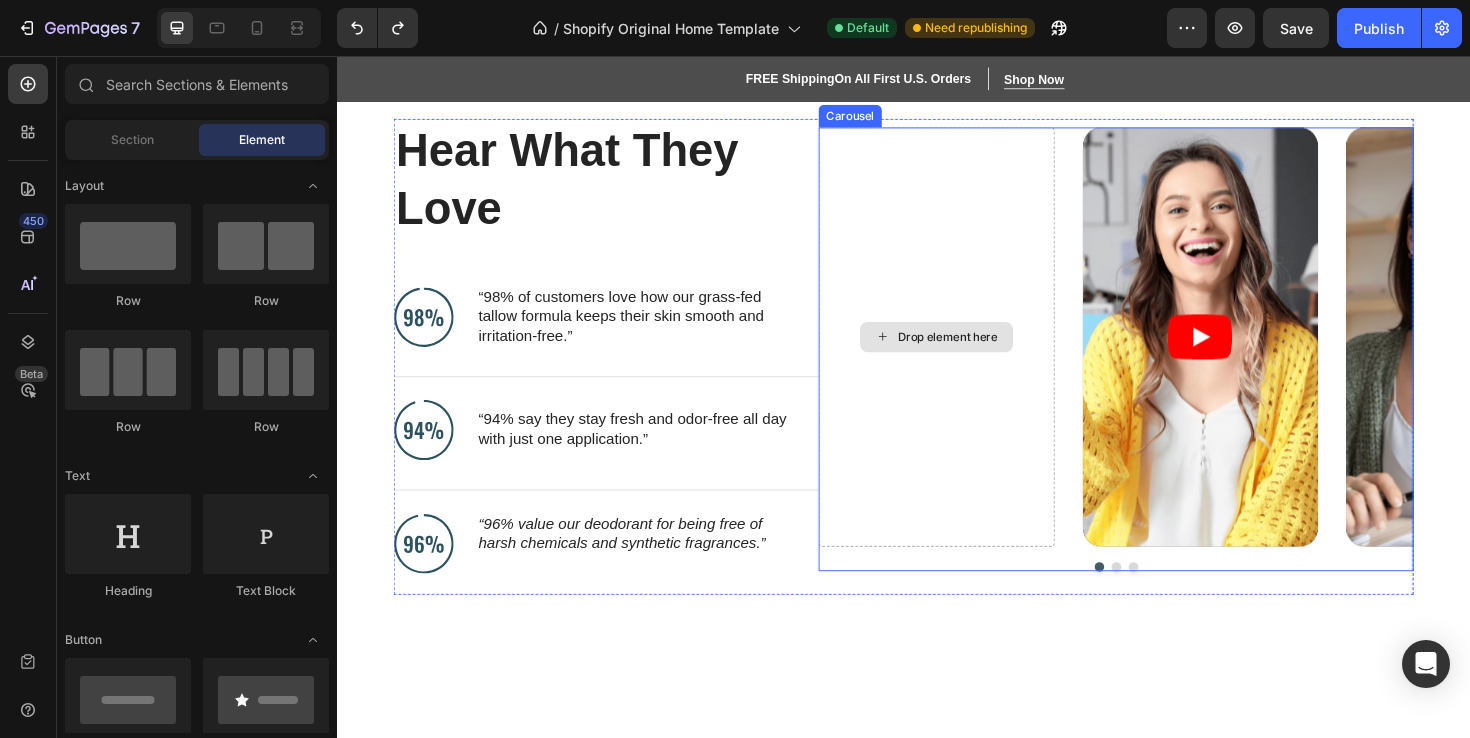 click on "Drop element here" at bounding box center [972, 354] 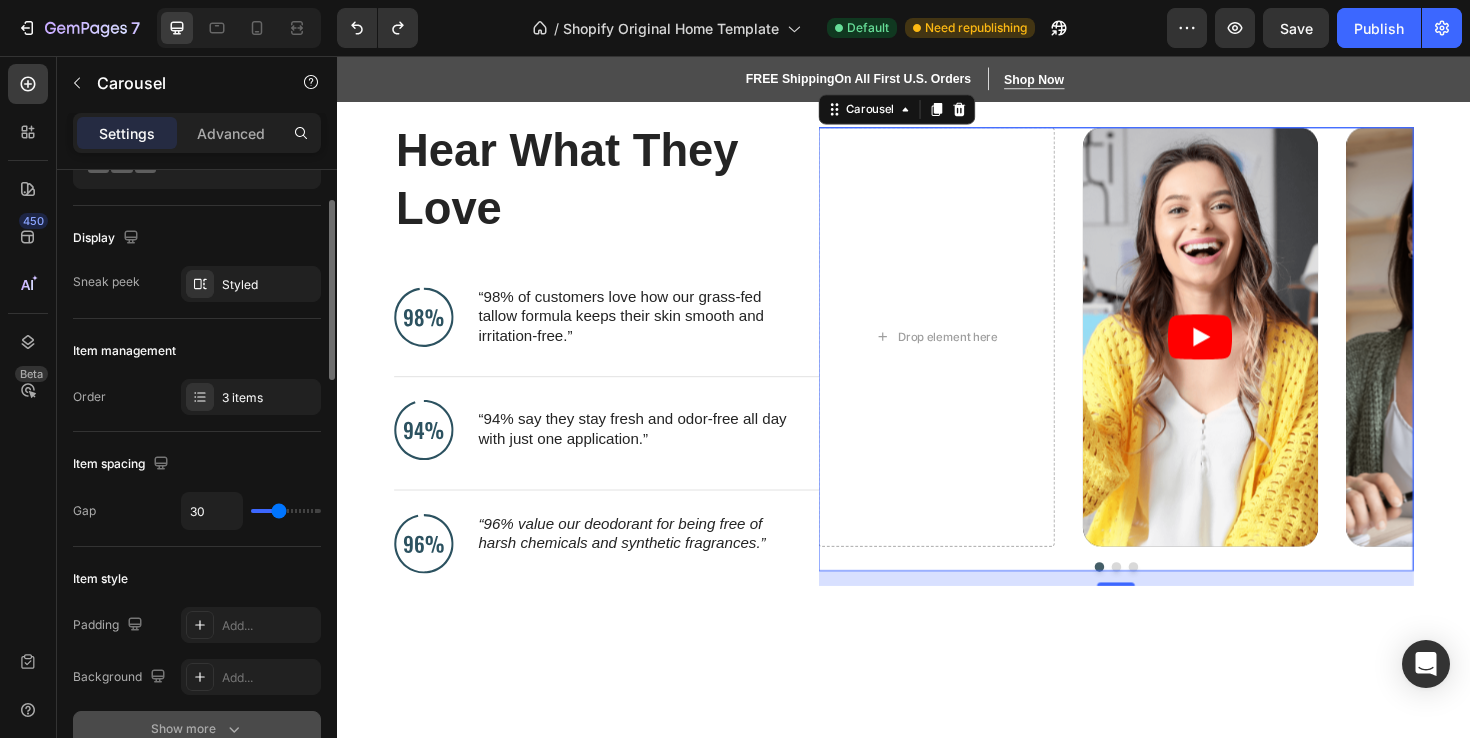 scroll, scrollTop: 482, scrollLeft: 0, axis: vertical 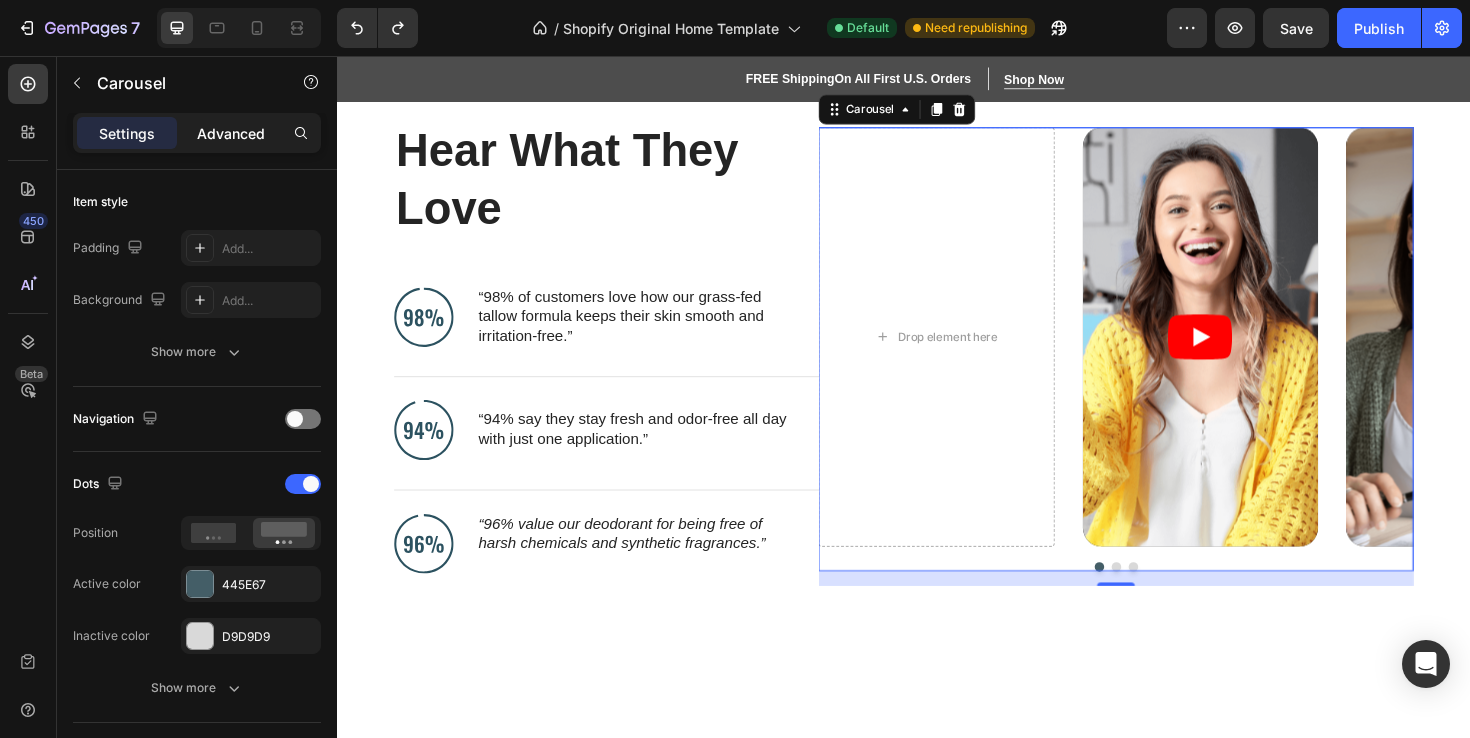 click on "Advanced" 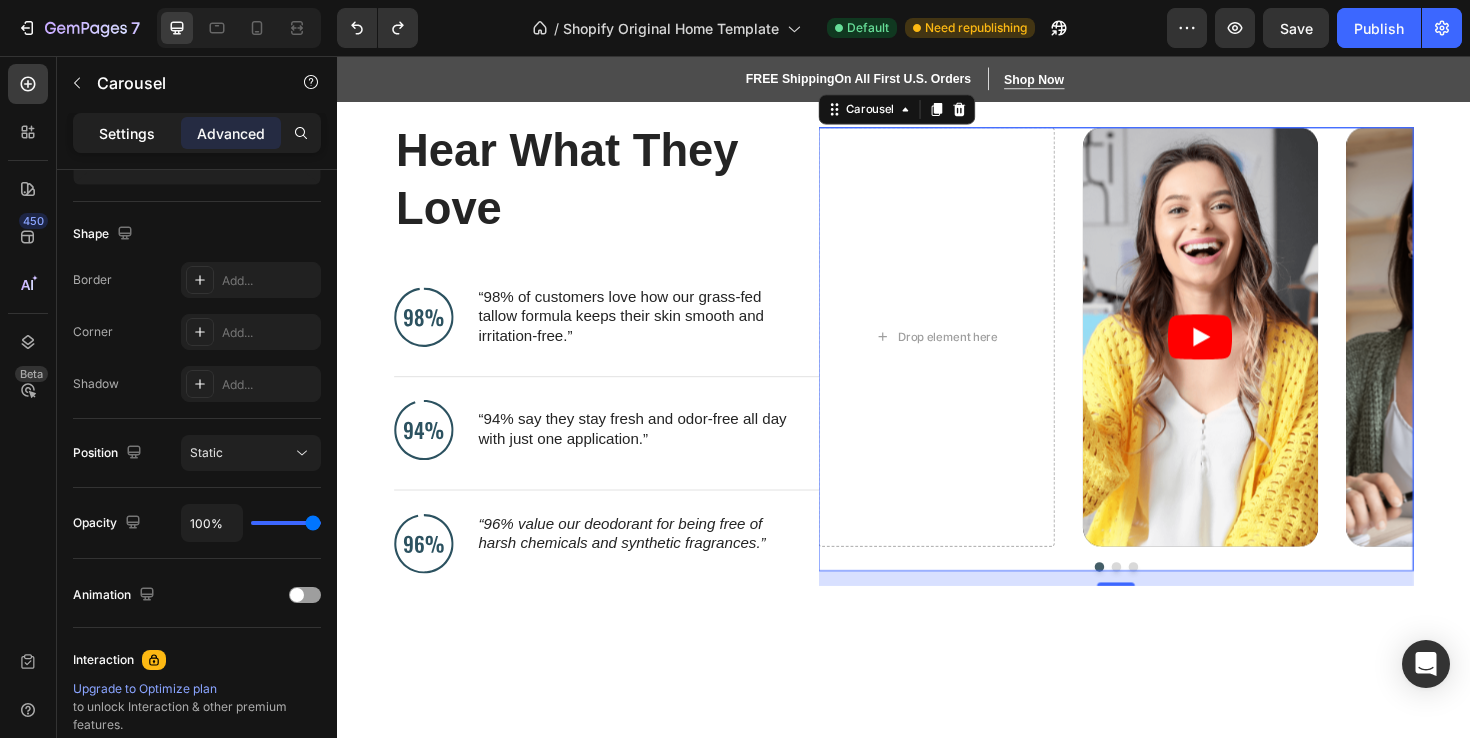 click on "Settings" 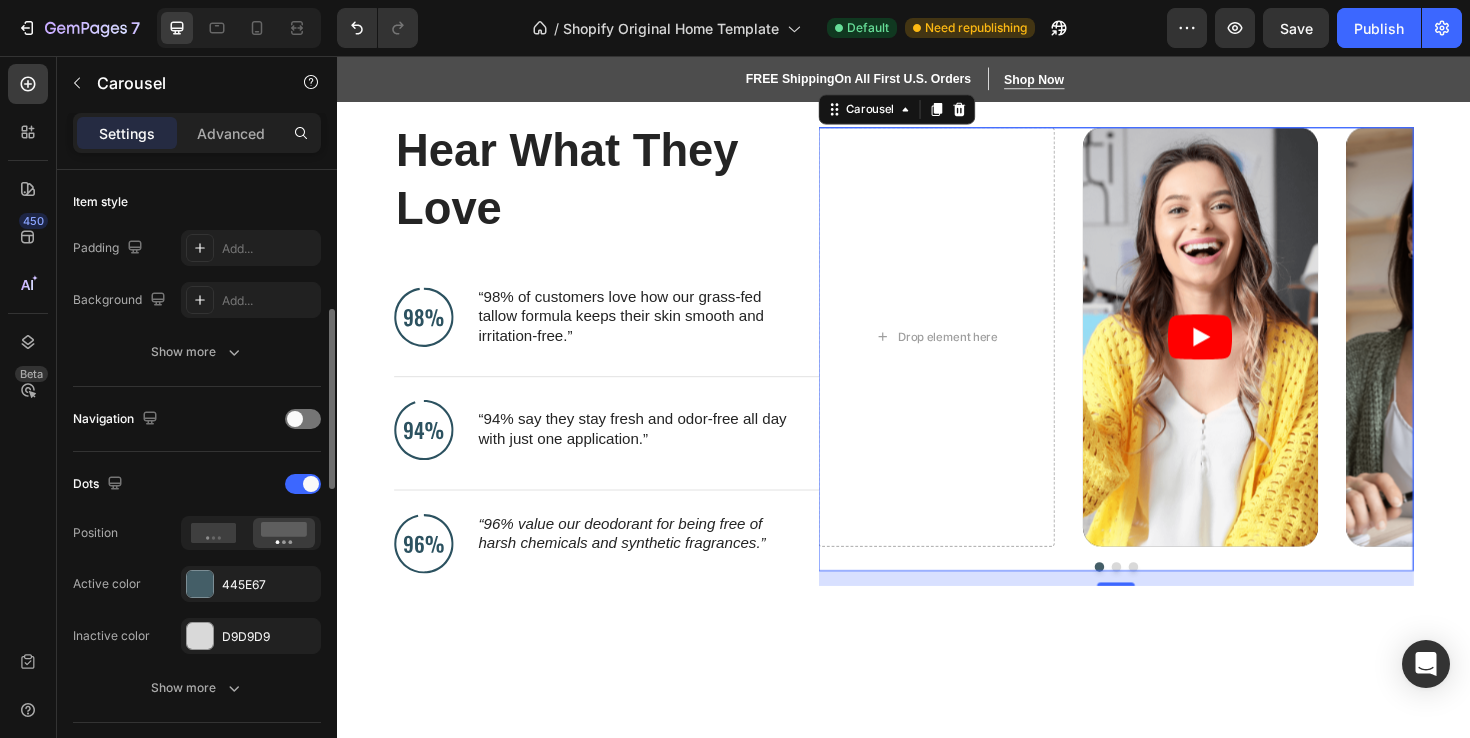 scroll, scrollTop: 526, scrollLeft: 0, axis: vertical 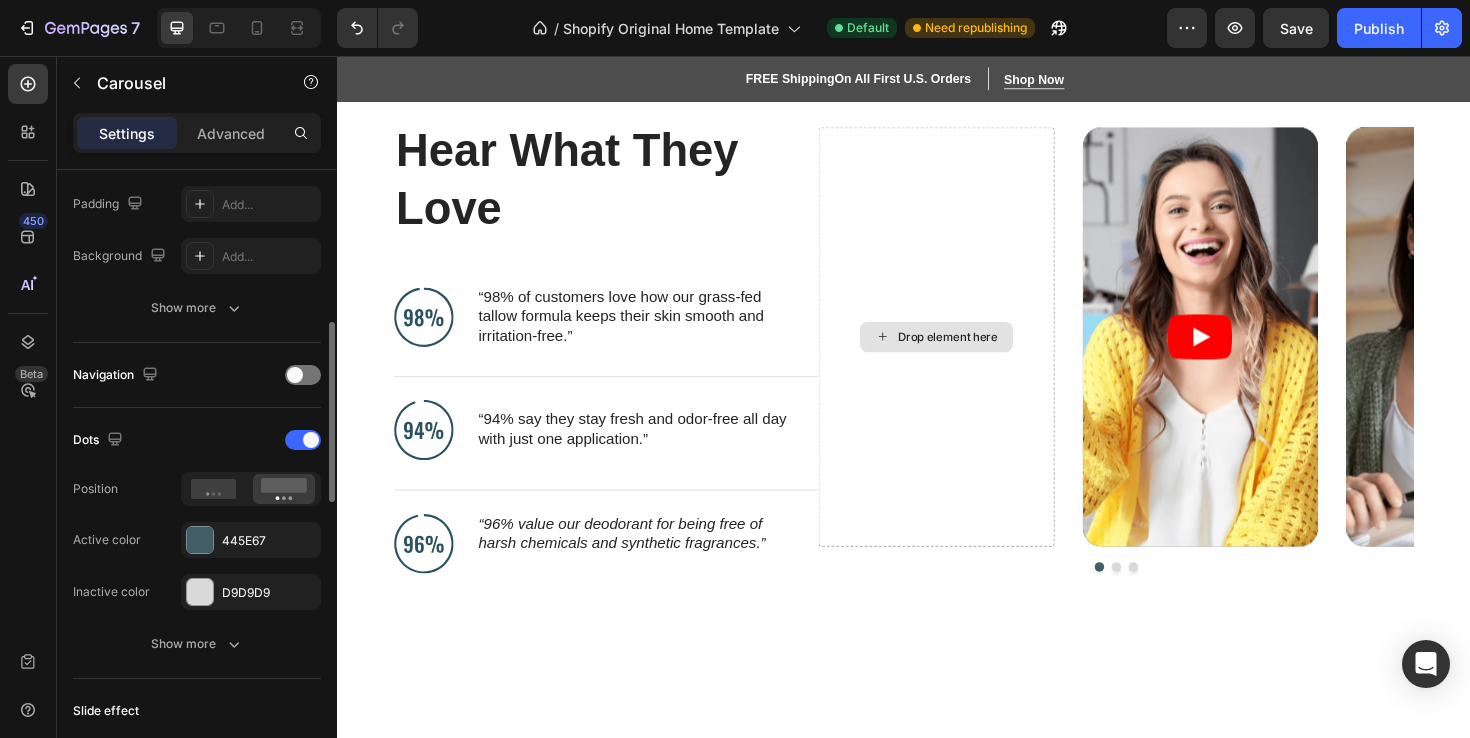 click on "Drop element here" at bounding box center (984, 354) 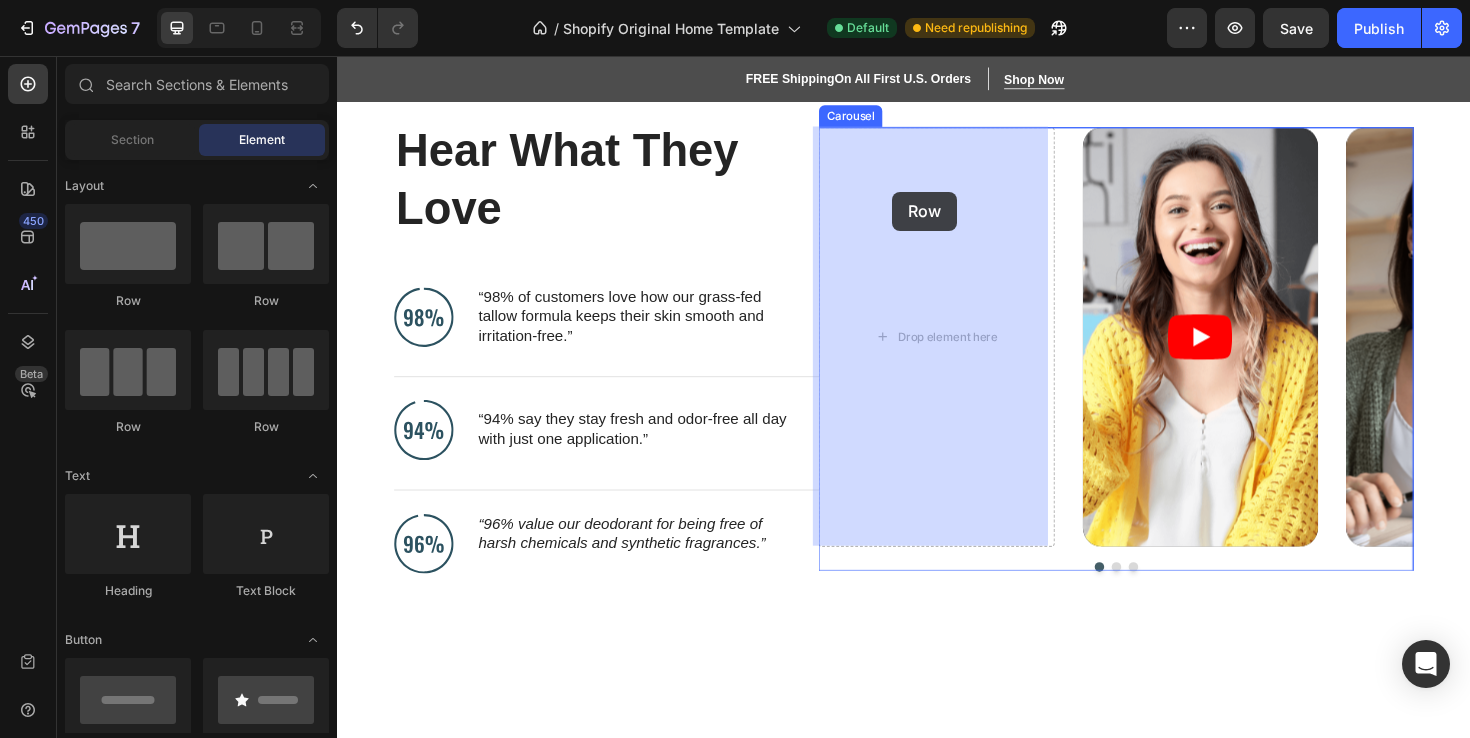 drag, startPoint x: 576, startPoint y: 295, endPoint x: 927, endPoint y: 204, distance: 362.60446 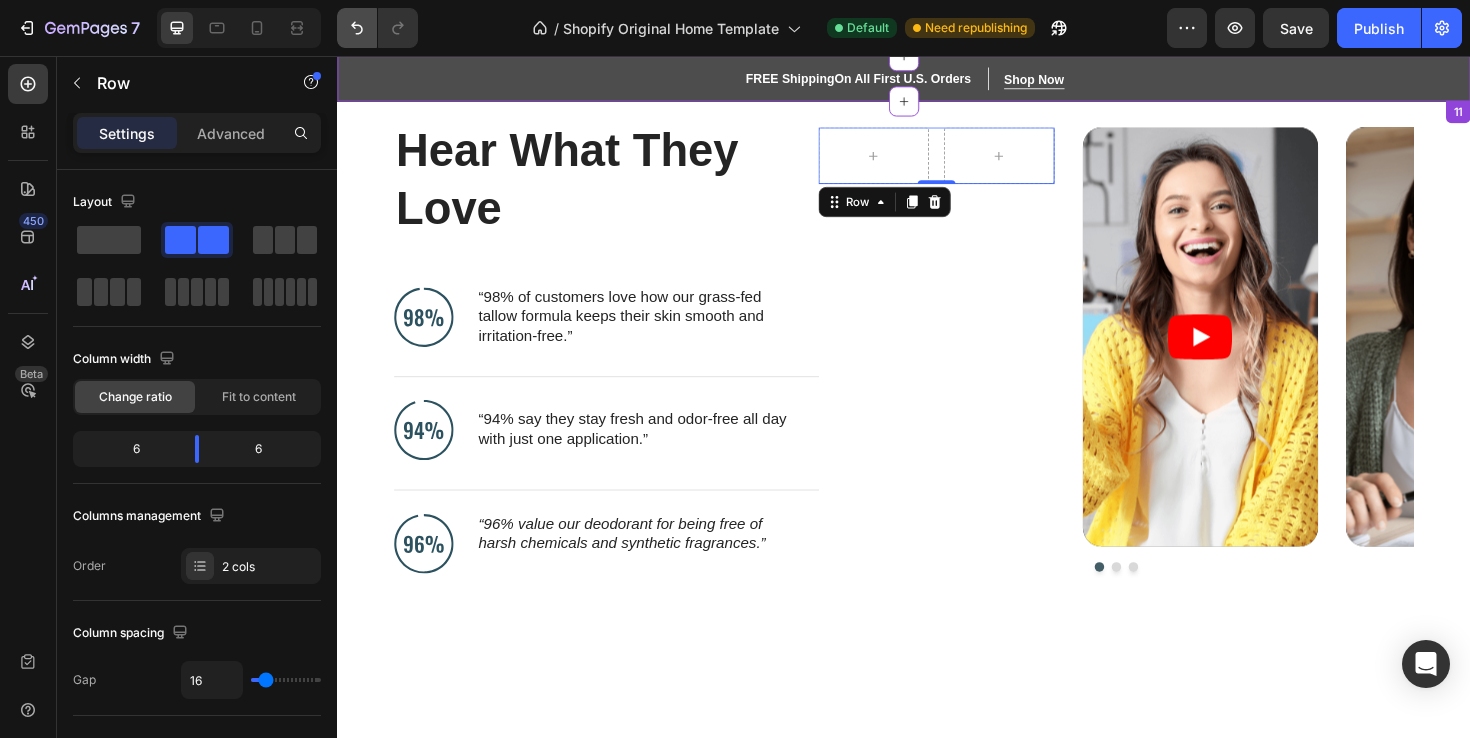 click 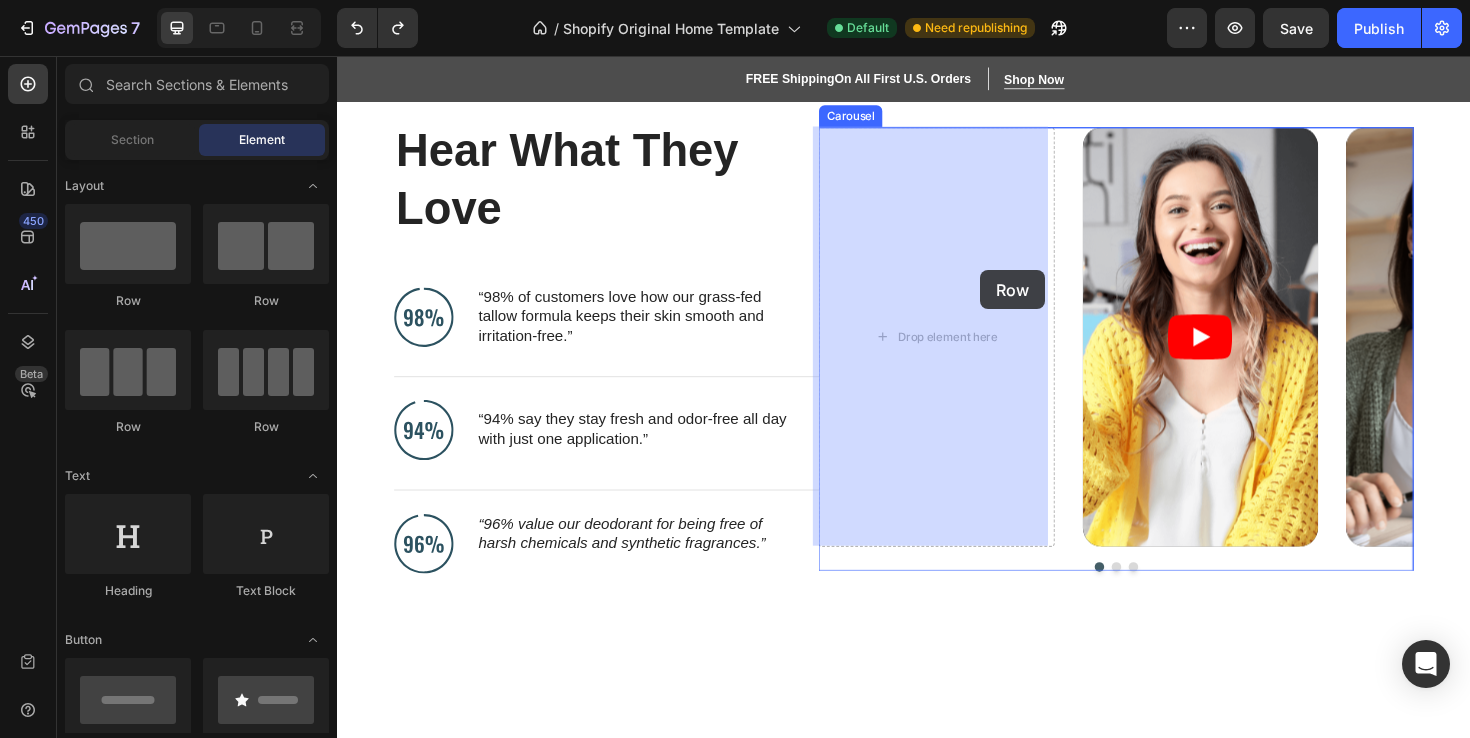 drag, startPoint x: 539, startPoint y: 306, endPoint x: 970, endPoint y: 284, distance: 431.56113 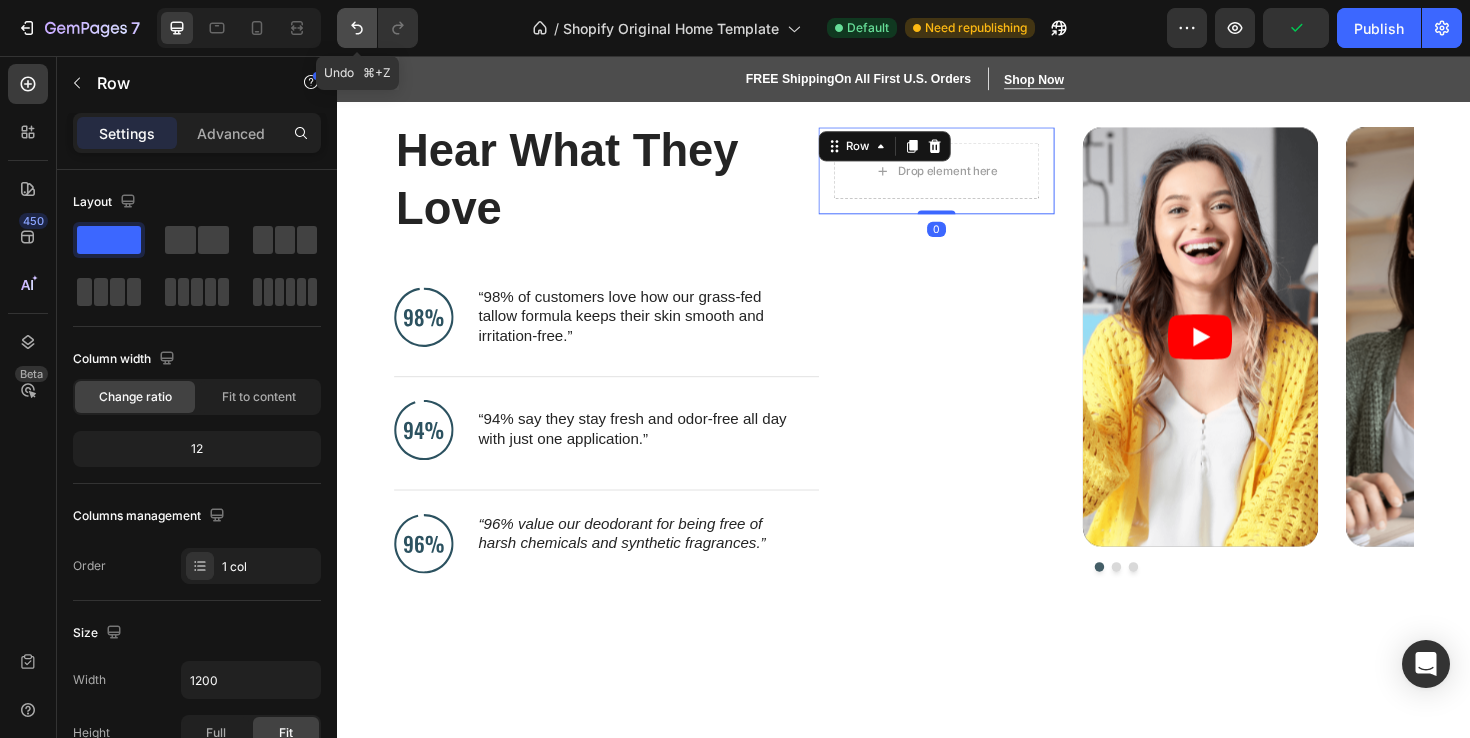 click 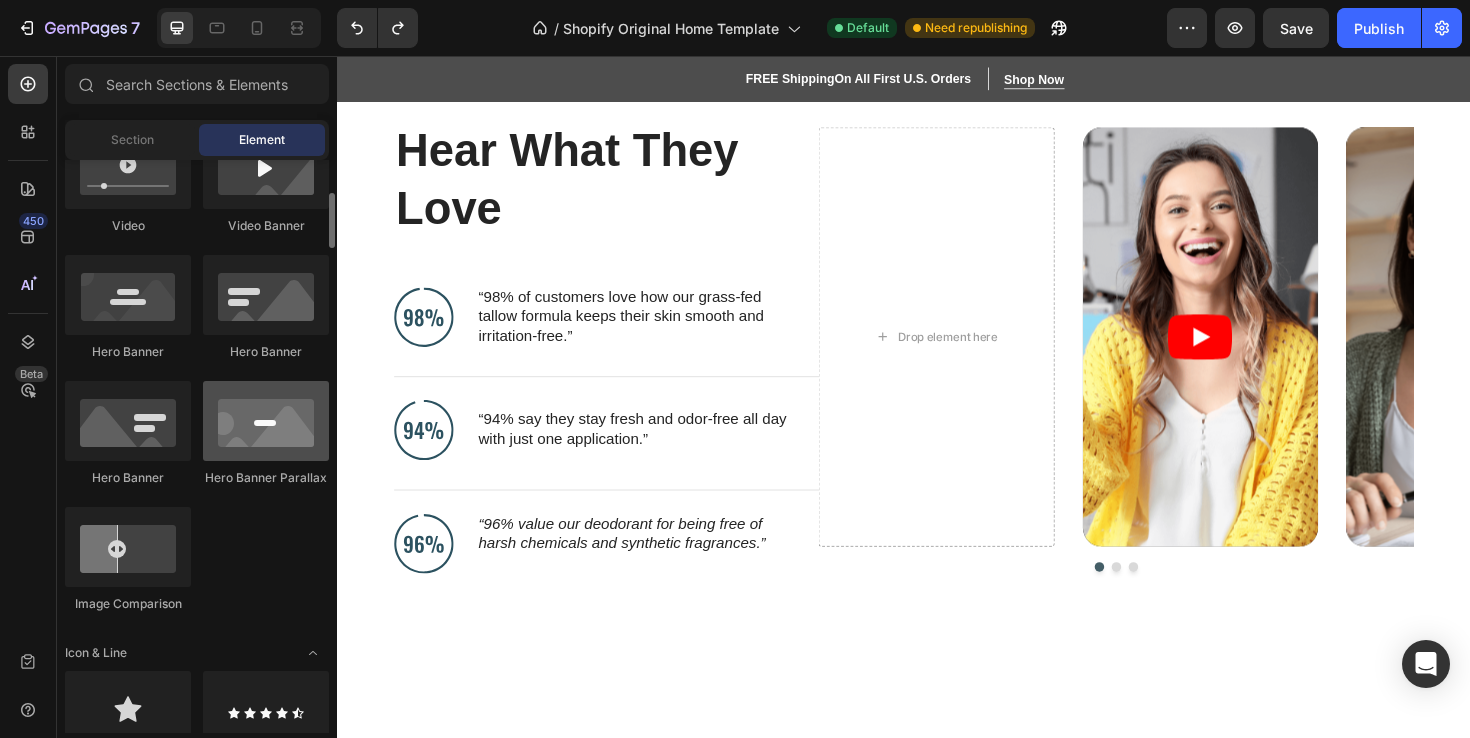 scroll, scrollTop: 417, scrollLeft: 0, axis: vertical 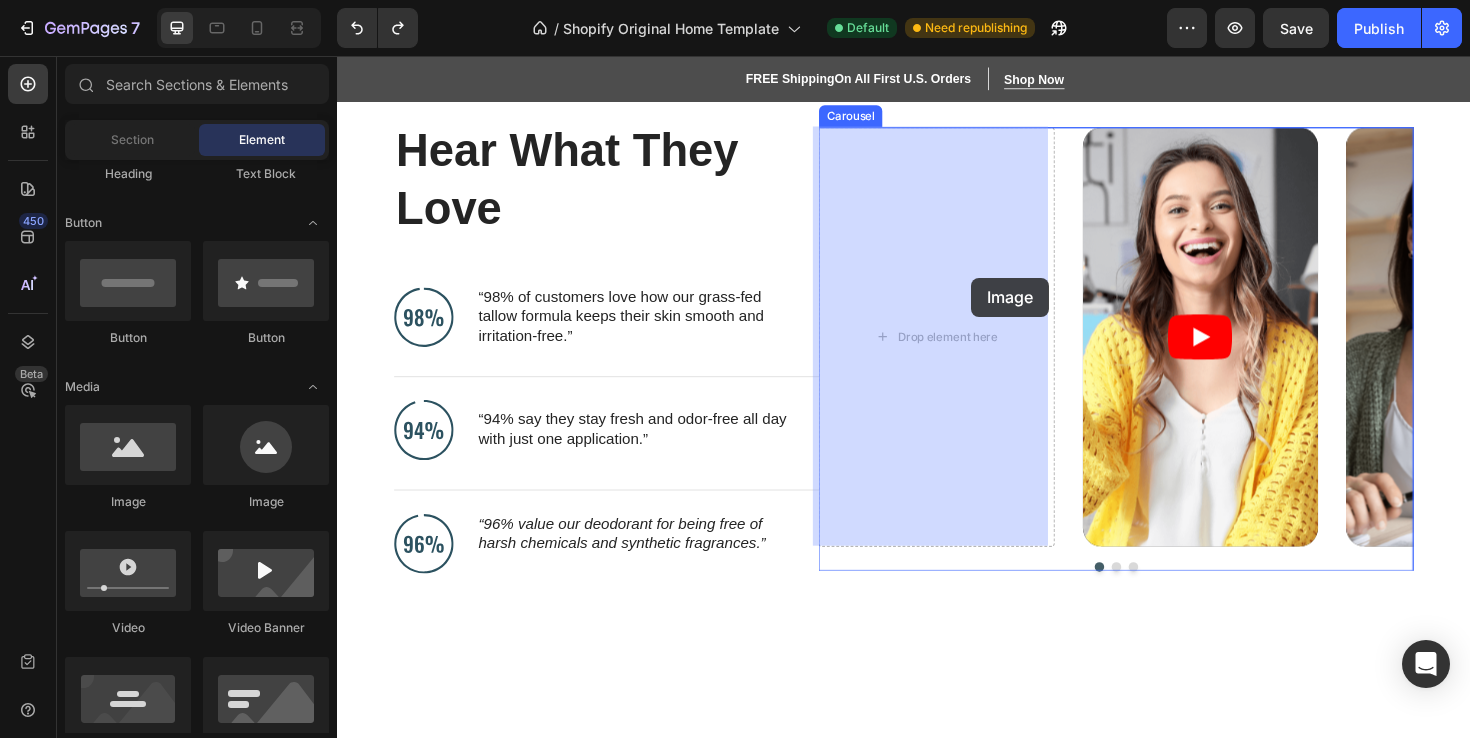 drag, startPoint x: 445, startPoint y: 511, endPoint x: 977, endPoint y: 300, distance: 572.3155 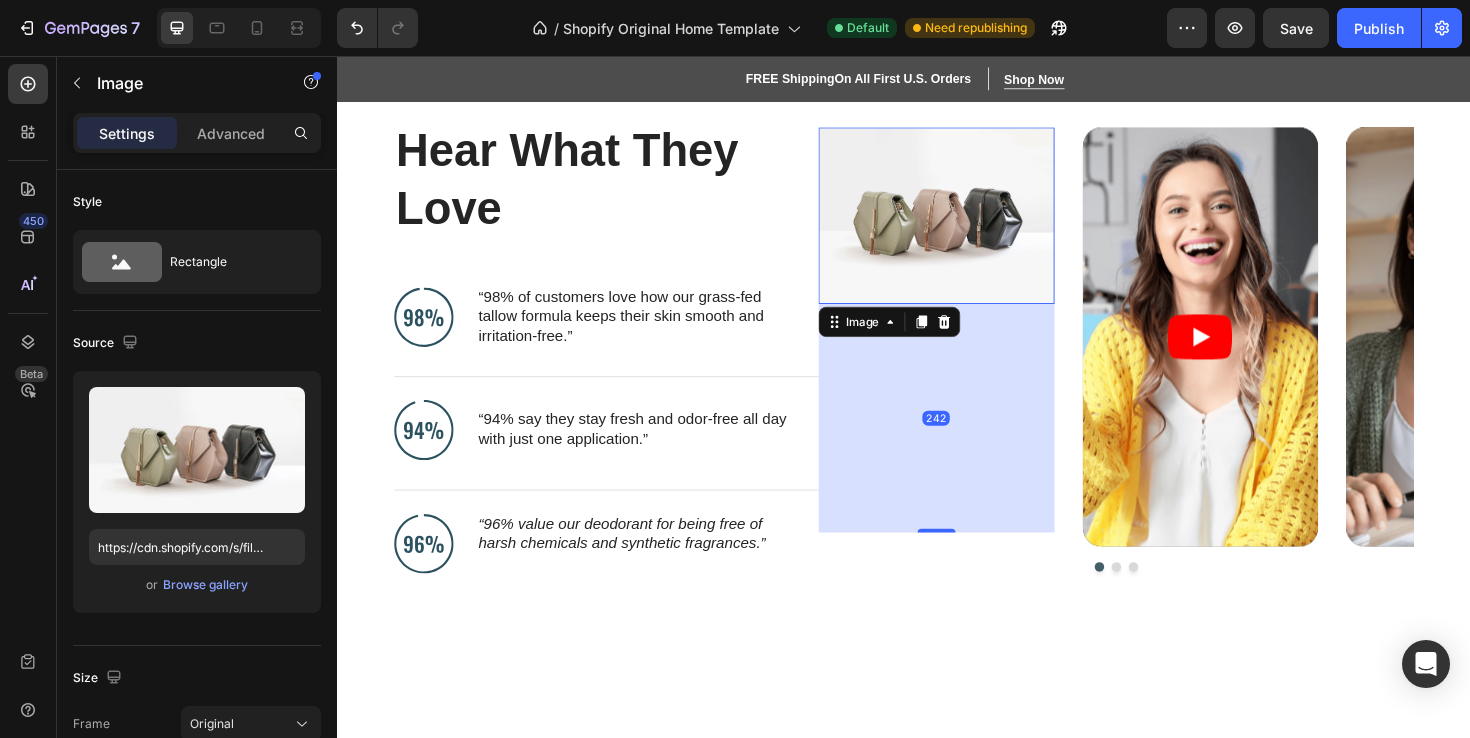 drag, startPoint x: 963, startPoint y: 314, endPoint x: 916, endPoint y: 594, distance: 283.91724 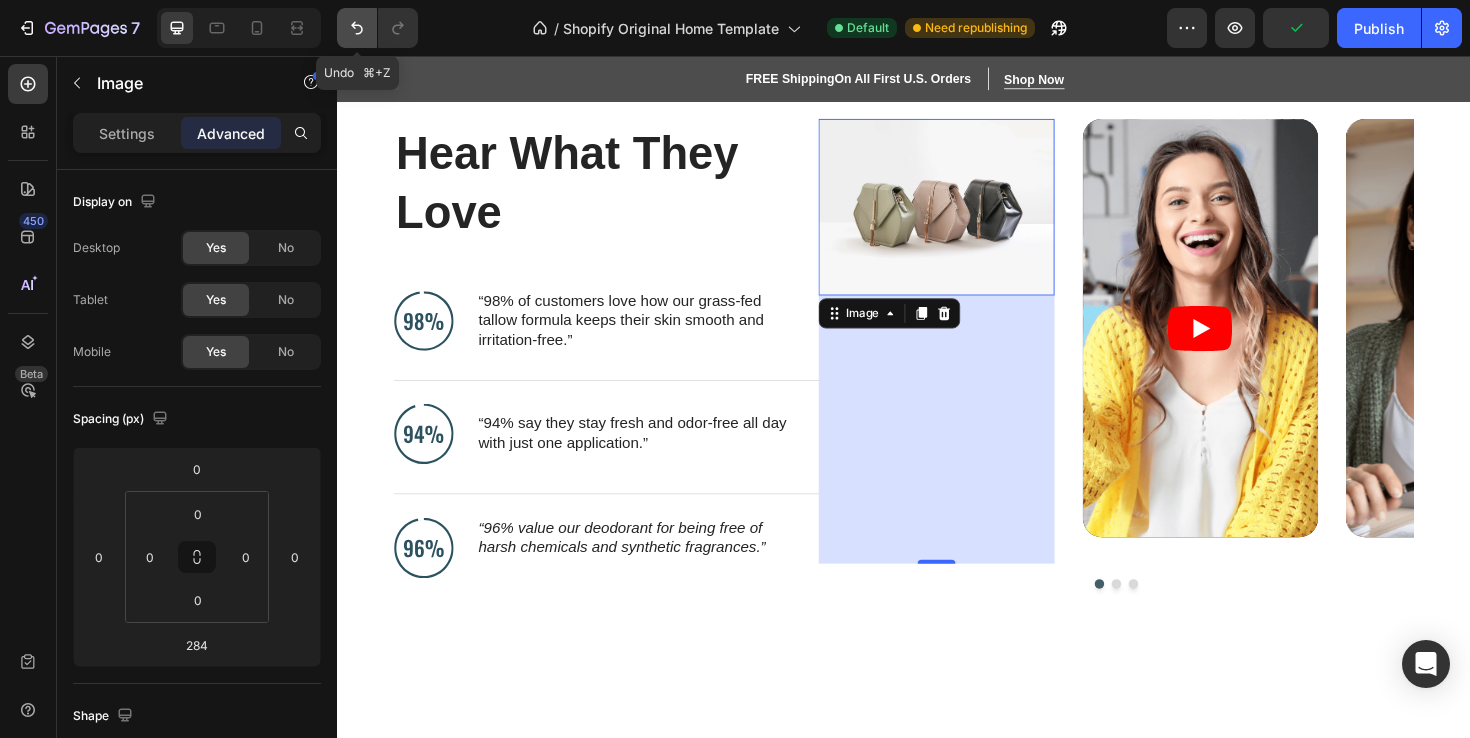 click 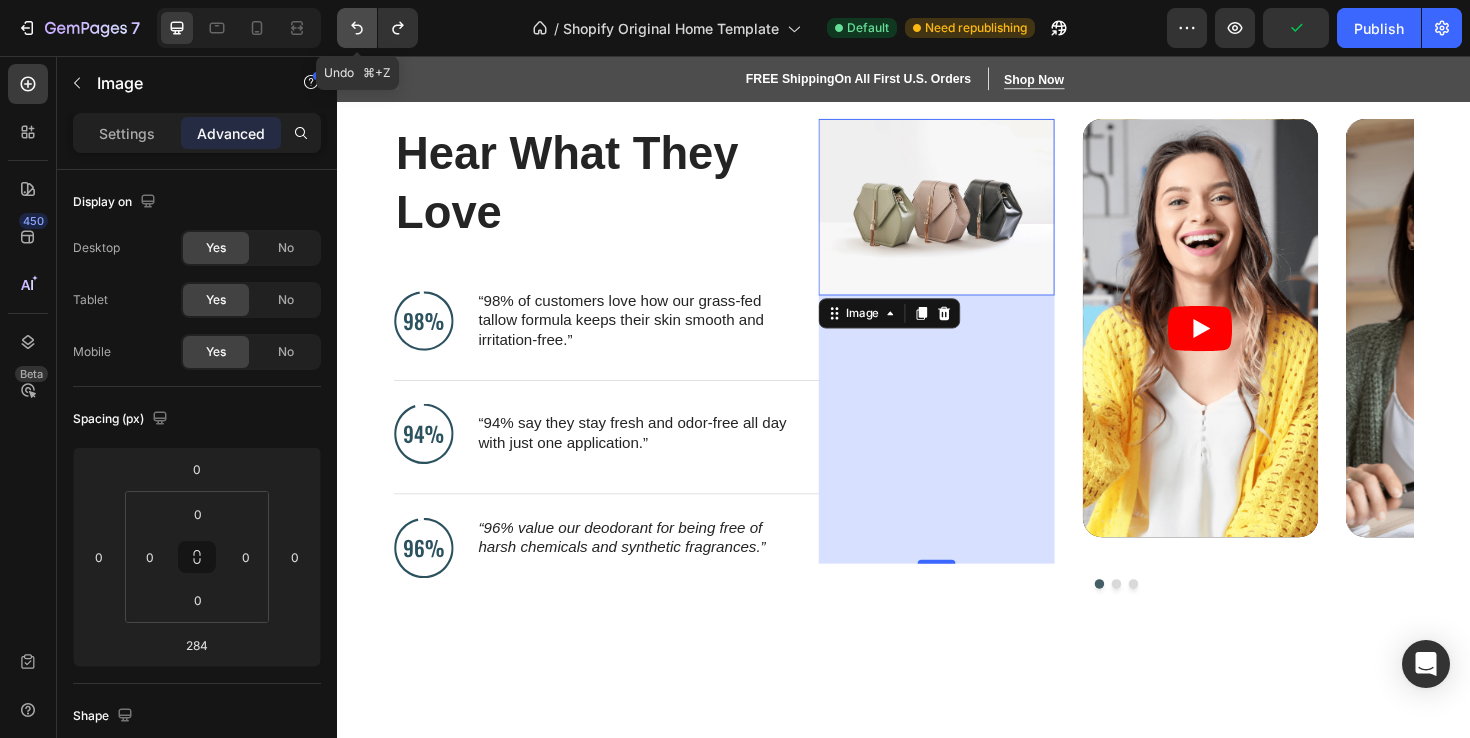 click 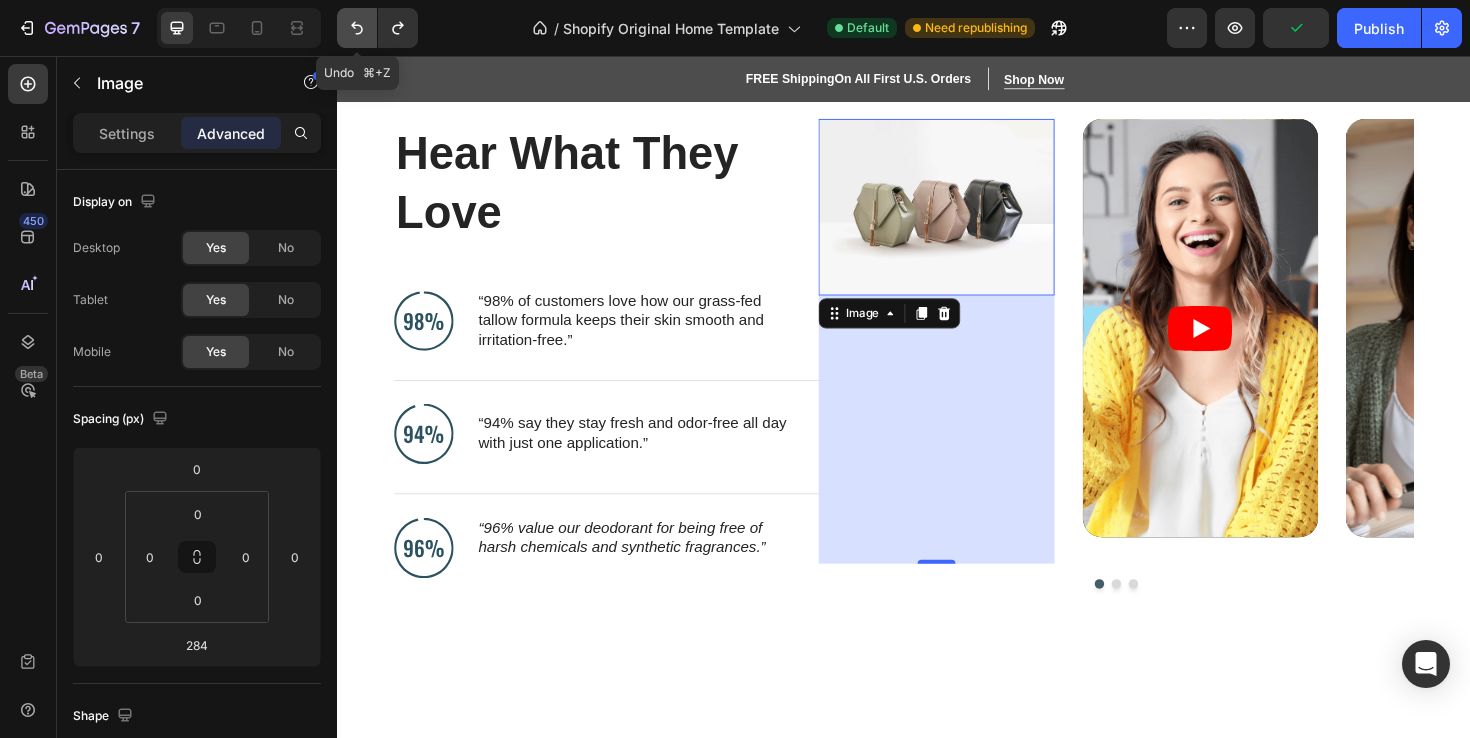 click 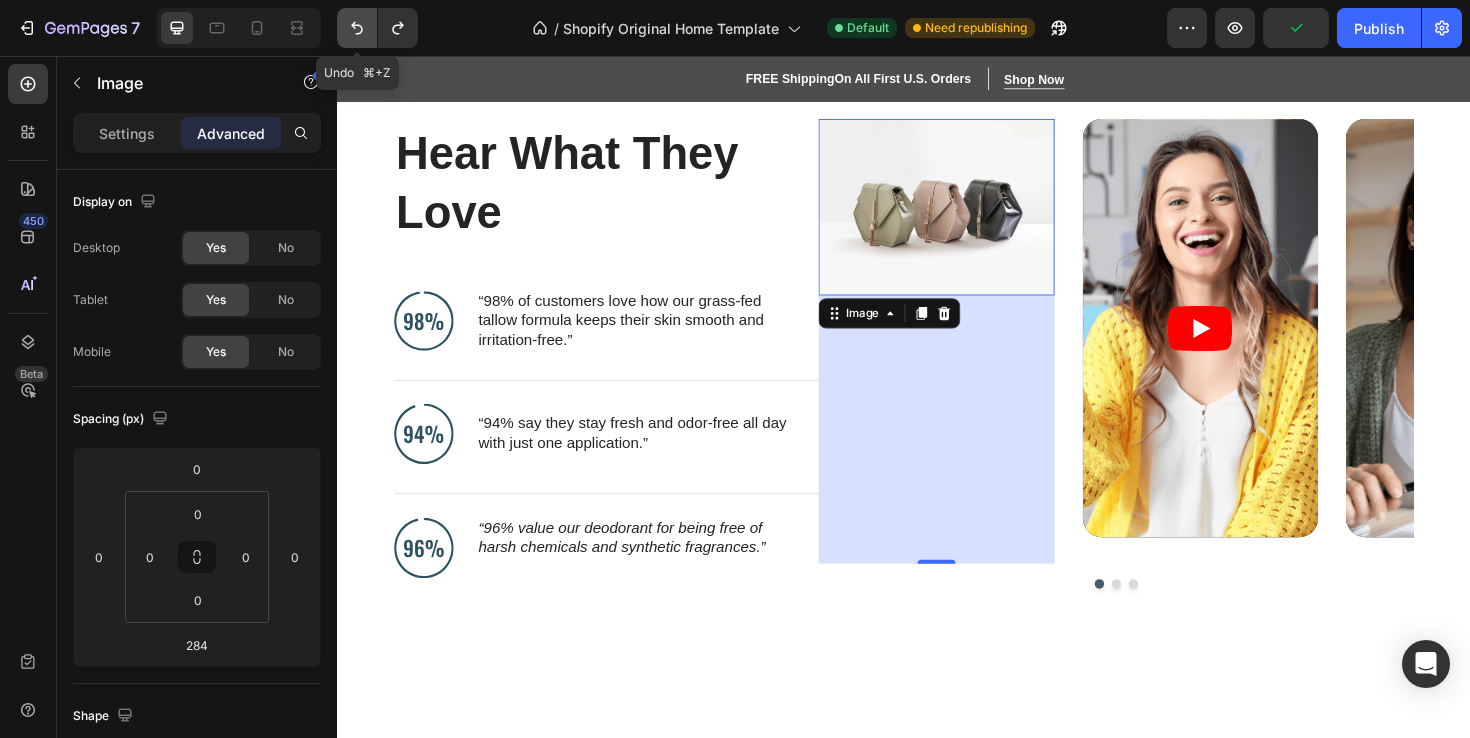 click 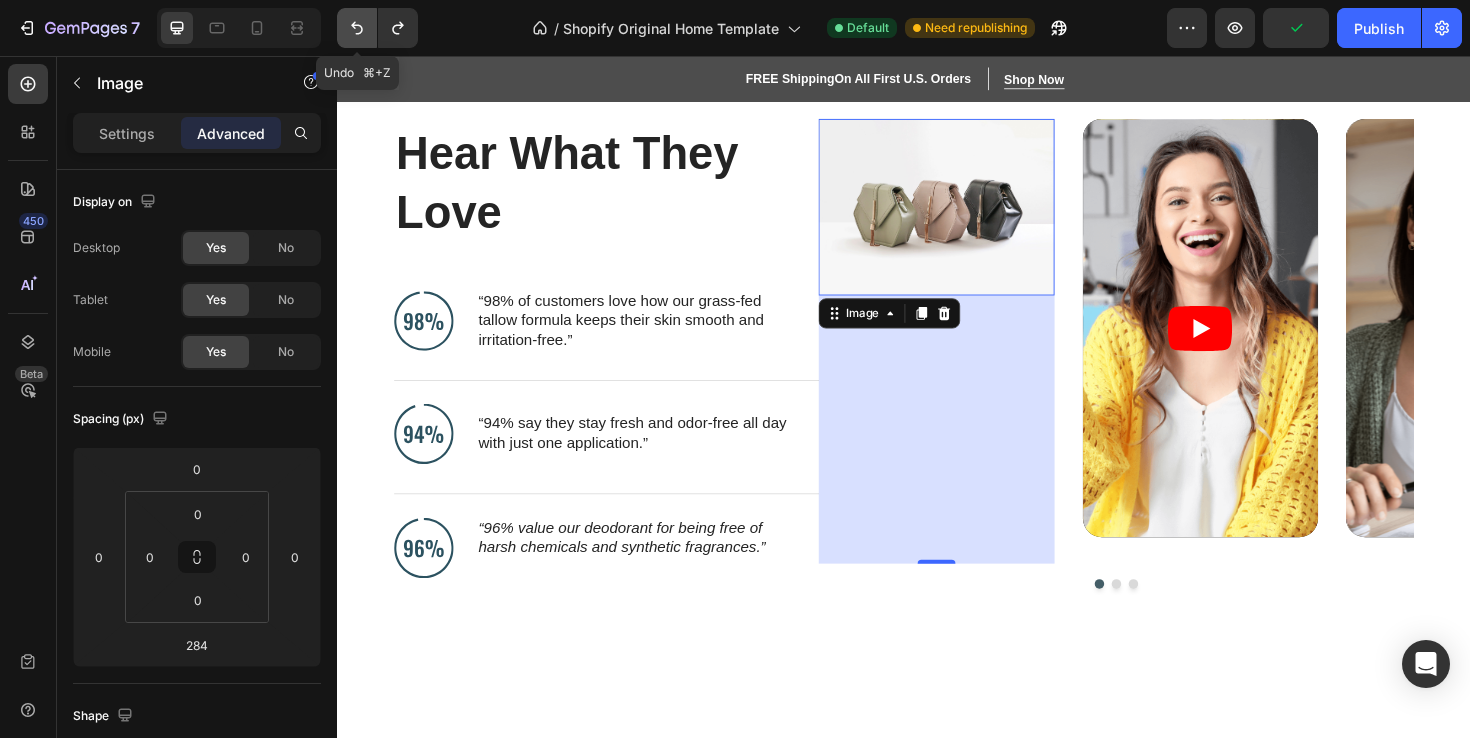 click 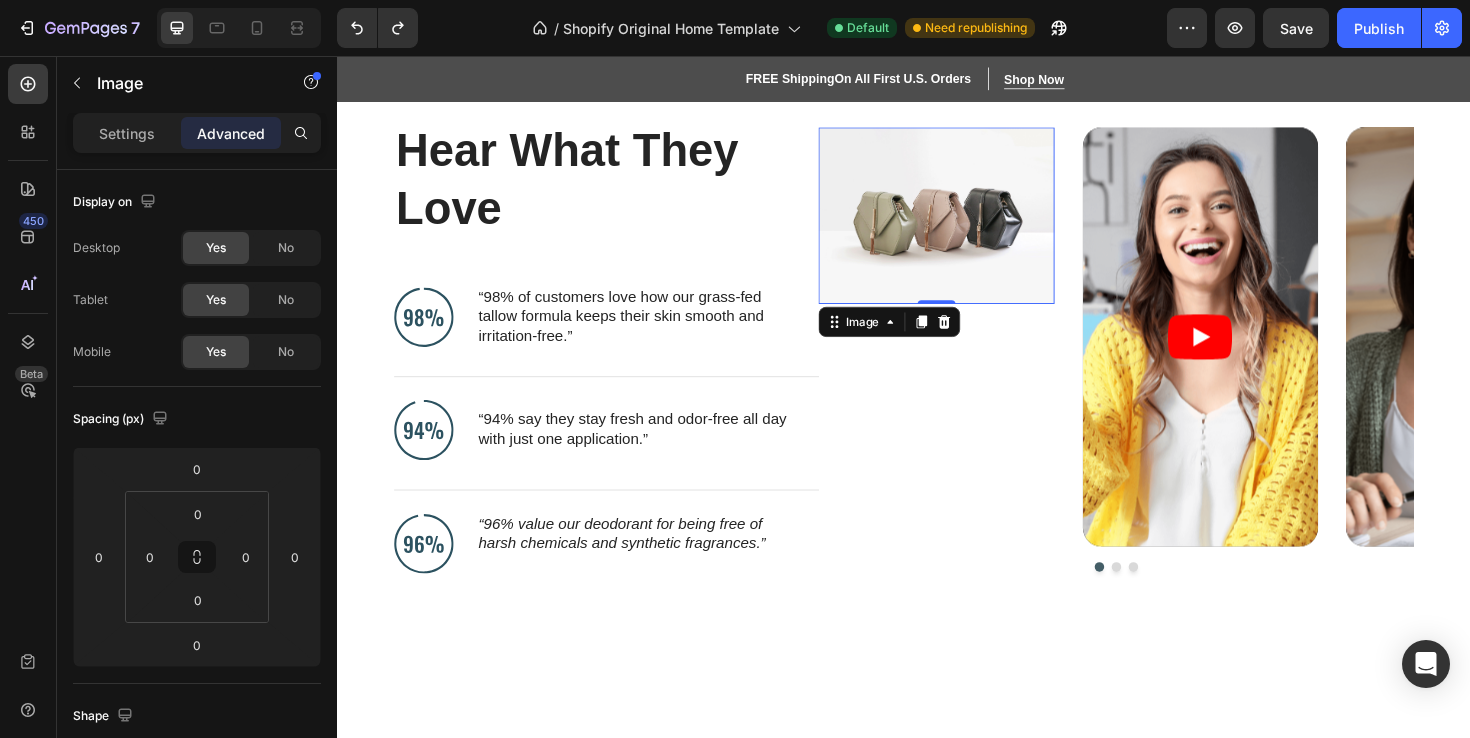 click at bounding box center [972, 225] 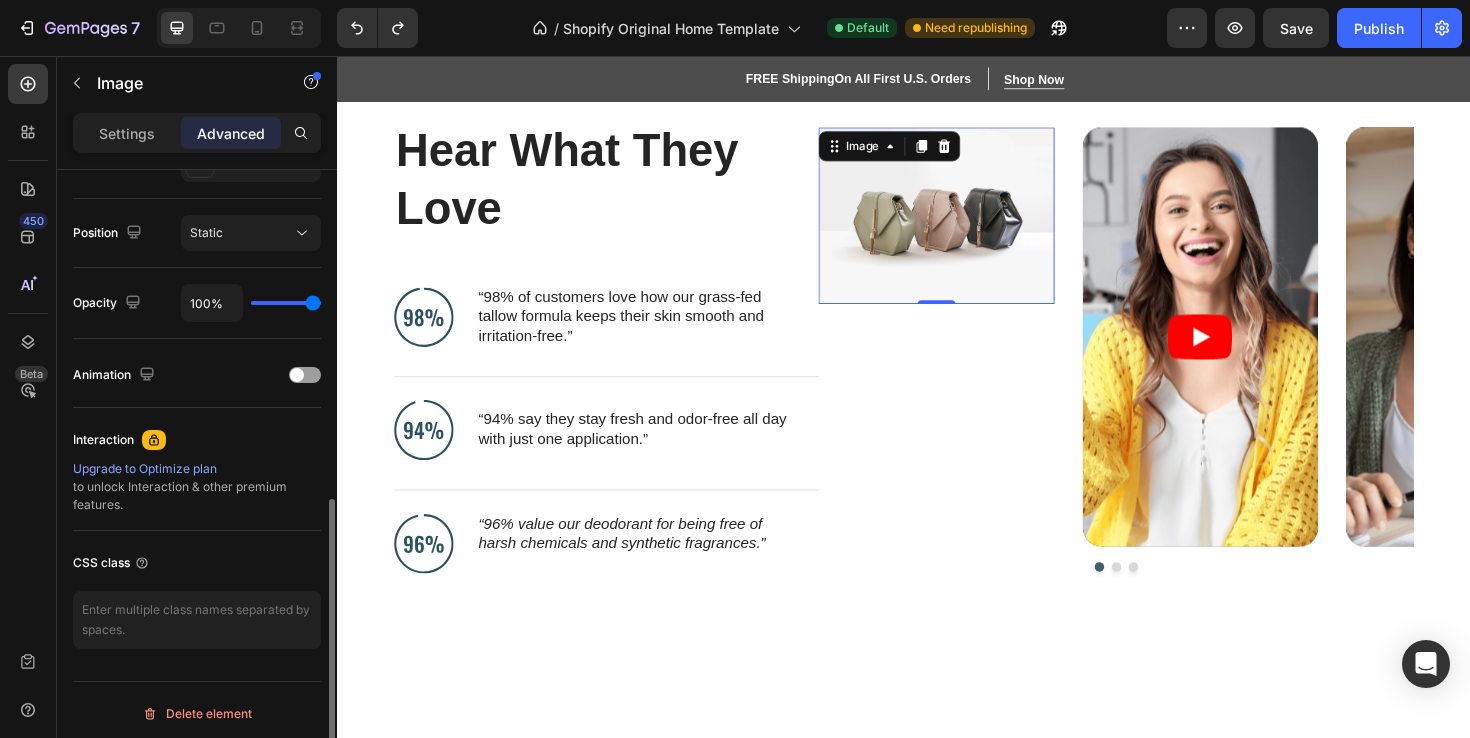 scroll, scrollTop: 0, scrollLeft: 0, axis: both 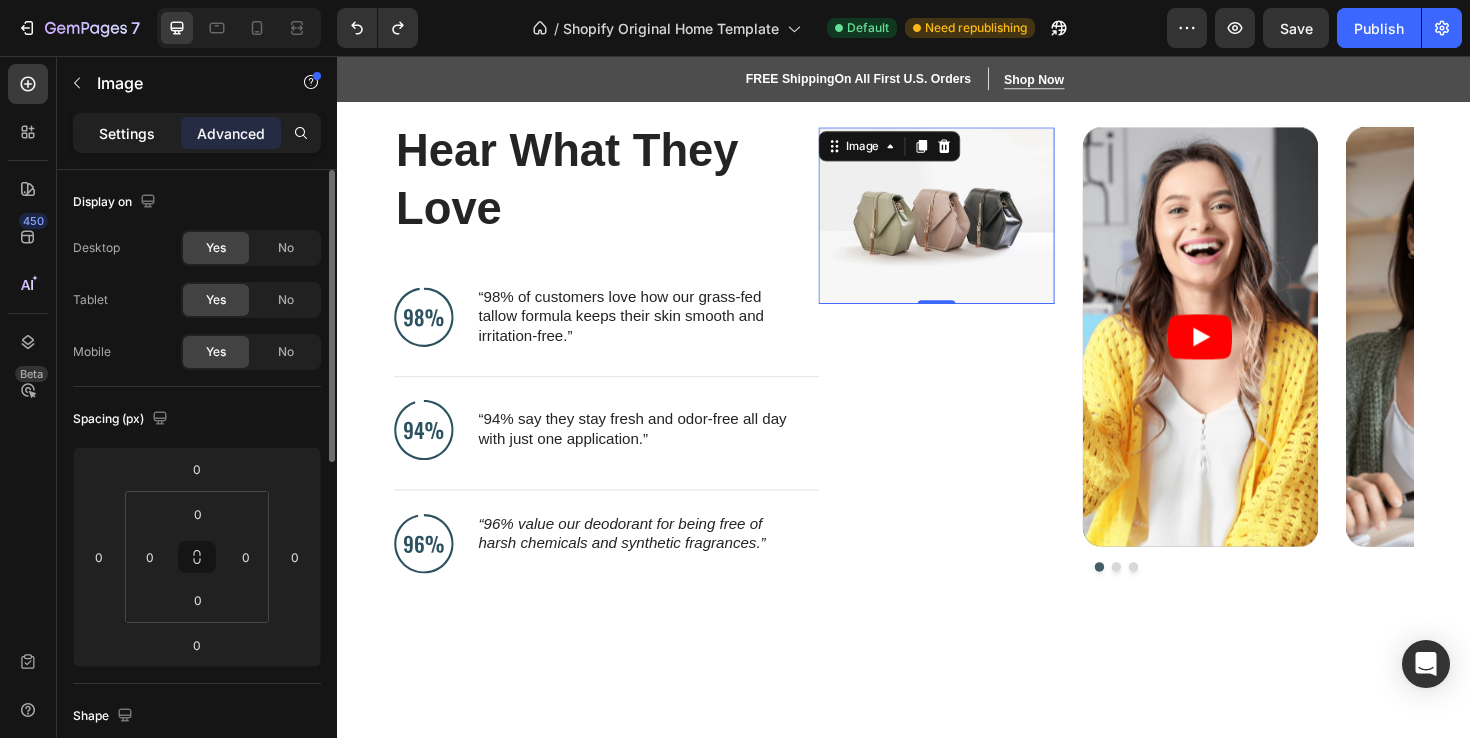 click on "Settings" 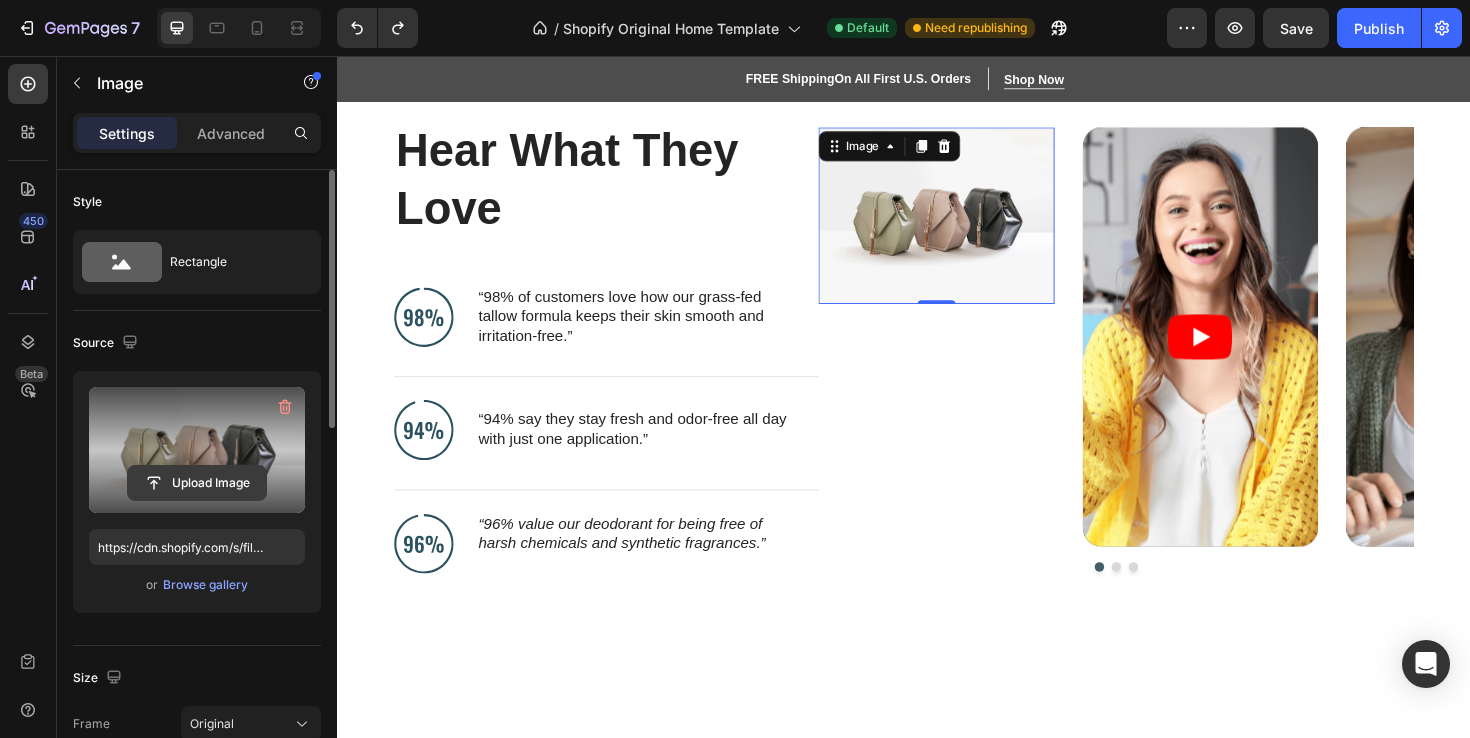 click 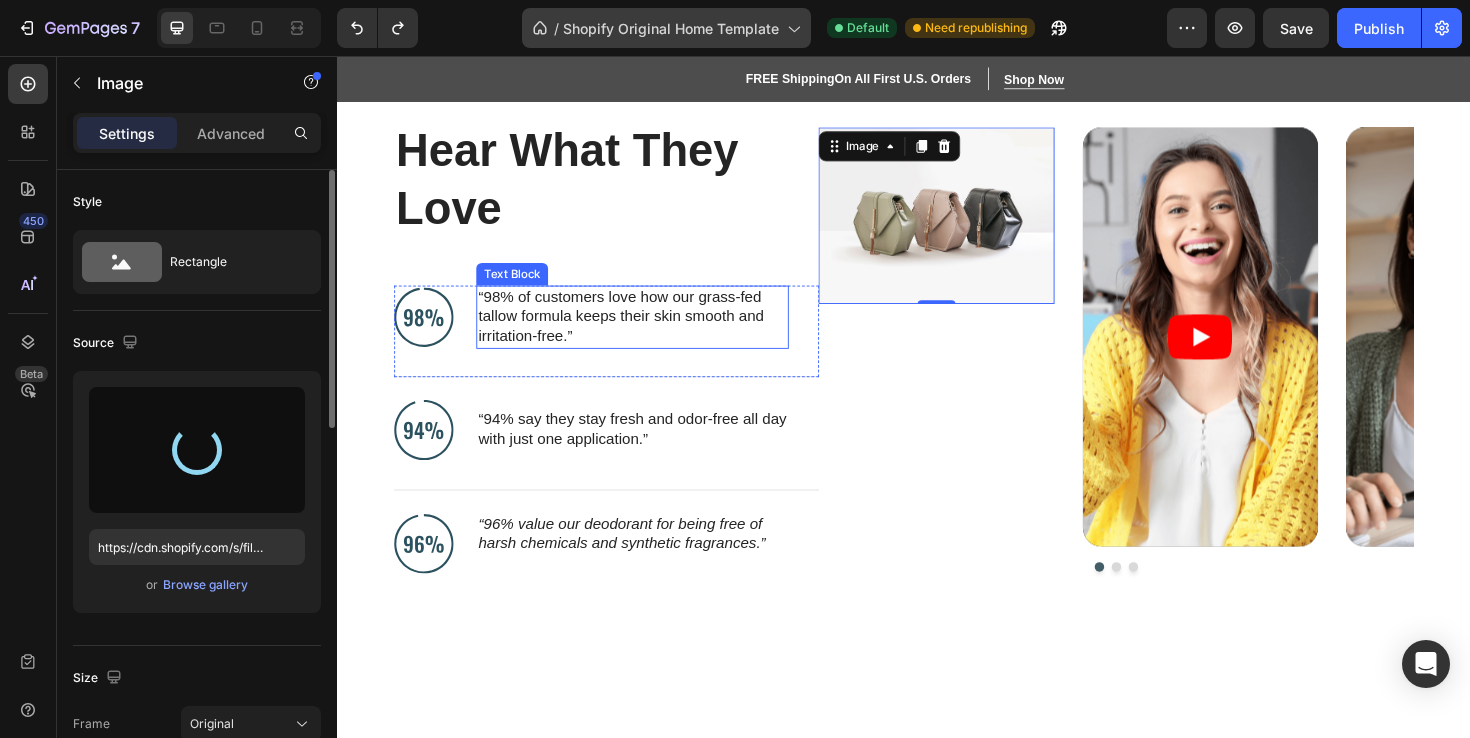 type on "https://cdn.shopify.com/s/files/1/0685/4960/7477/files/gempages_576281724376318915-e3c2da55-56bd-433f-b7e5-a2b6d323a1d0.png" 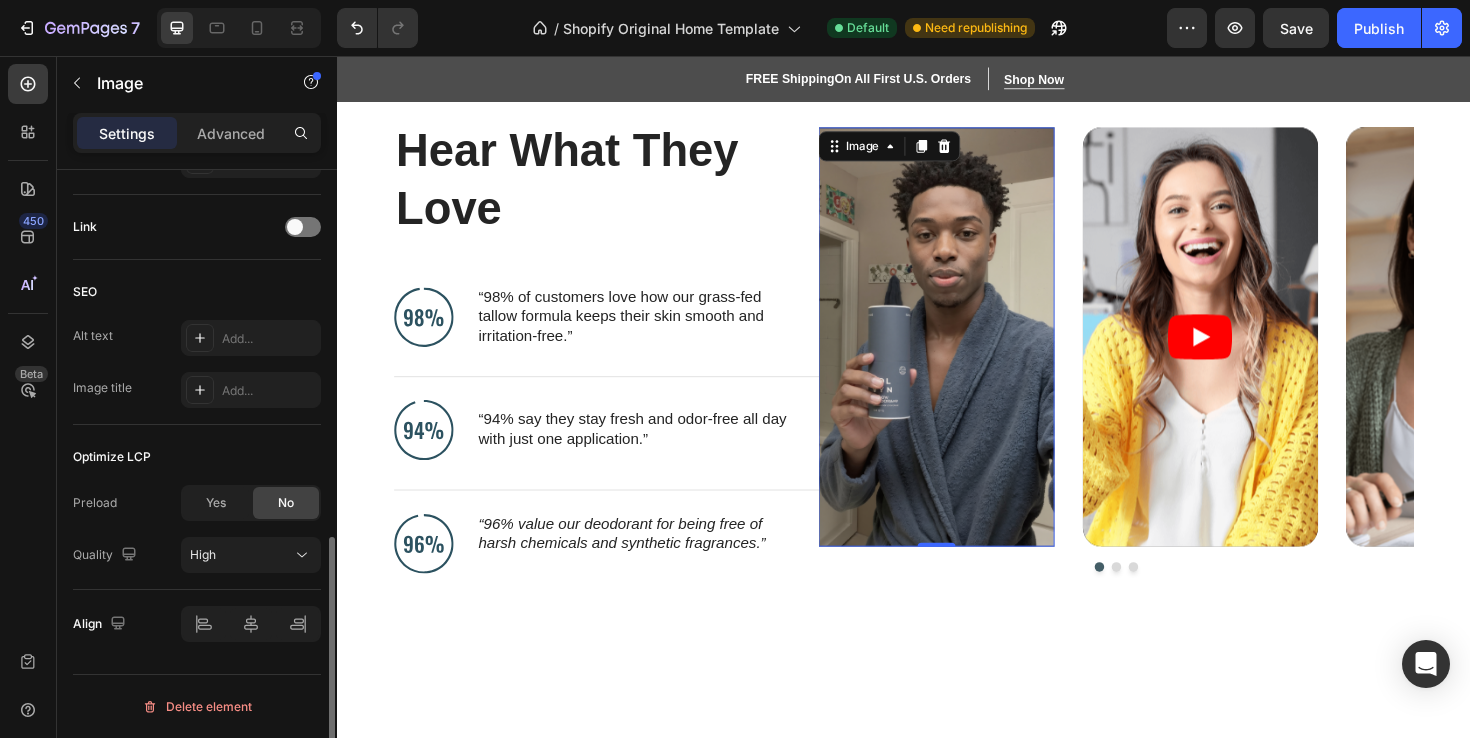 scroll, scrollTop: 0, scrollLeft: 0, axis: both 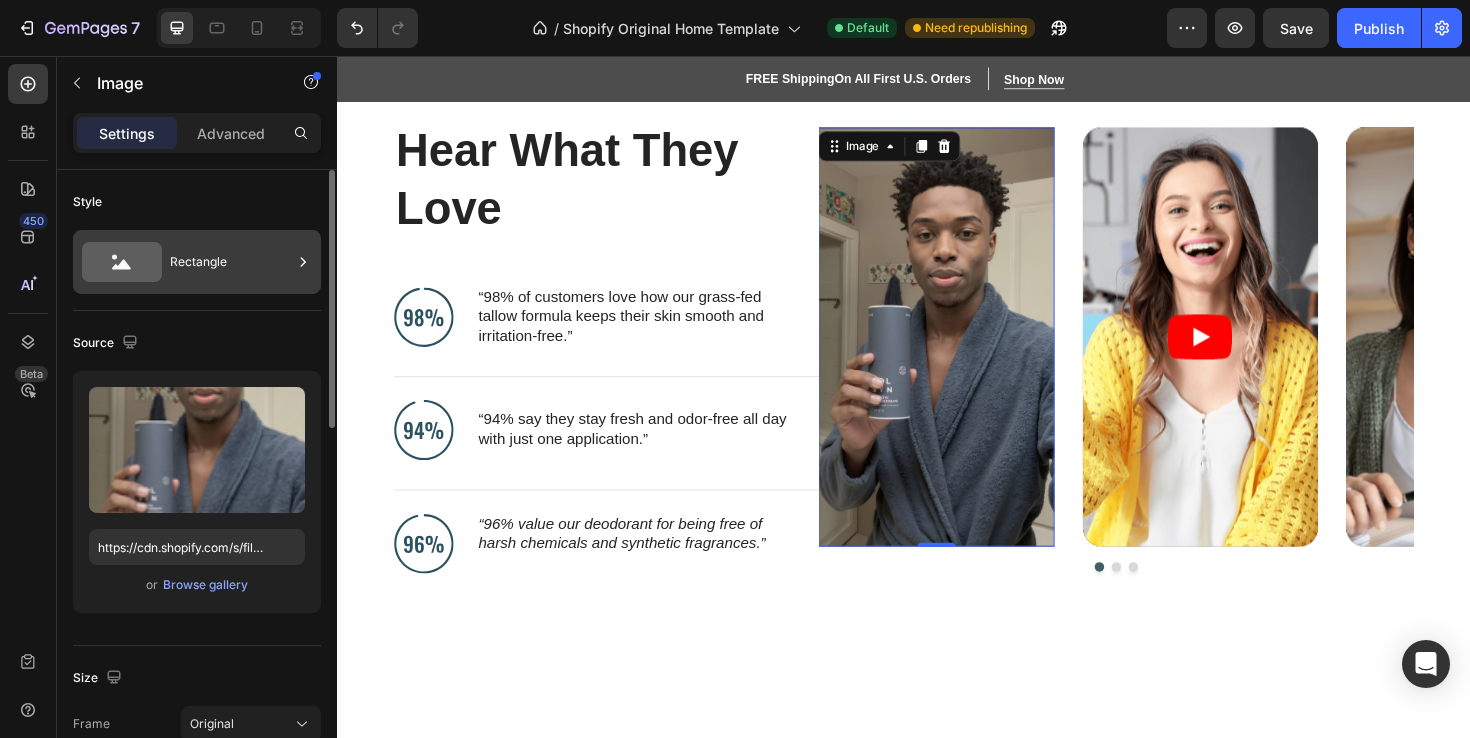 click on "Rectangle" at bounding box center [231, 262] 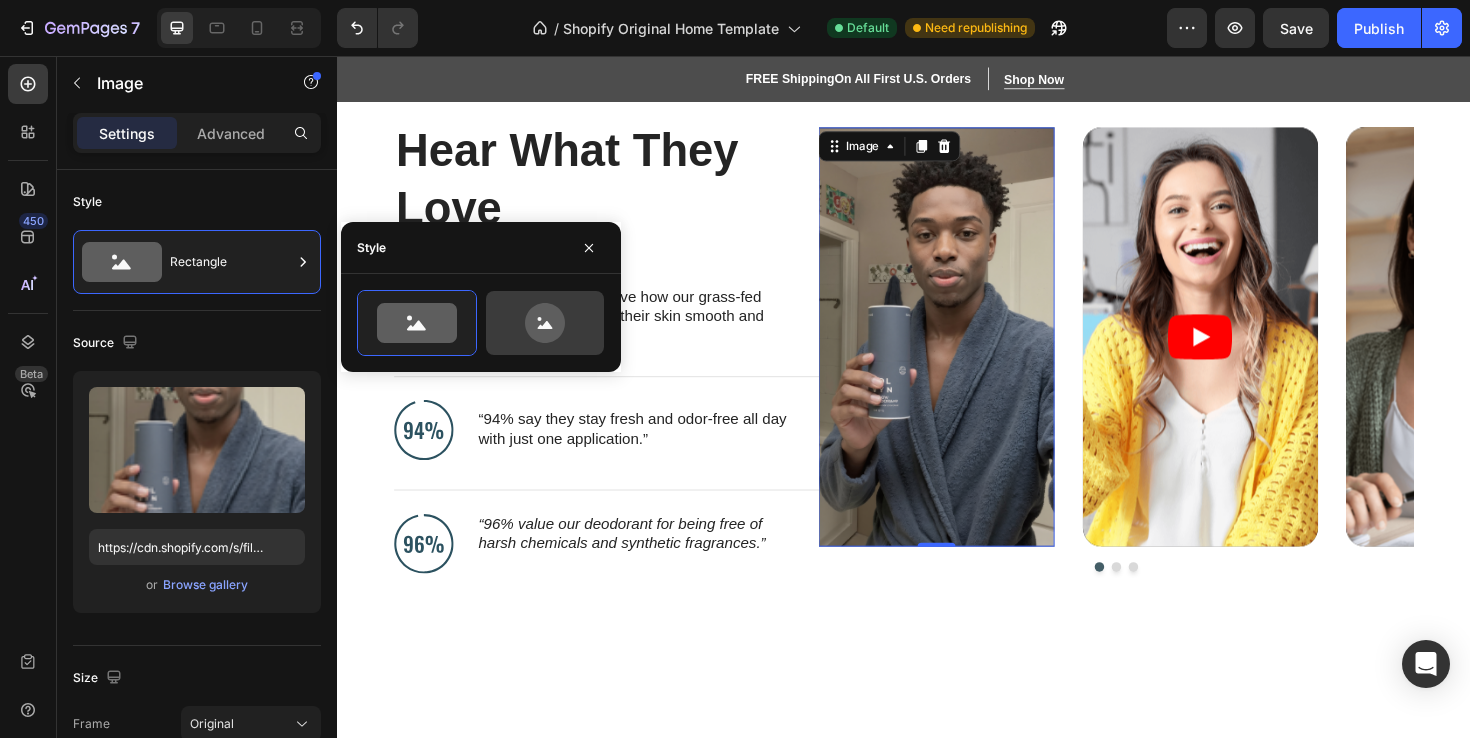 click 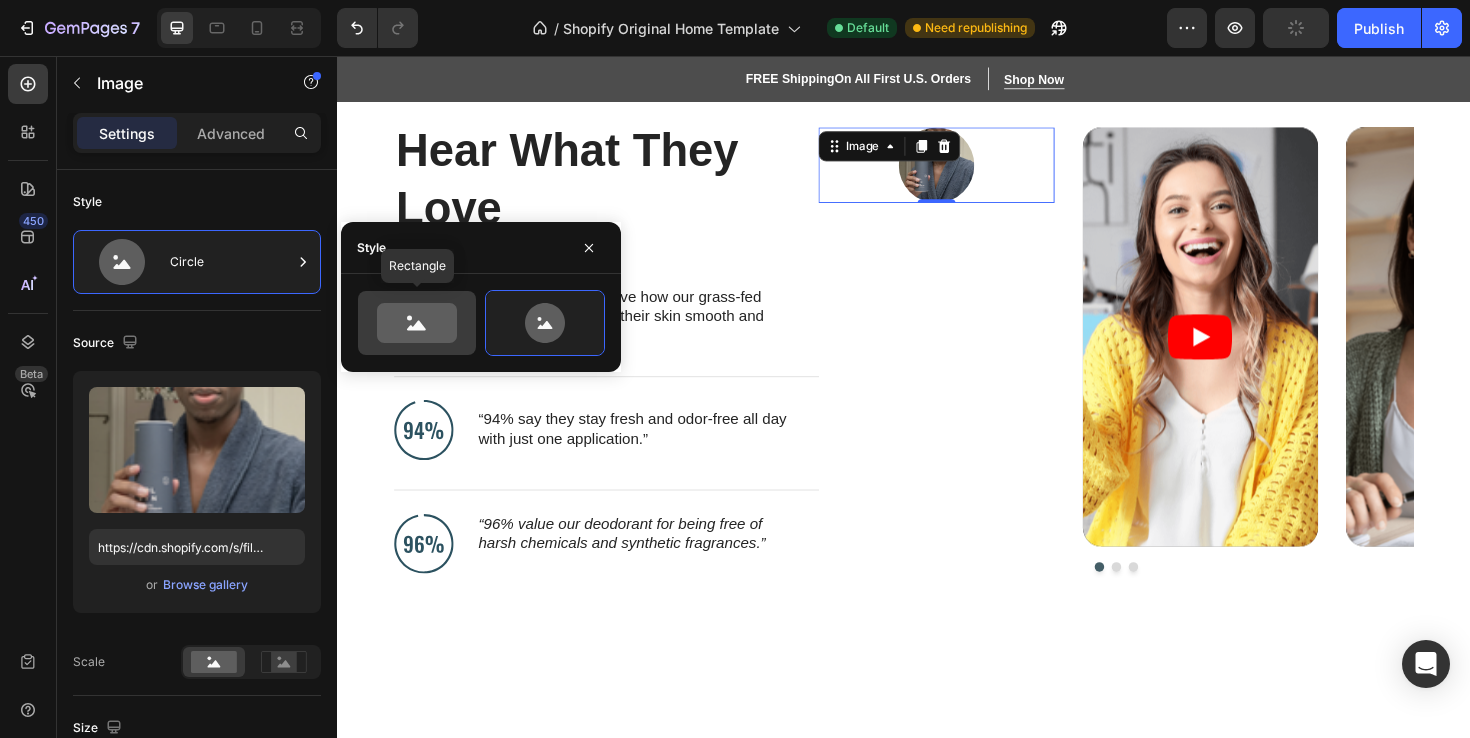 click 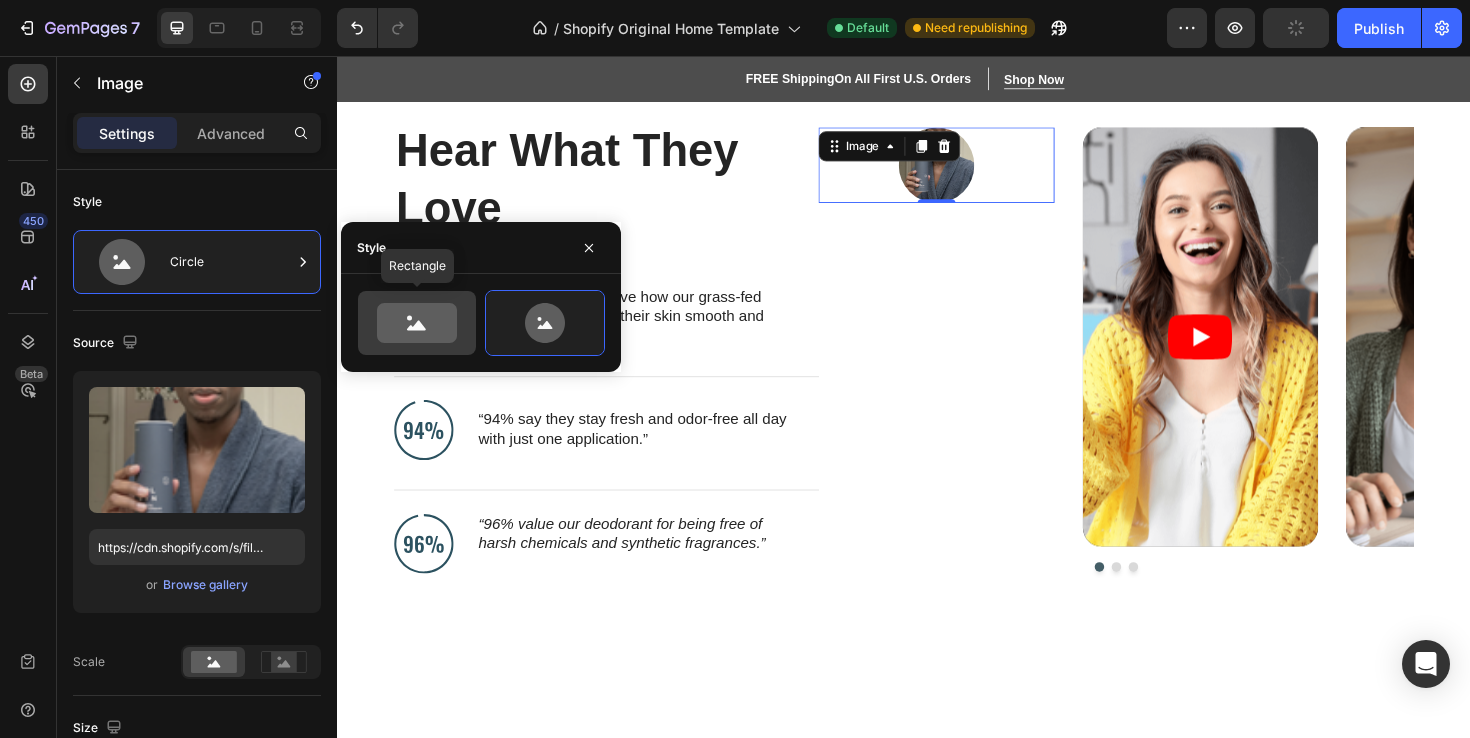 type on "100" 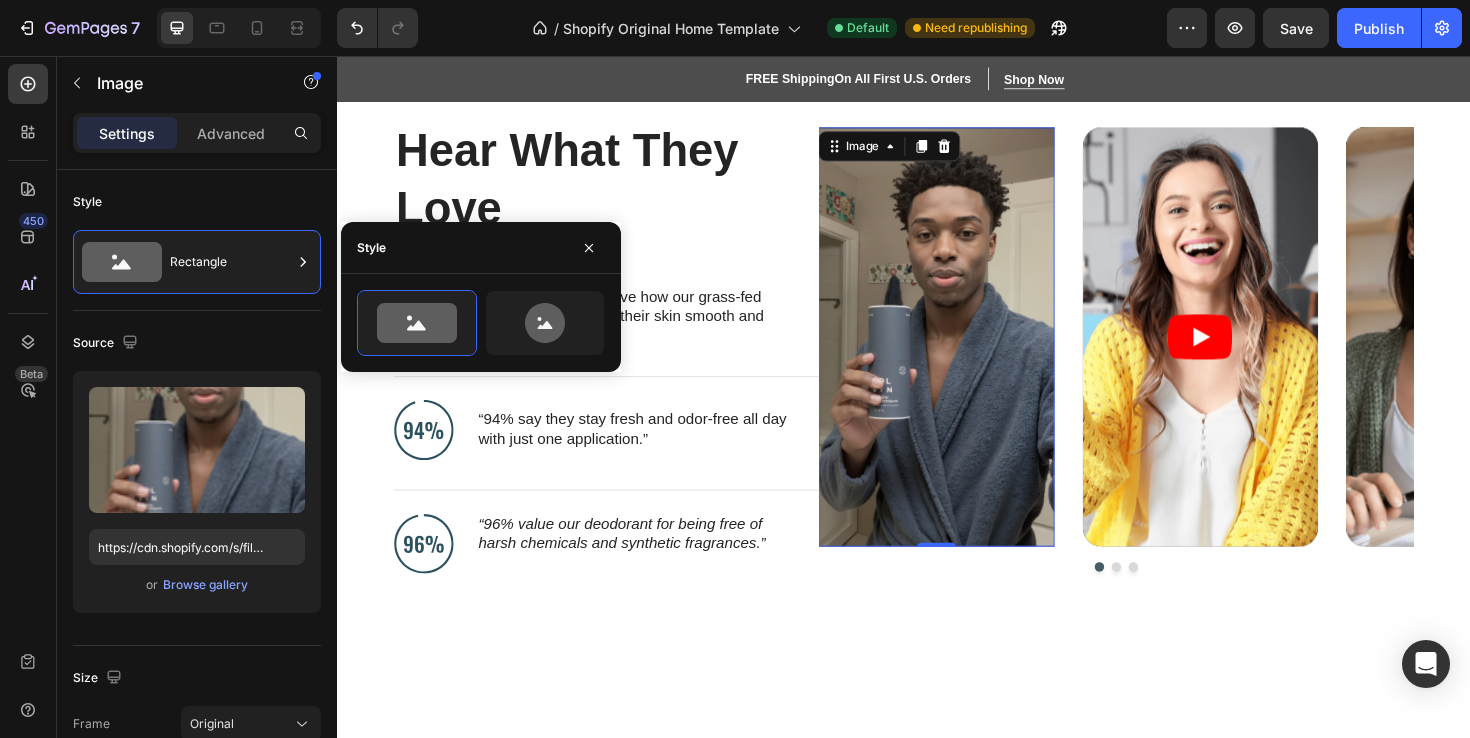 click on "Settings Advanced" at bounding box center [197, 141] 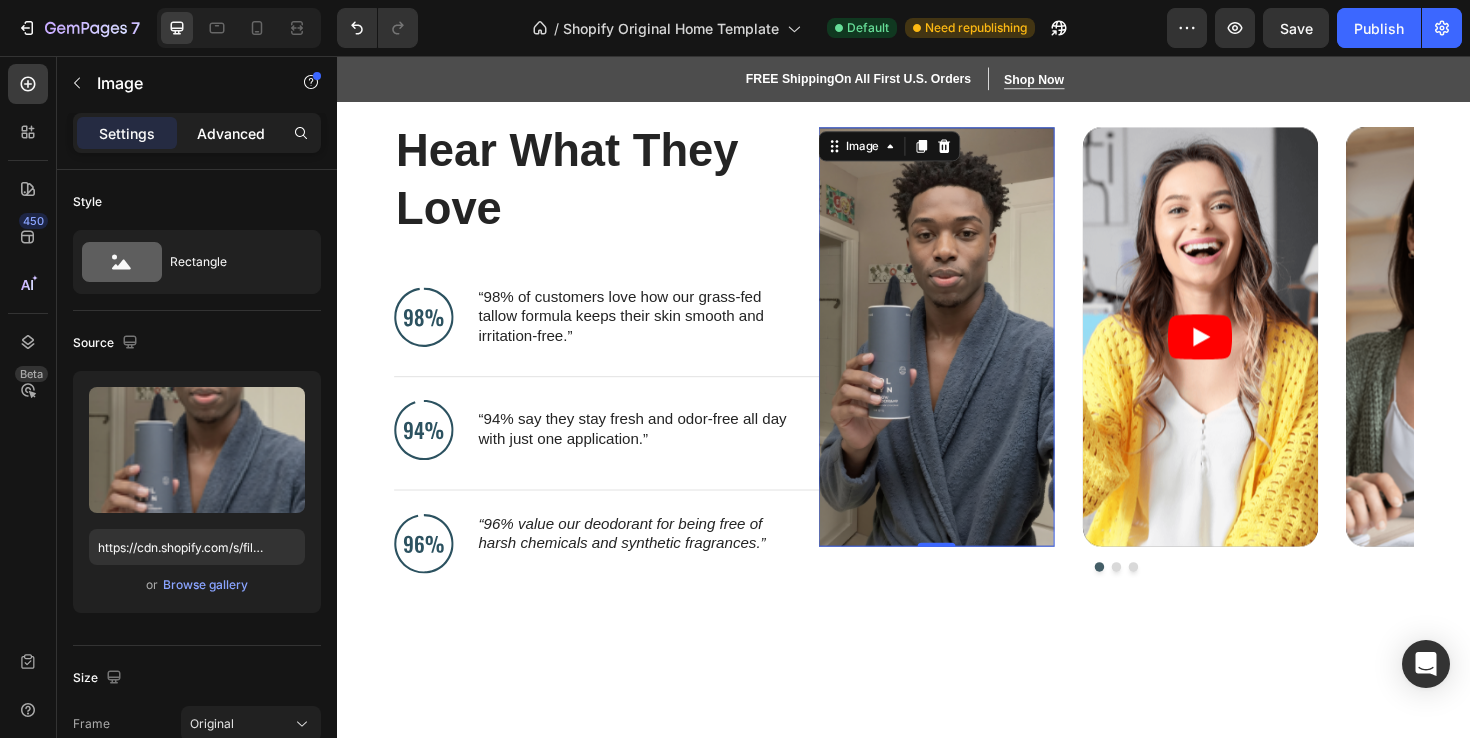 click on "Advanced" at bounding box center (231, 133) 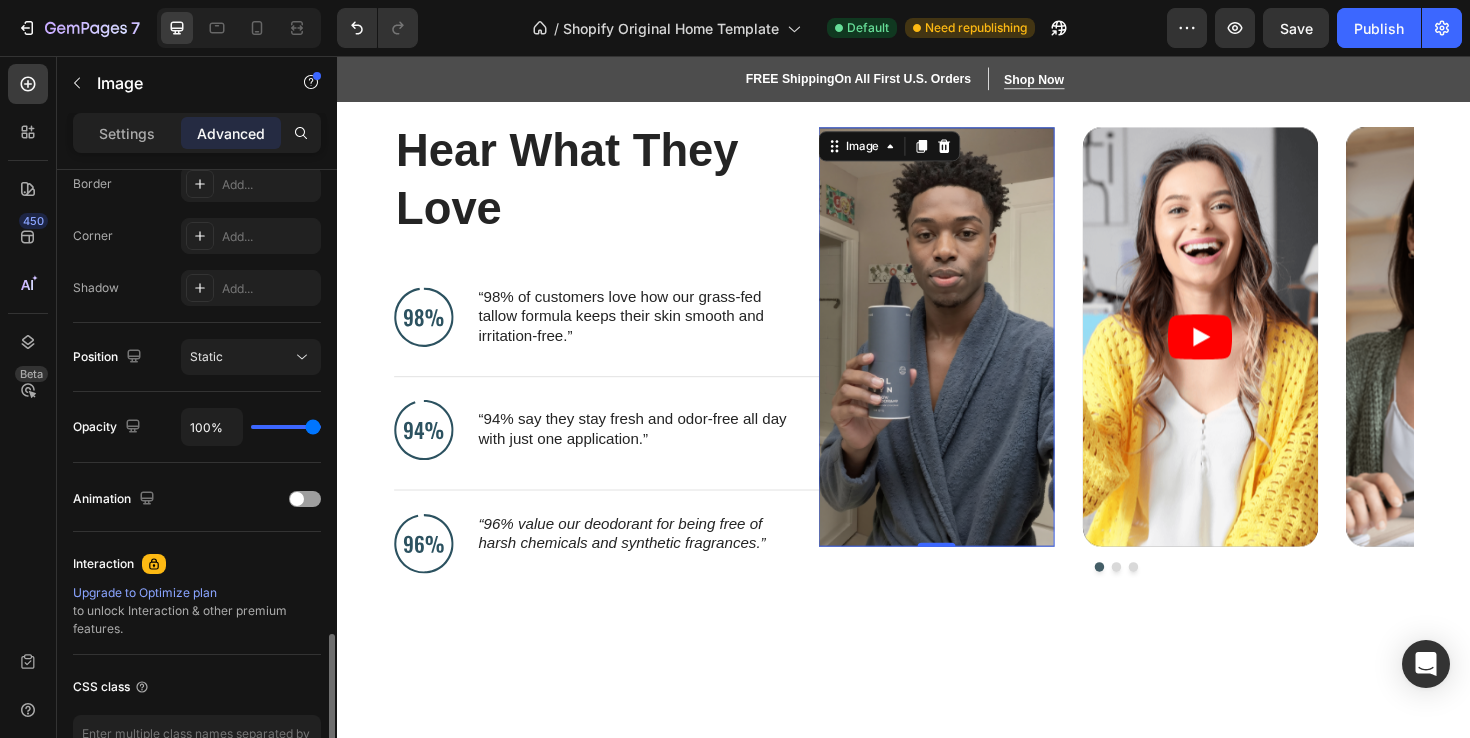scroll, scrollTop: 709, scrollLeft: 0, axis: vertical 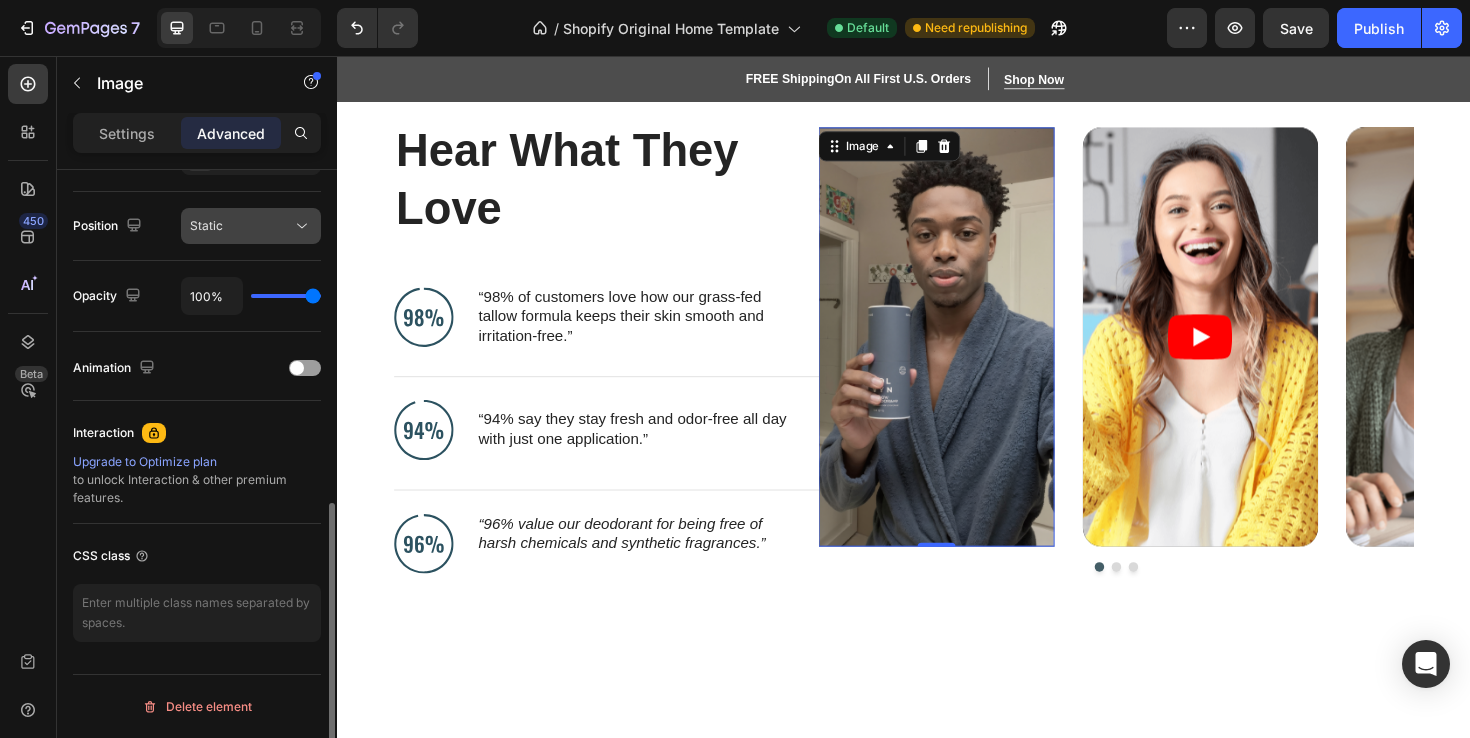 click on "Static" at bounding box center (241, 226) 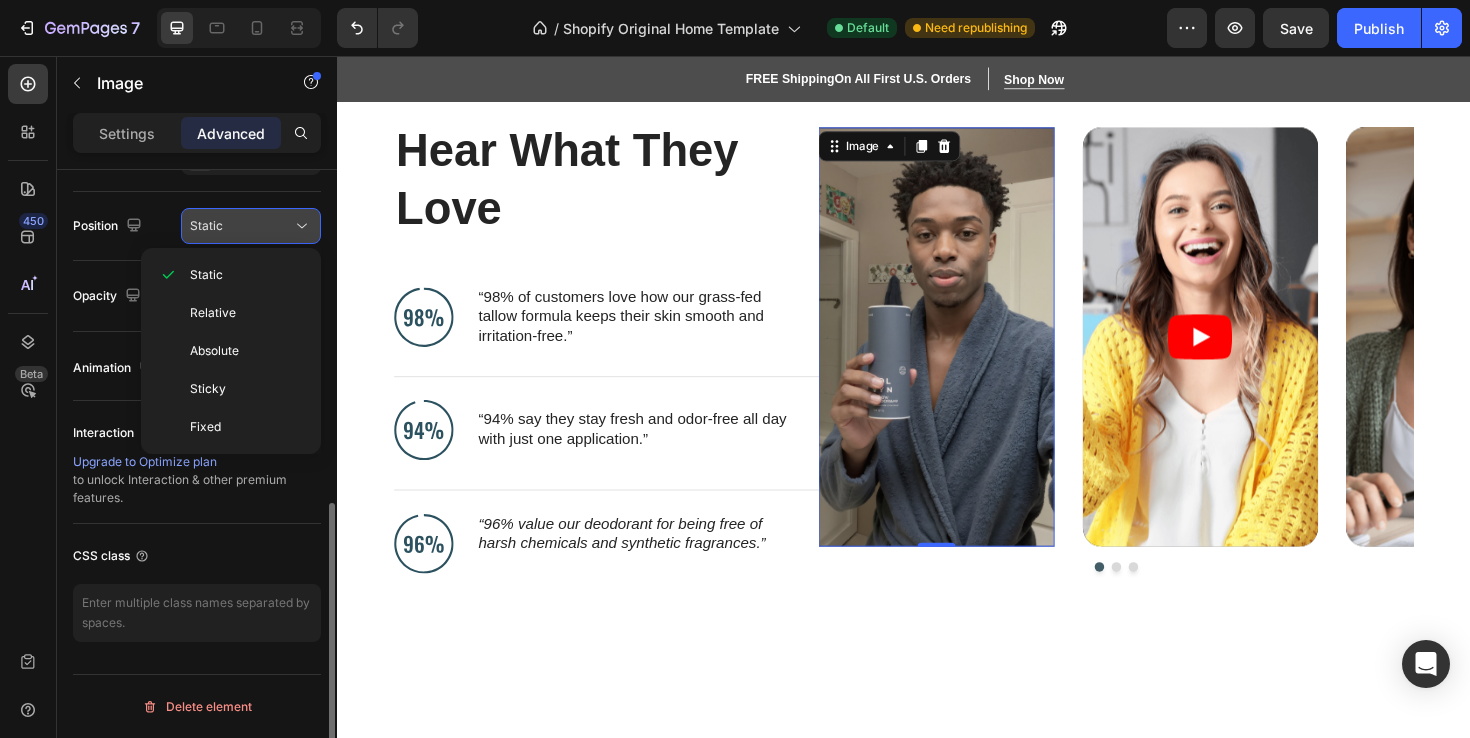 click on "Static" at bounding box center [241, 226] 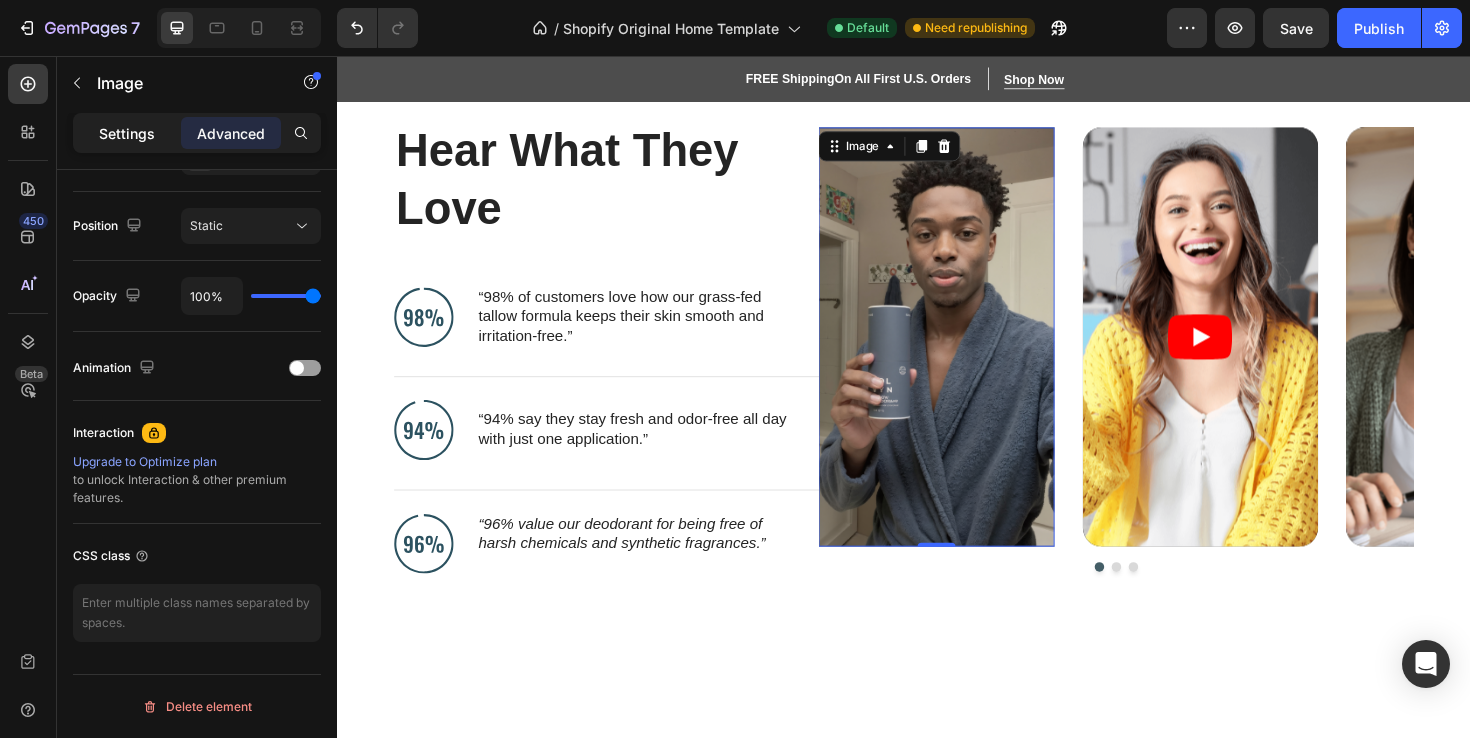 click on "Settings" 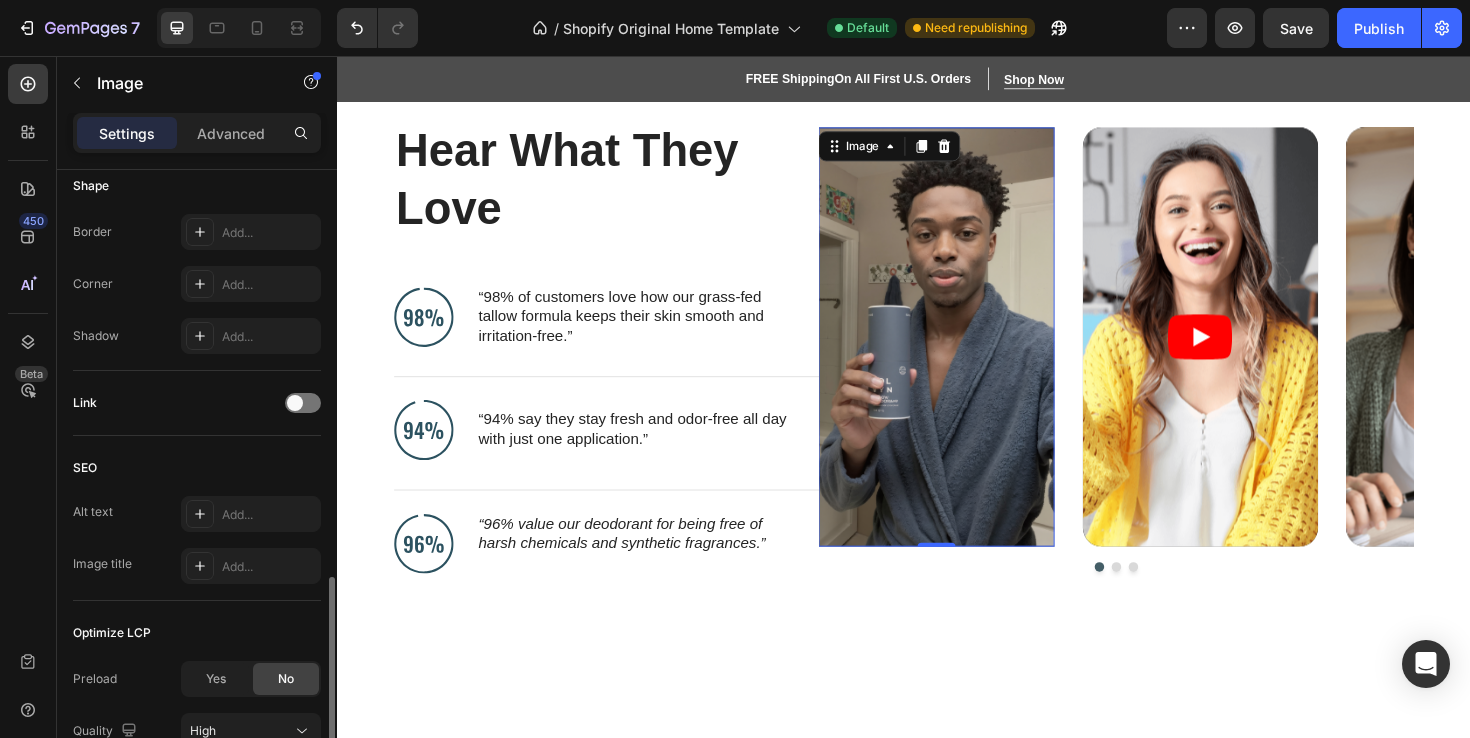 scroll, scrollTop: 885, scrollLeft: 0, axis: vertical 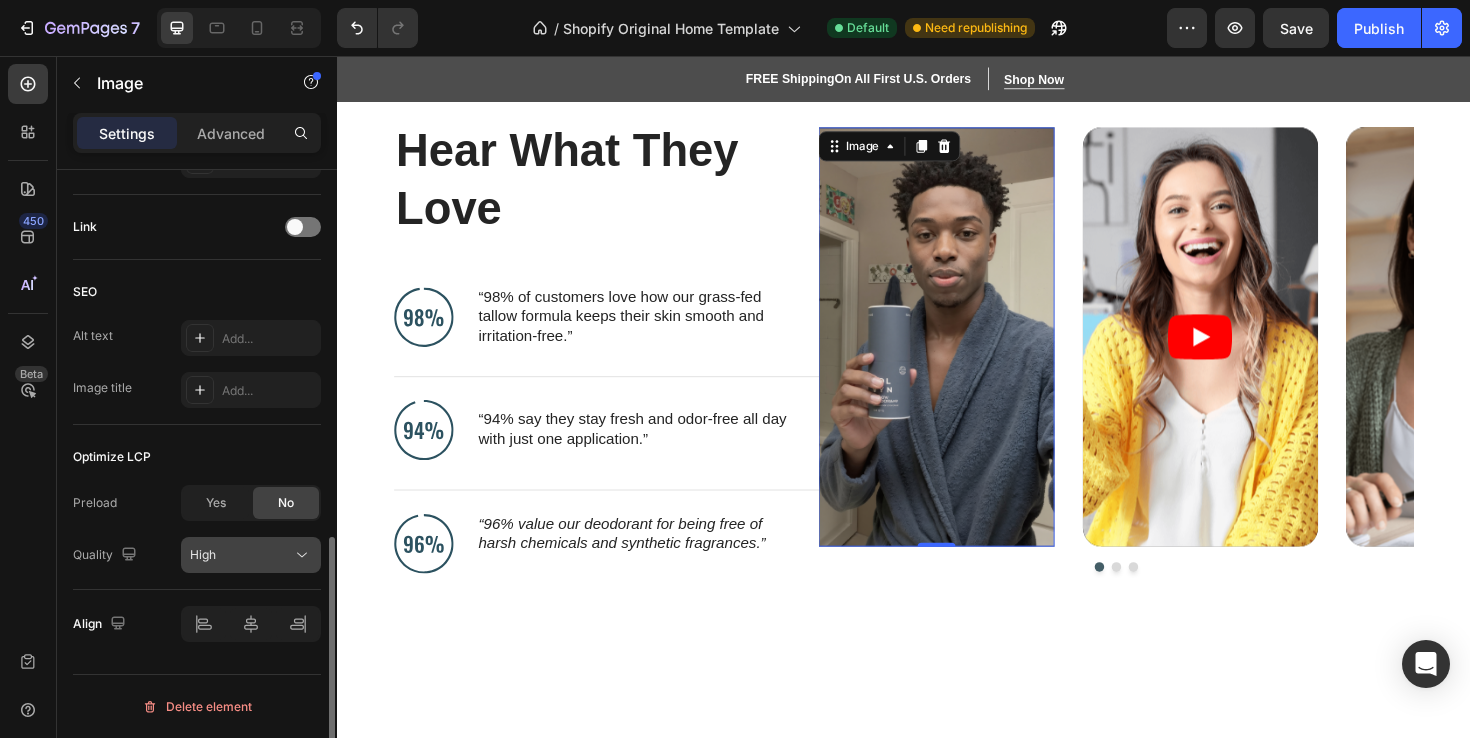 click on "High" at bounding box center (241, 555) 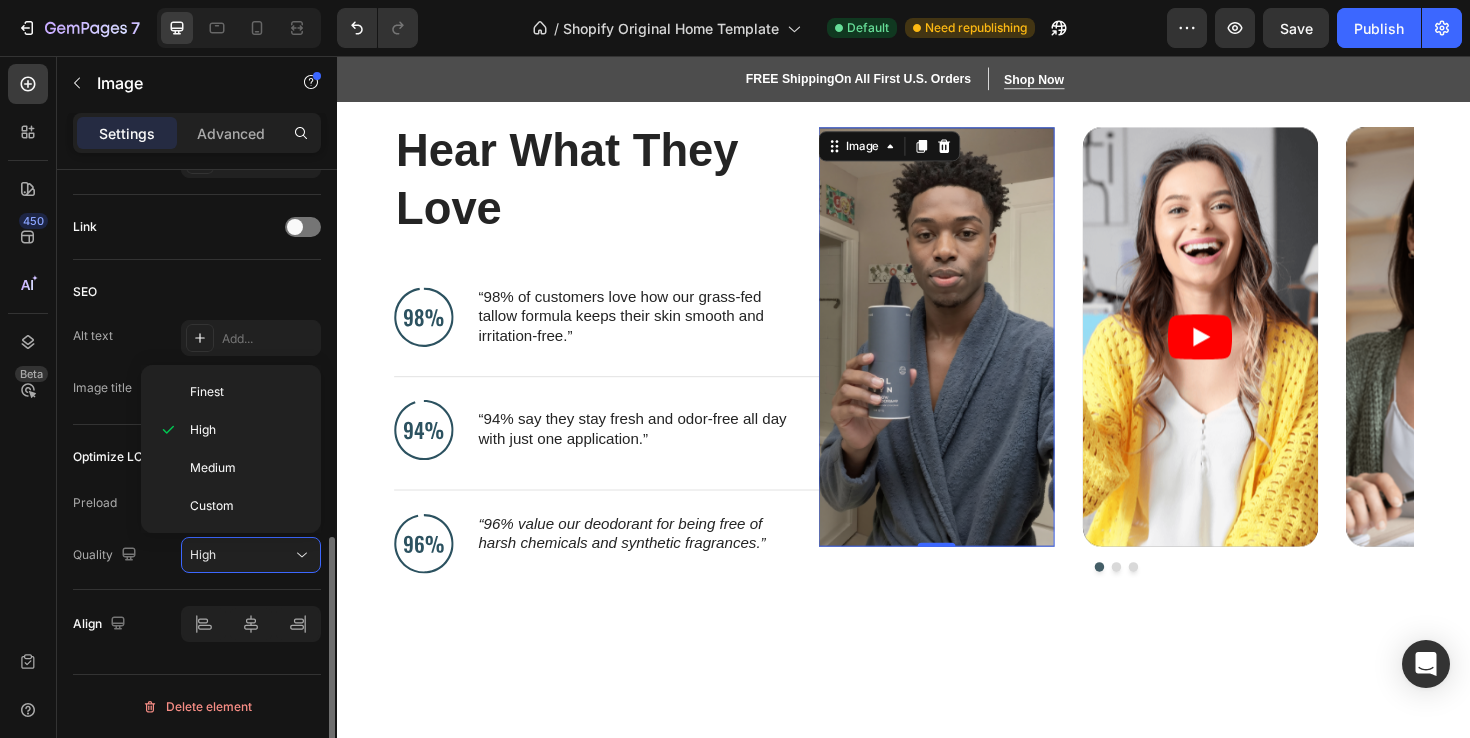 click on "SEO Alt text Add... Image title Add..." 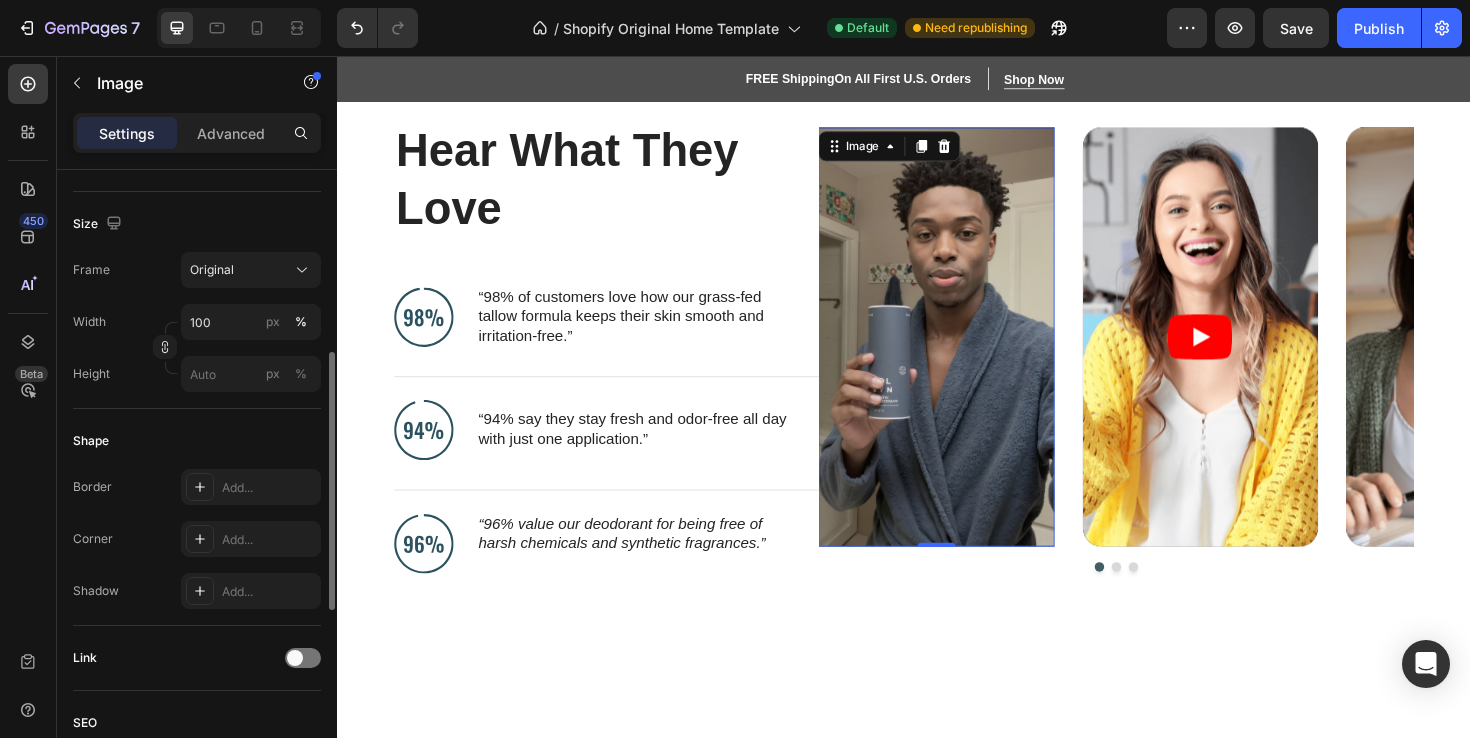 scroll, scrollTop: 427, scrollLeft: 0, axis: vertical 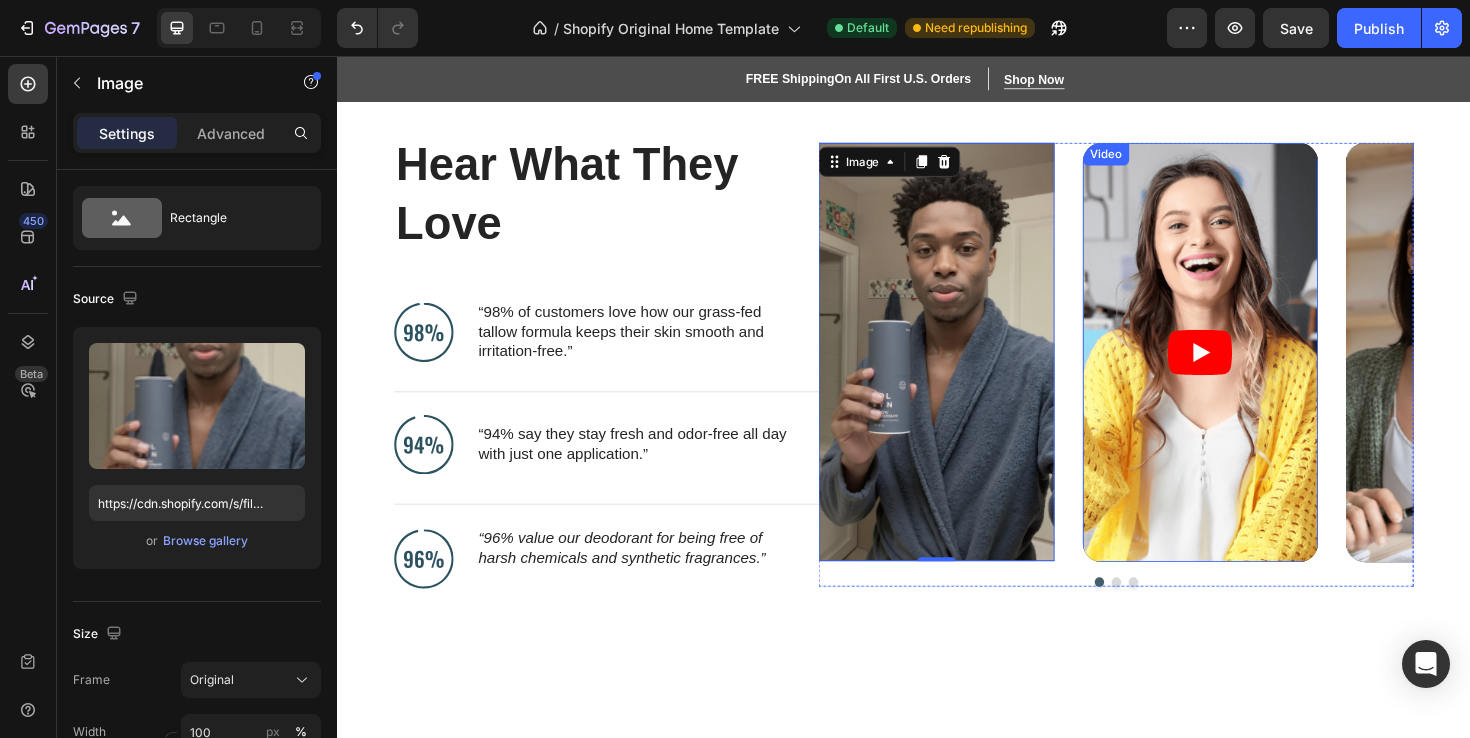 click 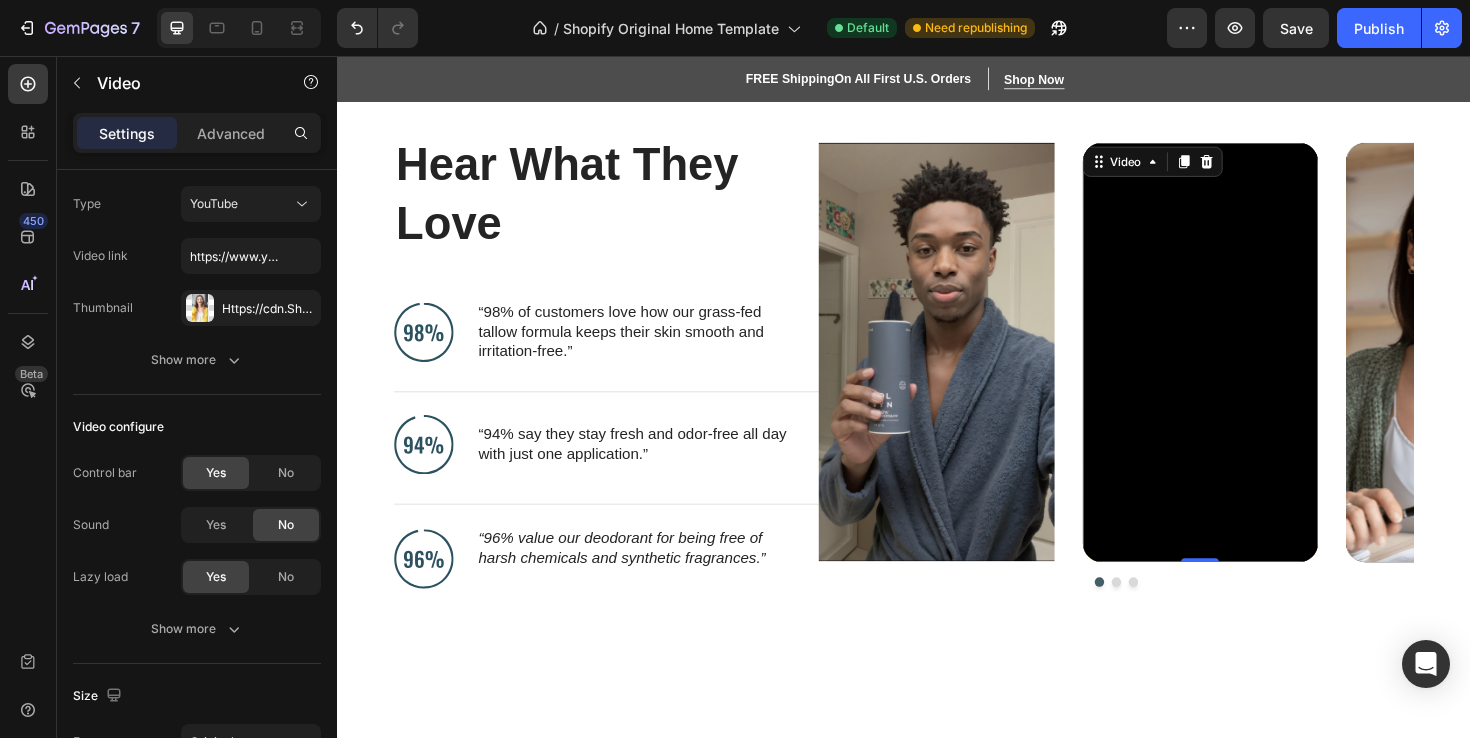 scroll, scrollTop: 0, scrollLeft: 0, axis: both 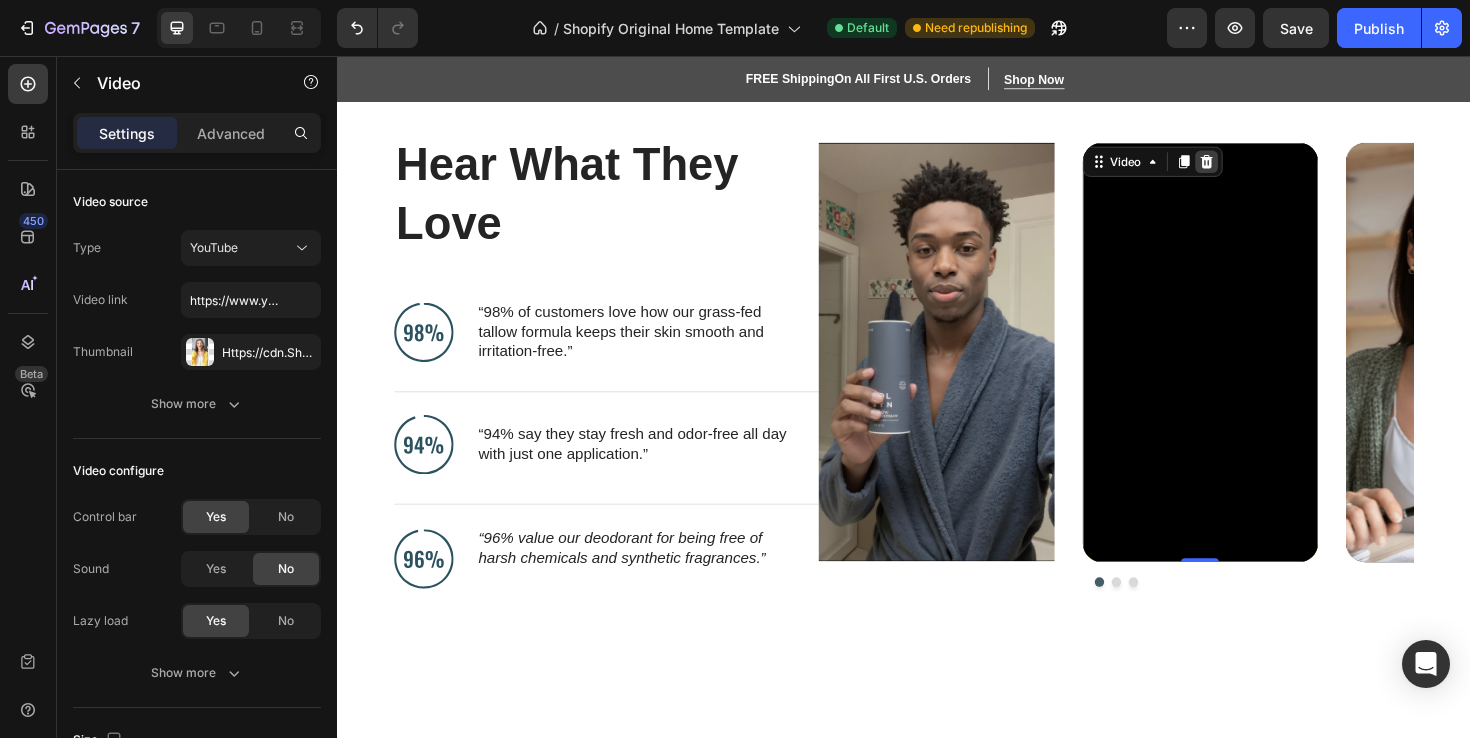 click 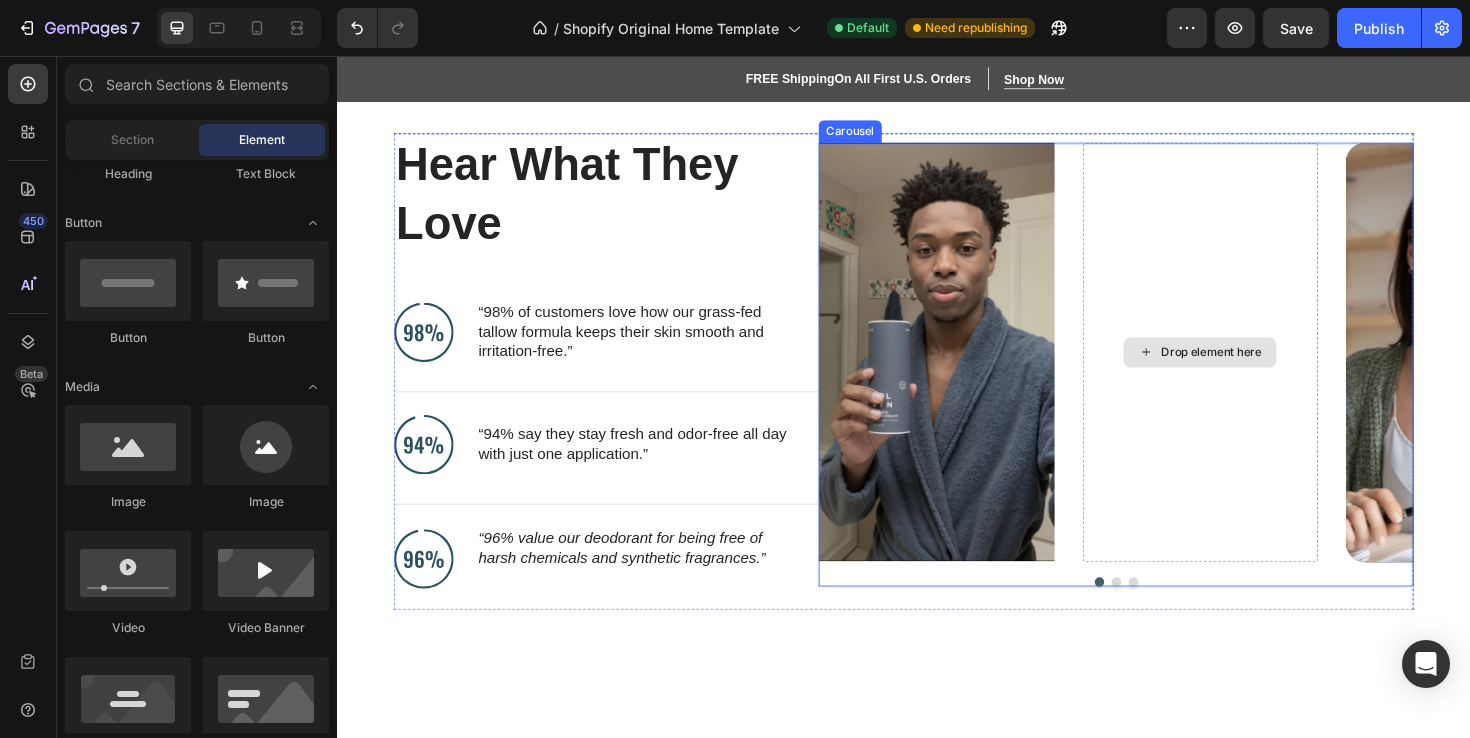 click on "Drop element here" at bounding box center (1263, 370) 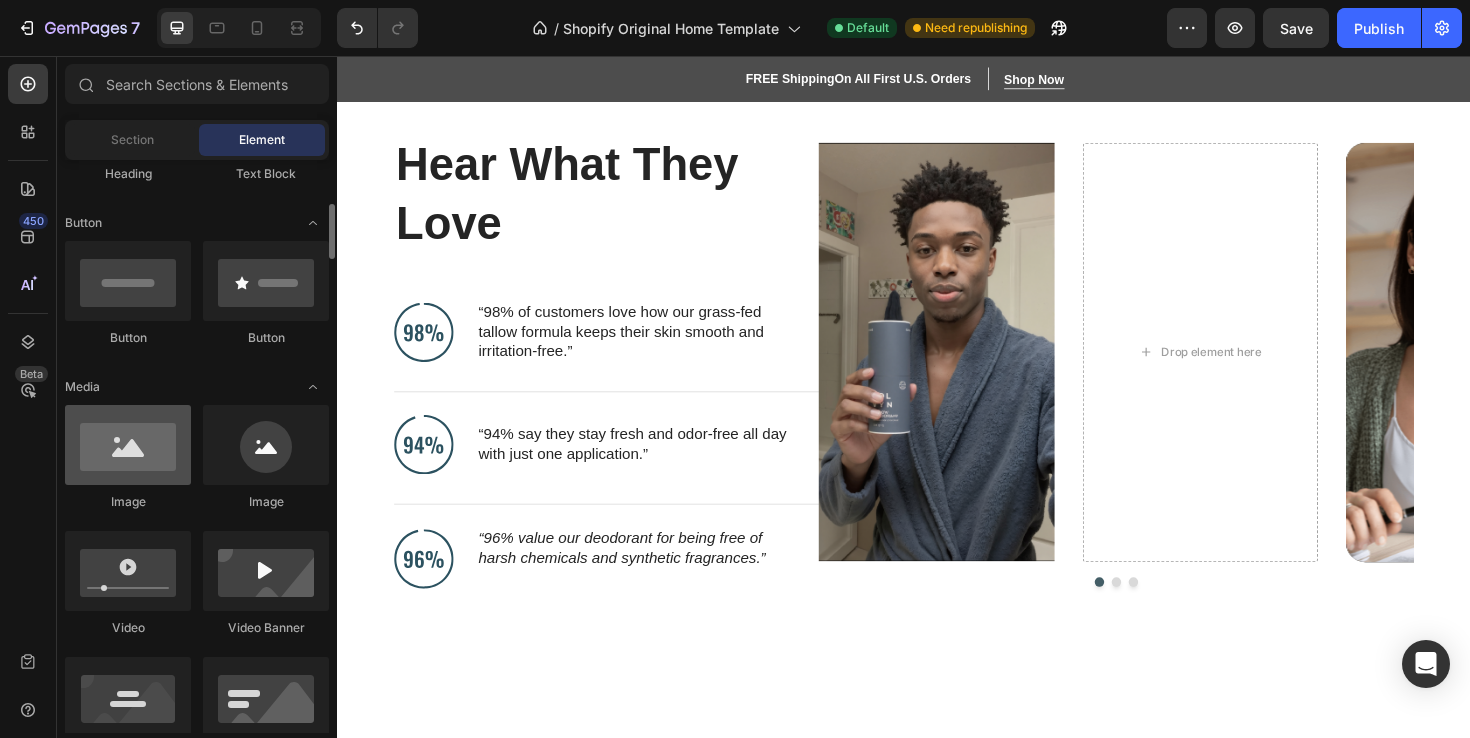 scroll, scrollTop: 421, scrollLeft: 0, axis: vertical 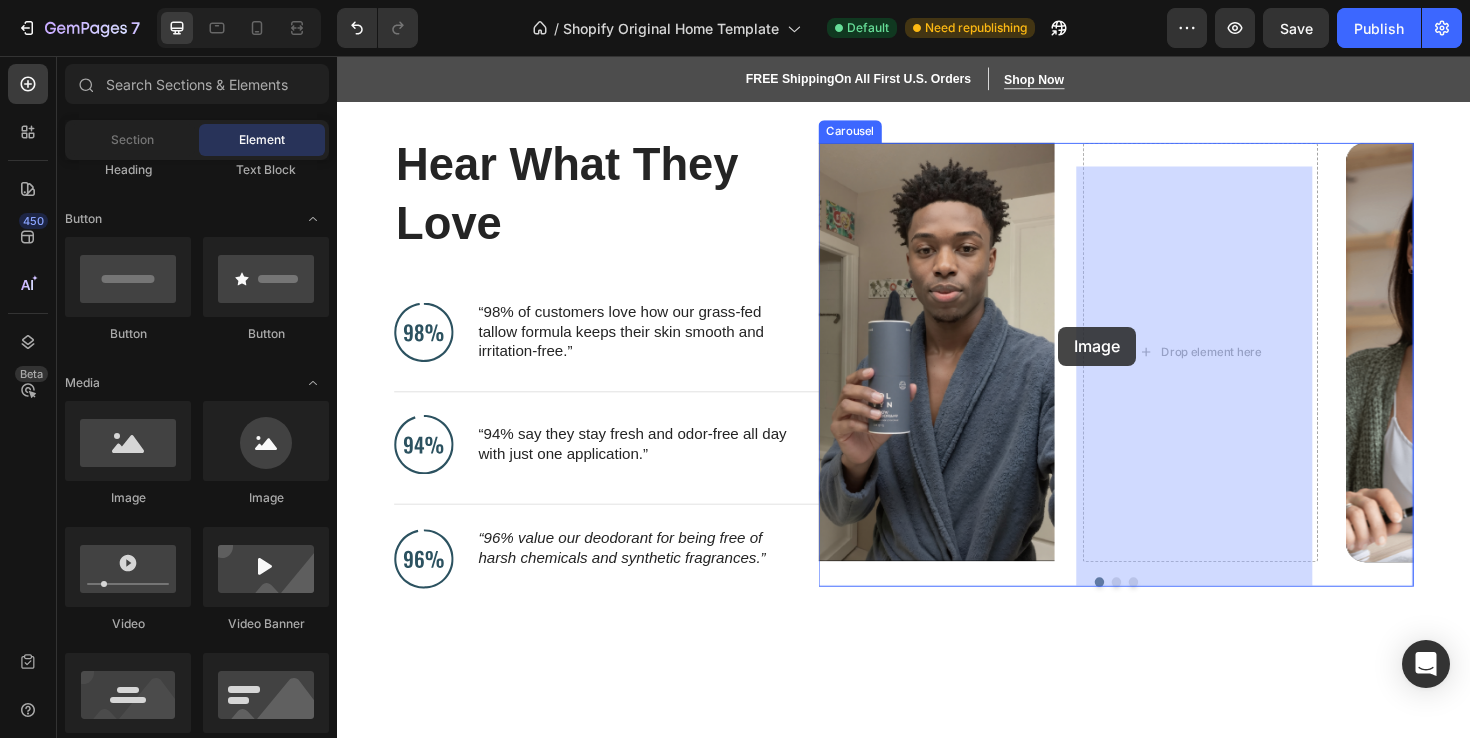 drag, startPoint x: 459, startPoint y: 513, endPoint x: 1198, endPoint y: 305, distance: 767.7141 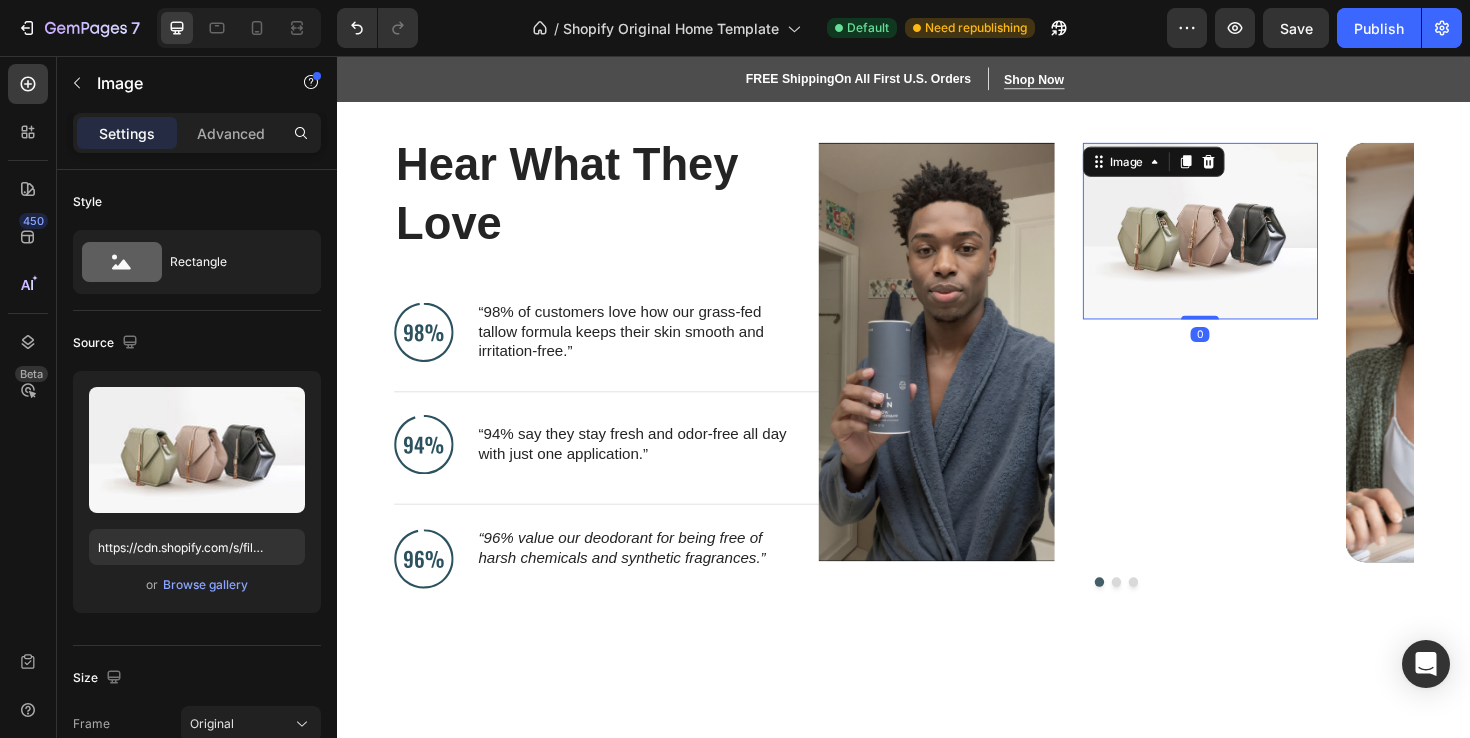 click at bounding box center [1252, 241] 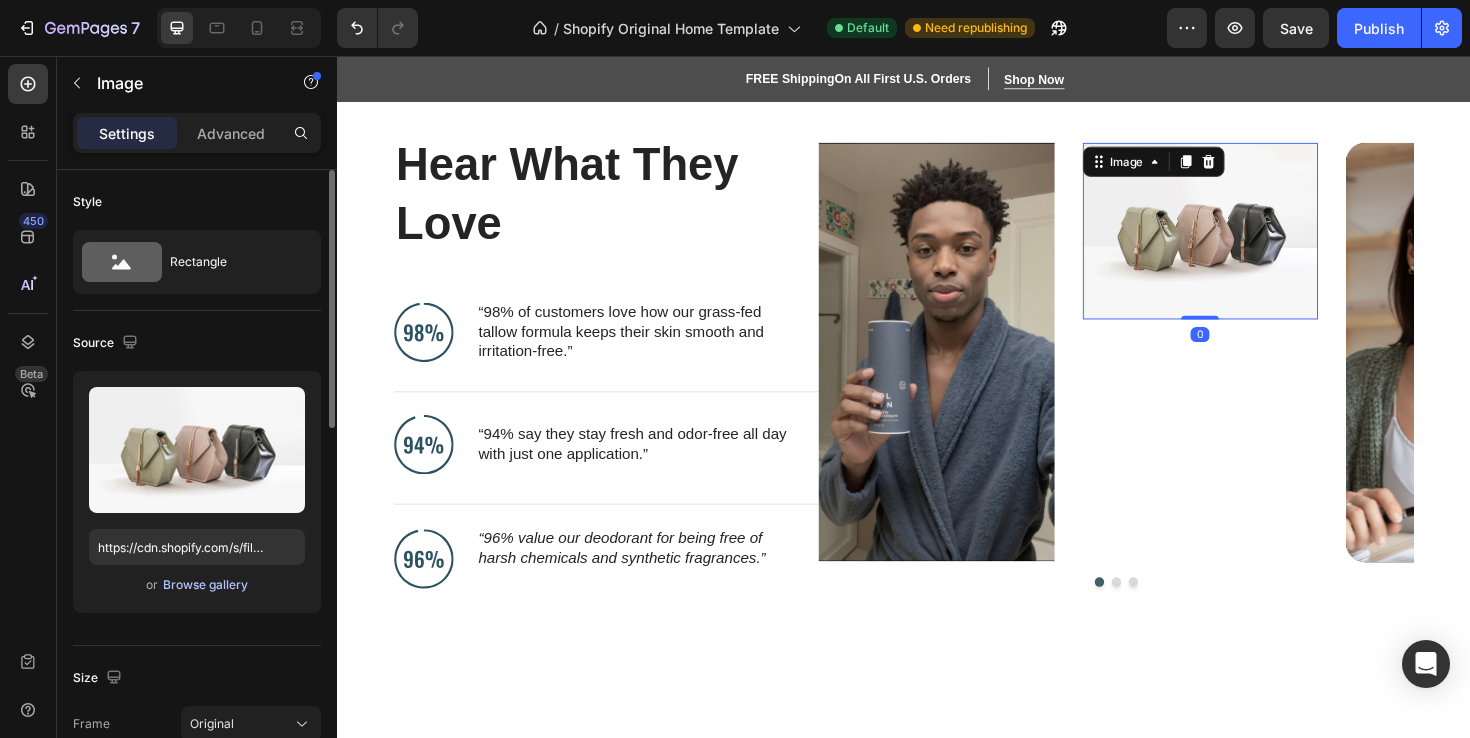click on "Browse gallery" at bounding box center (205, 585) 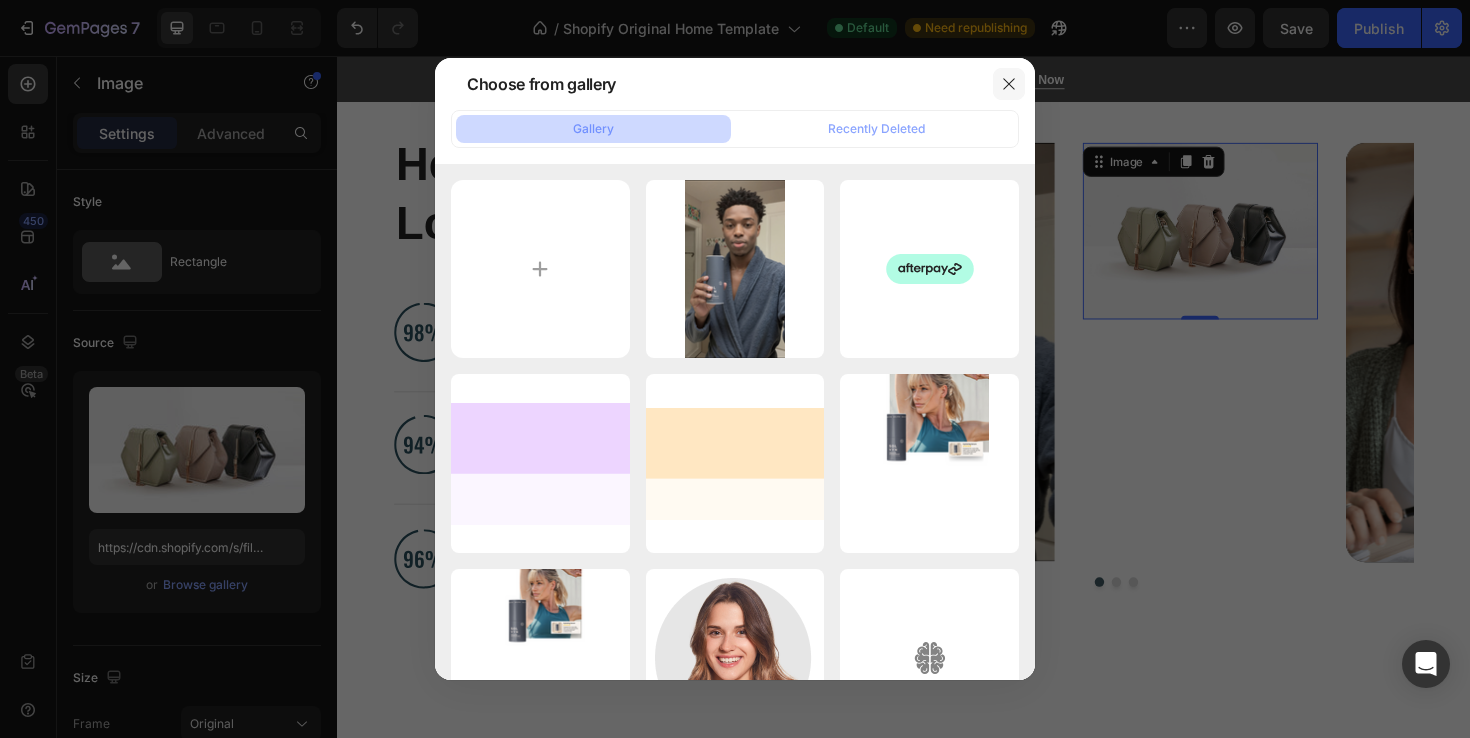 click 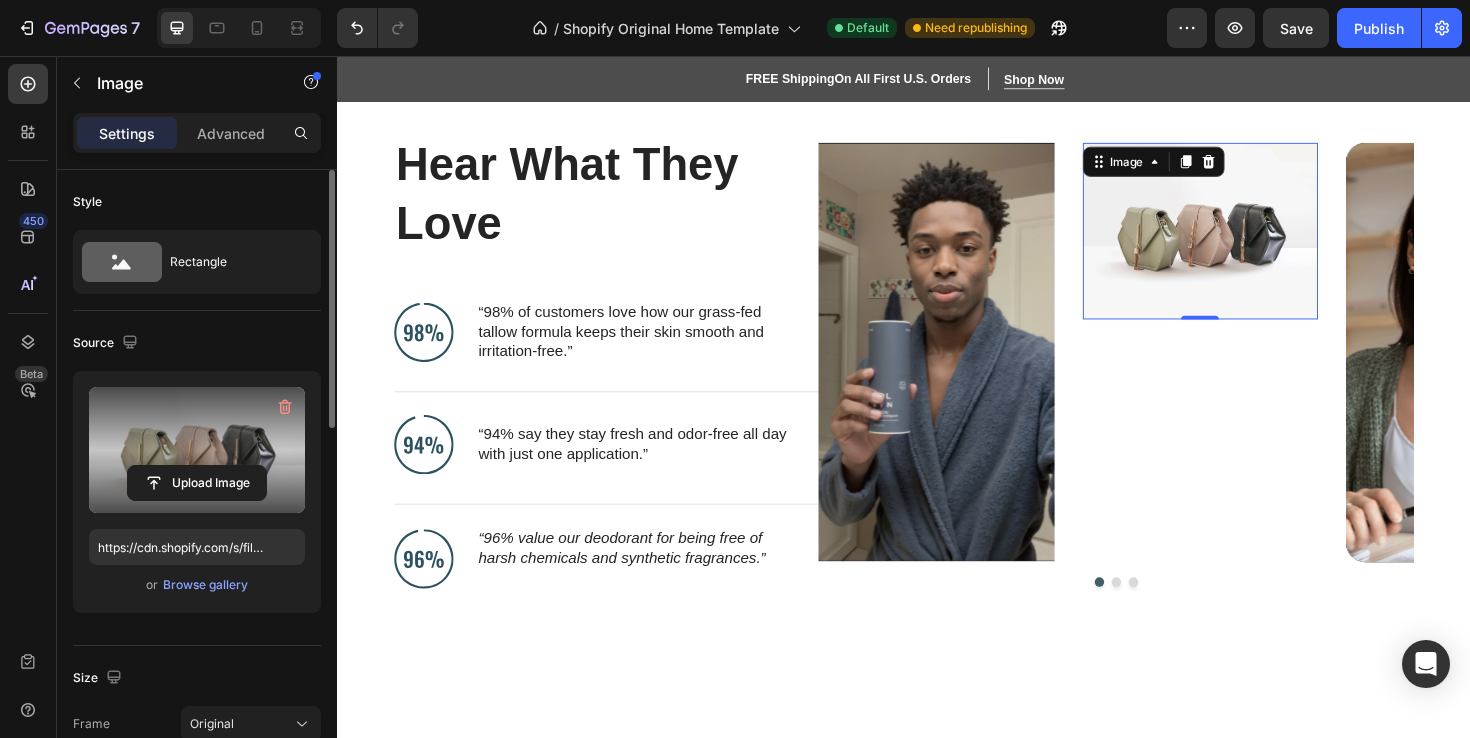 click at bounding box center (197, 450) 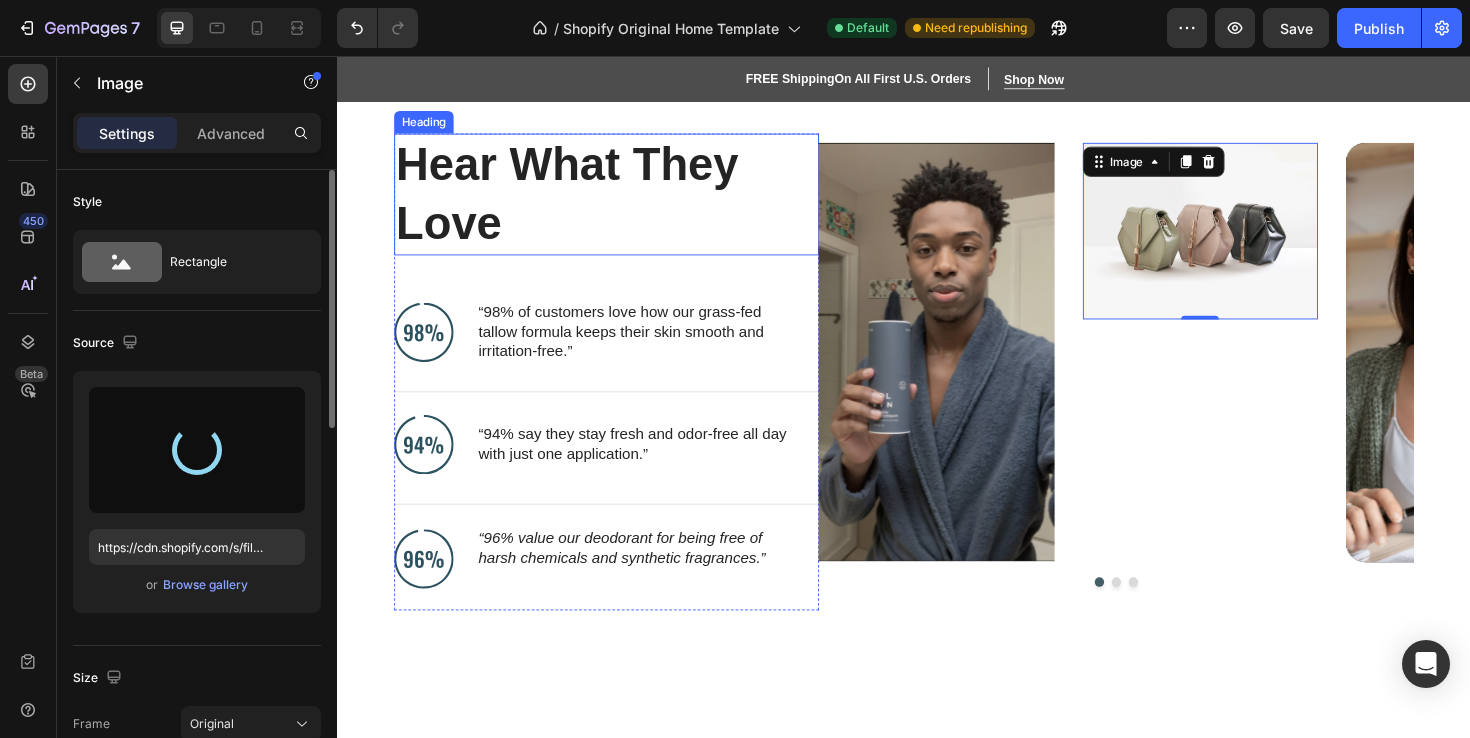 type on "https://cdn.shopify.com/s/files/1/0685/4960/7477/files/gempages_576281724376318915-cbc1cca3-4b37-48e7-949f-e8ac861494b3.png" 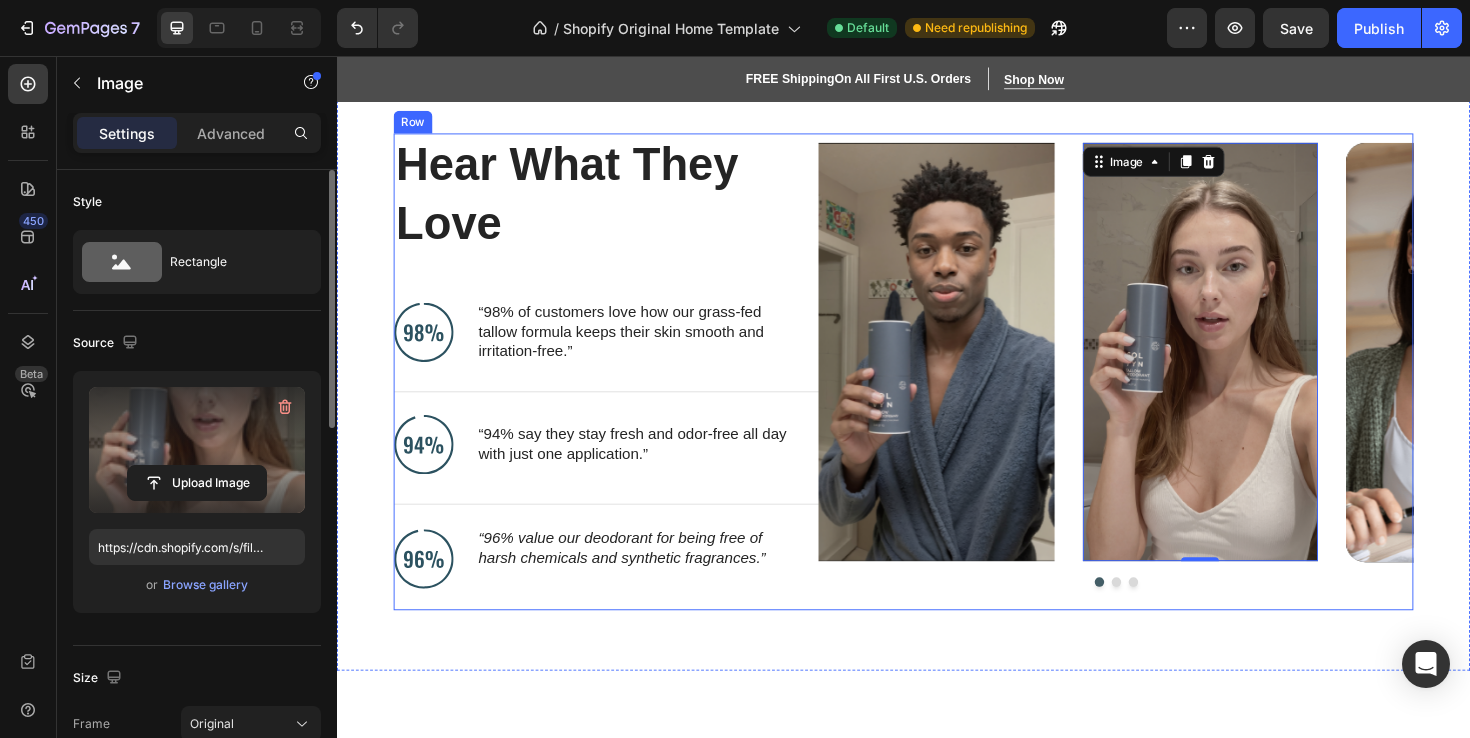 click at bounding box center (1180, 613) 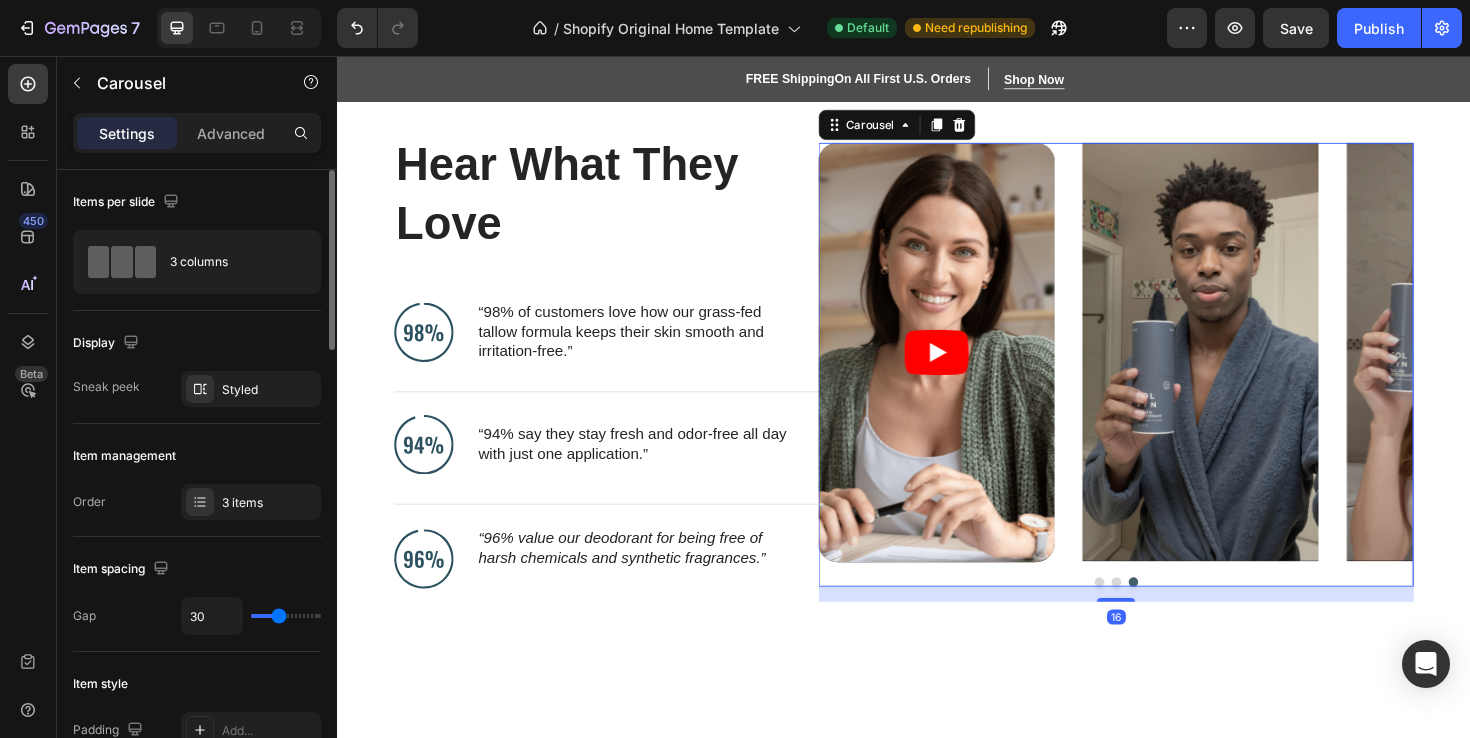 click at bounding box center [1162, 613] 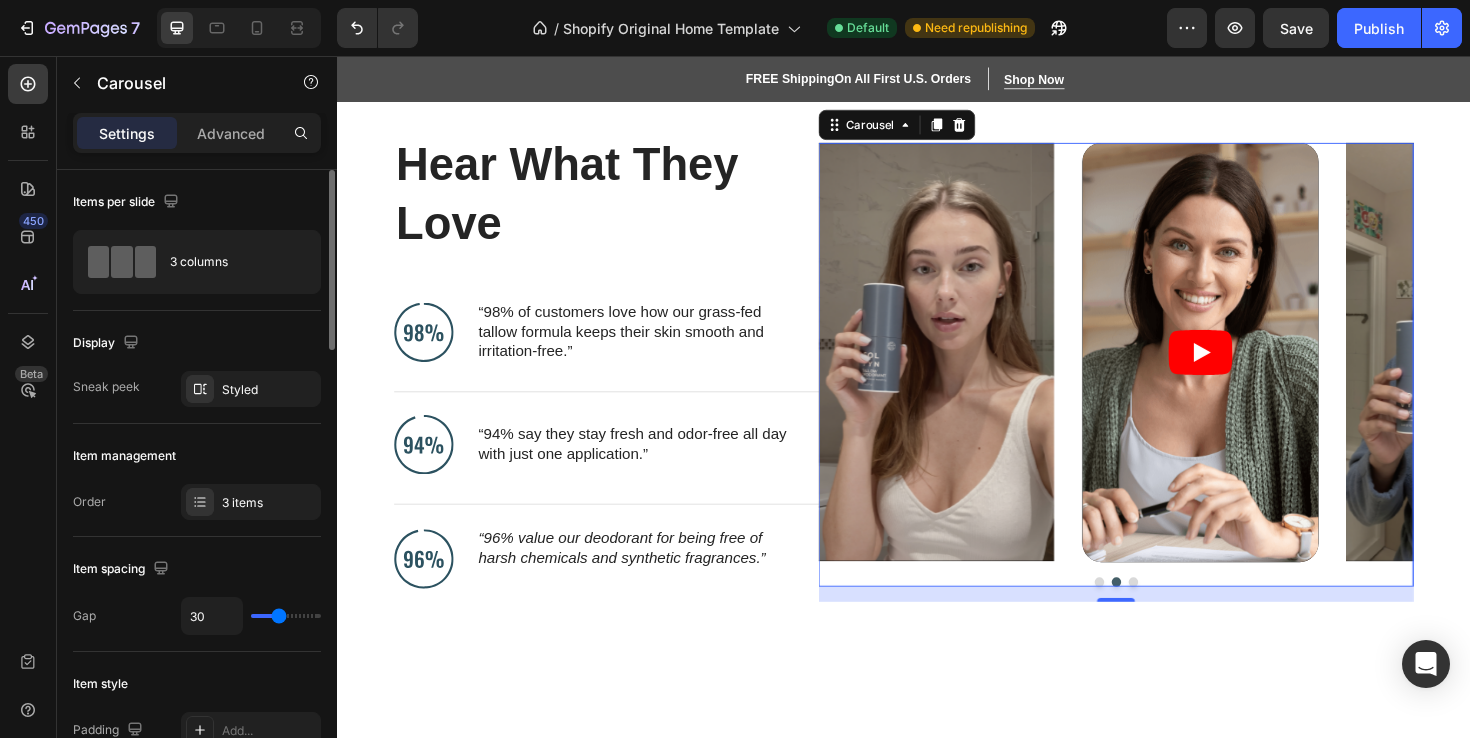 click at bounding box center [1250, 370] 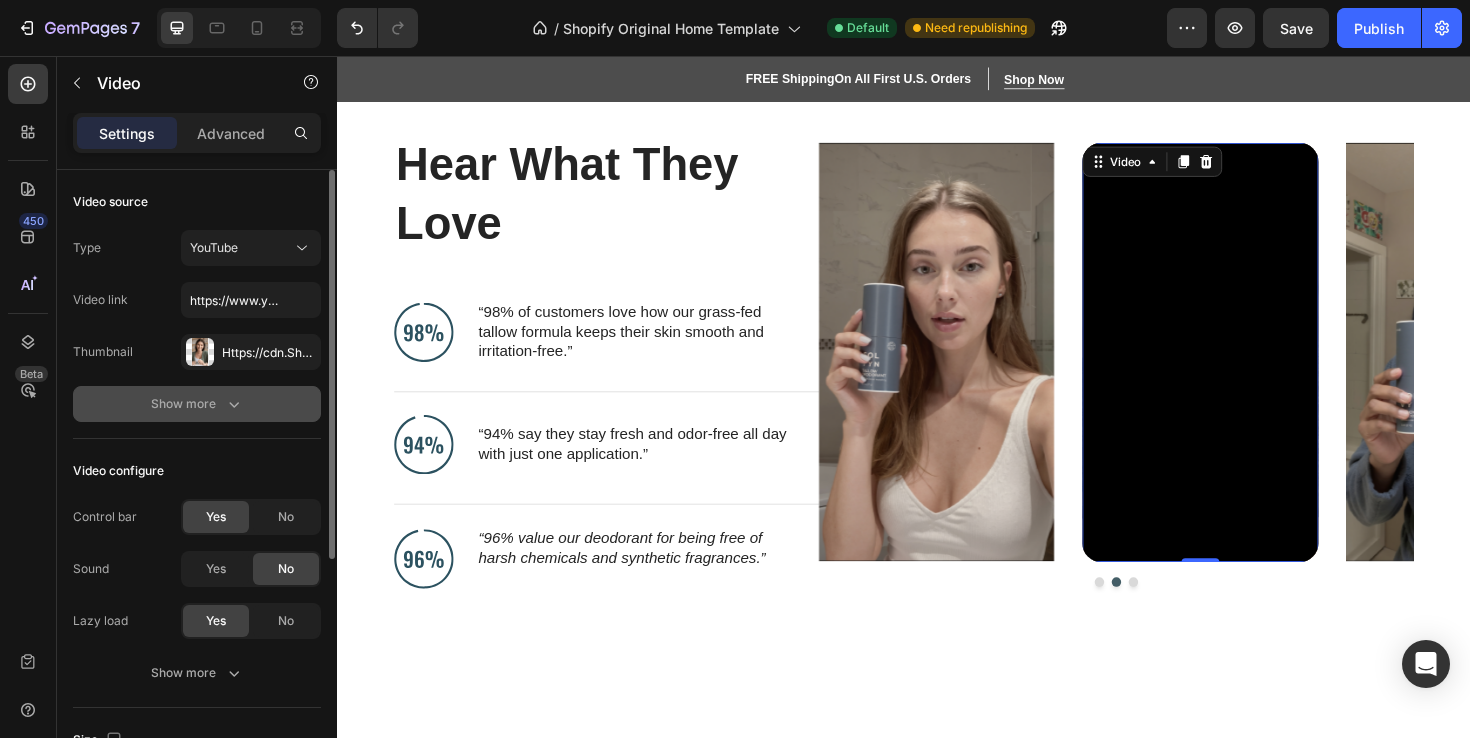 click on "Show more" at bounding box center (197, 404) 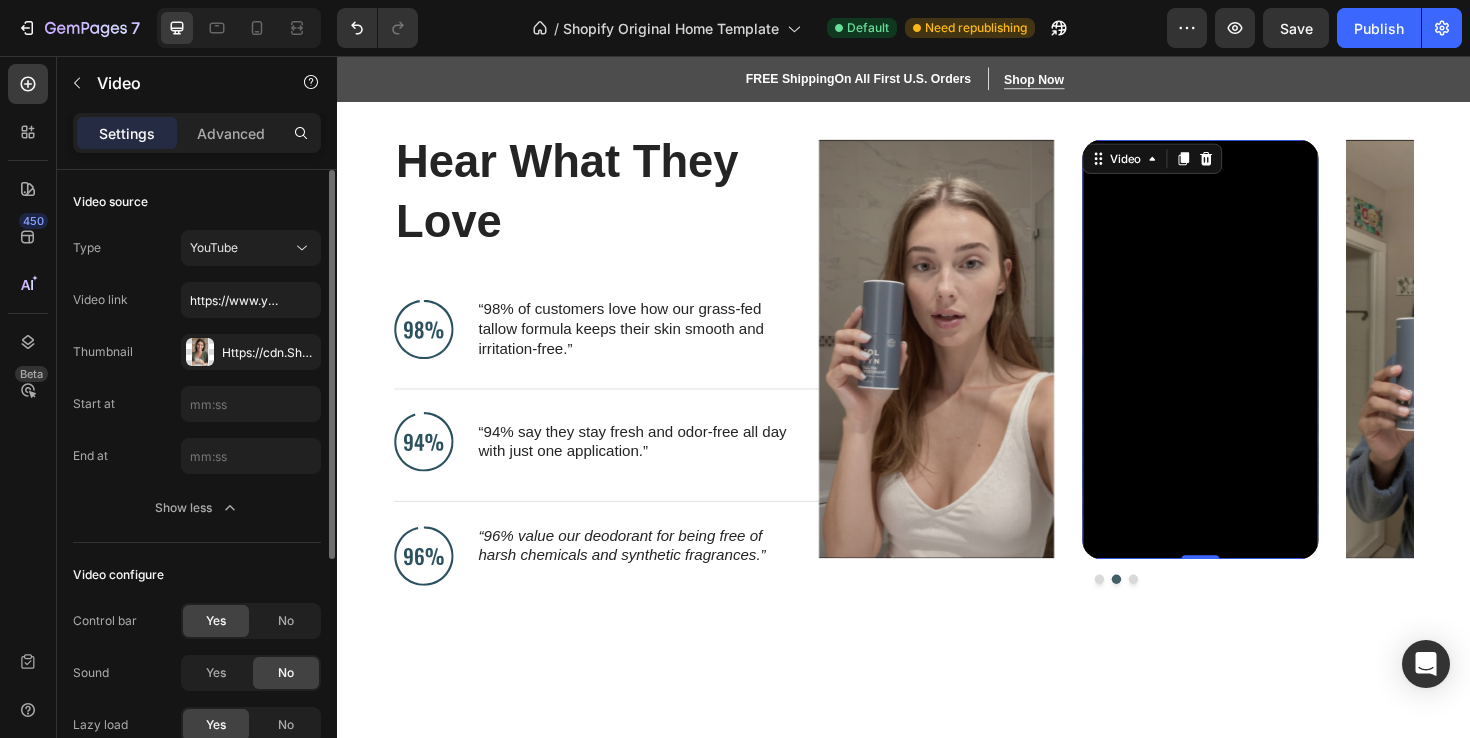 scroll, scrollTop: 2153, scrollLeft: 0, axis: vertical 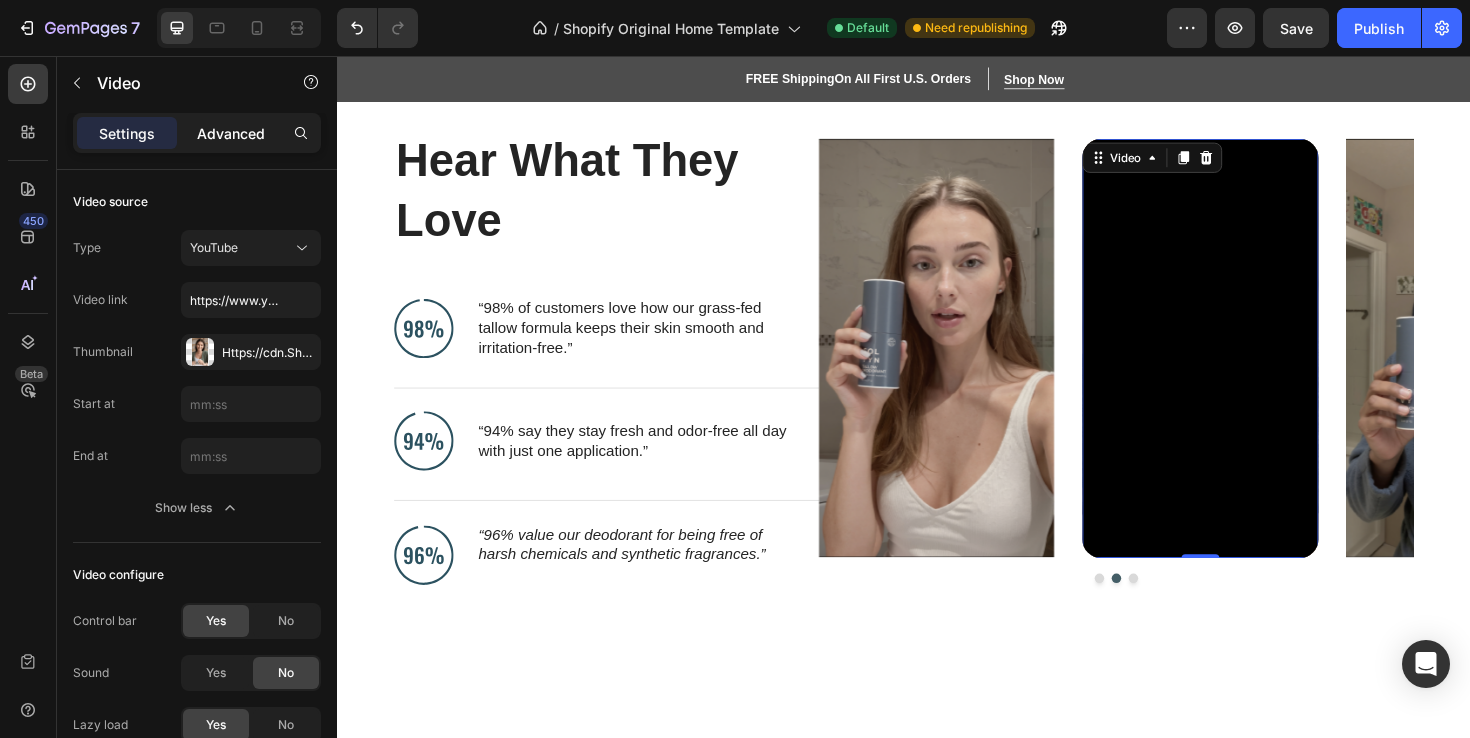 click on "Advanced" at bounding box center [231, 133] 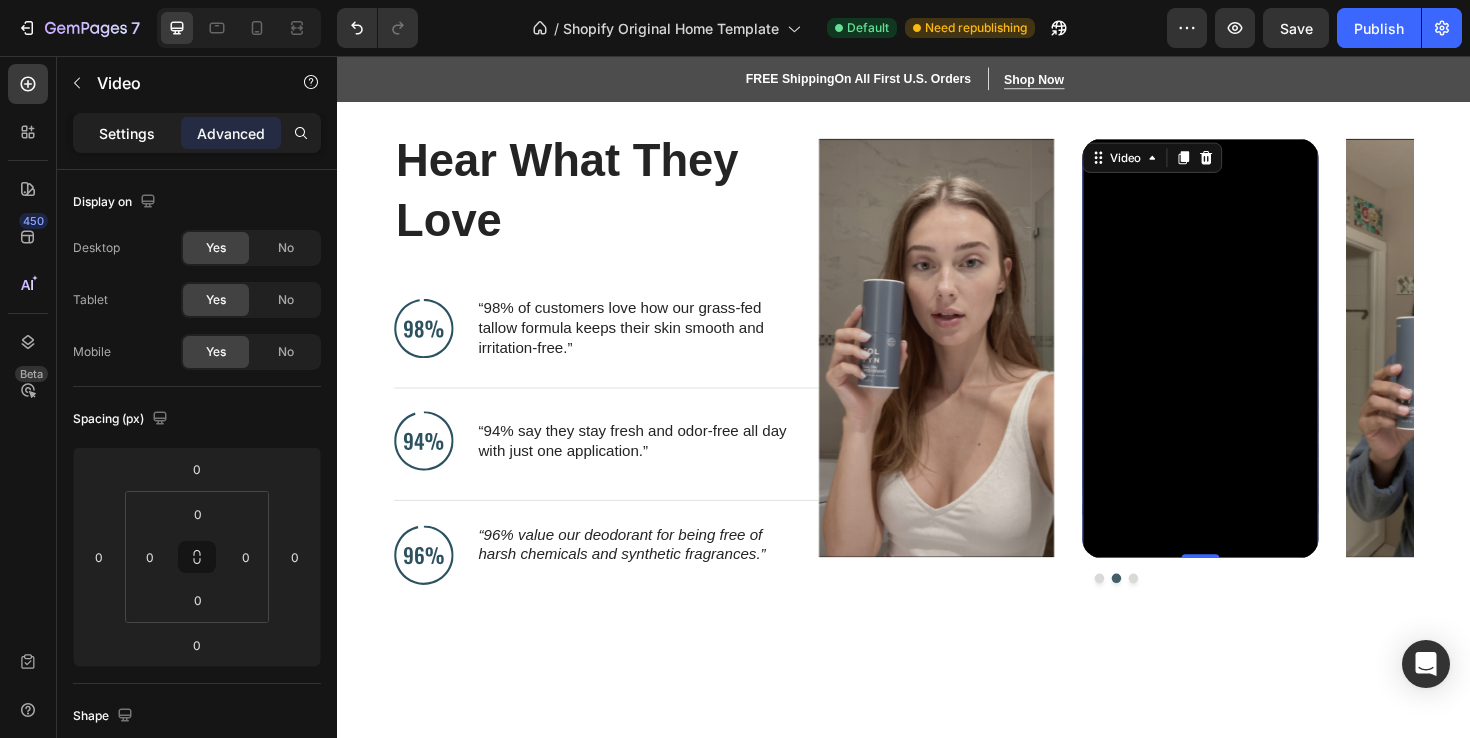 click on "Settings" 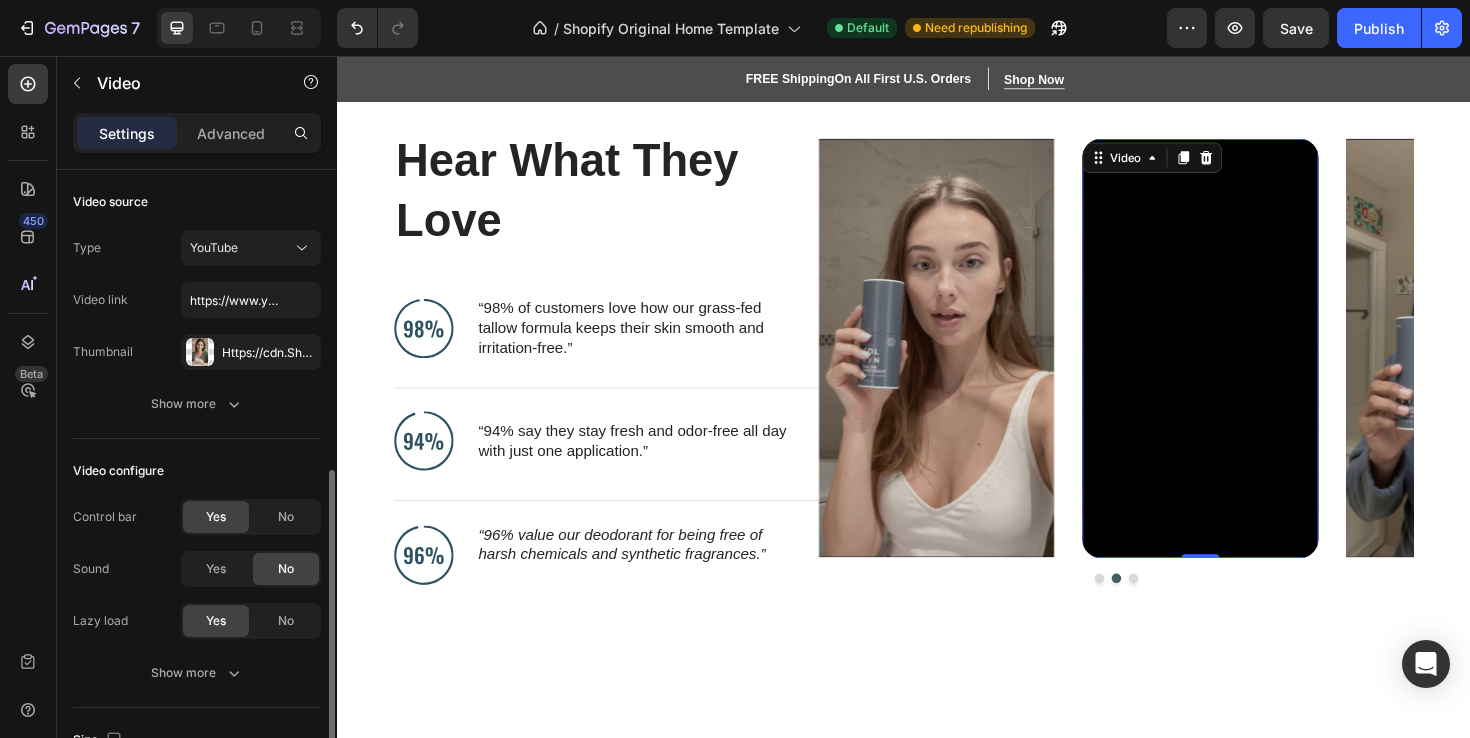 scroll, scrollTop: 379, scrollLeft: 0, axis: vertical 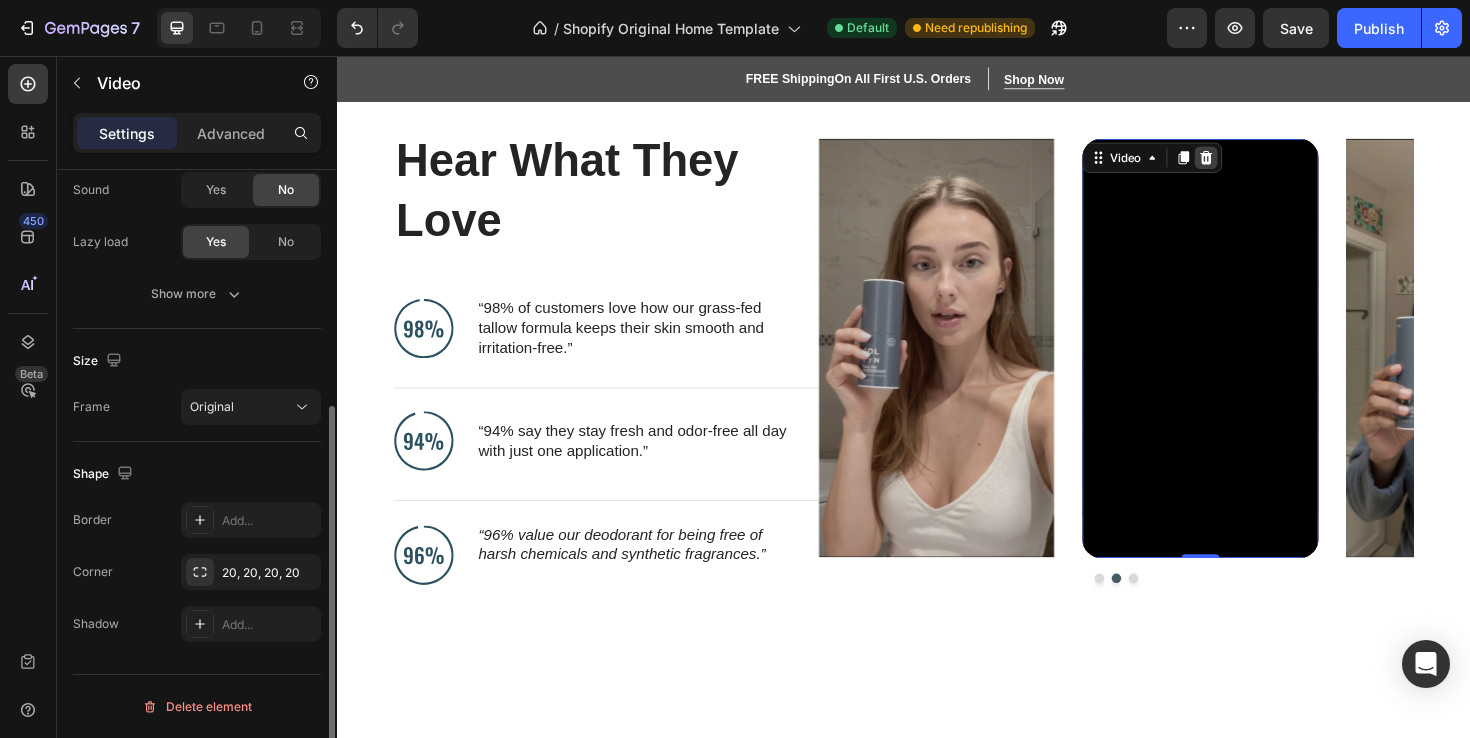 click on "Video" at bounding box center [1200, 164] 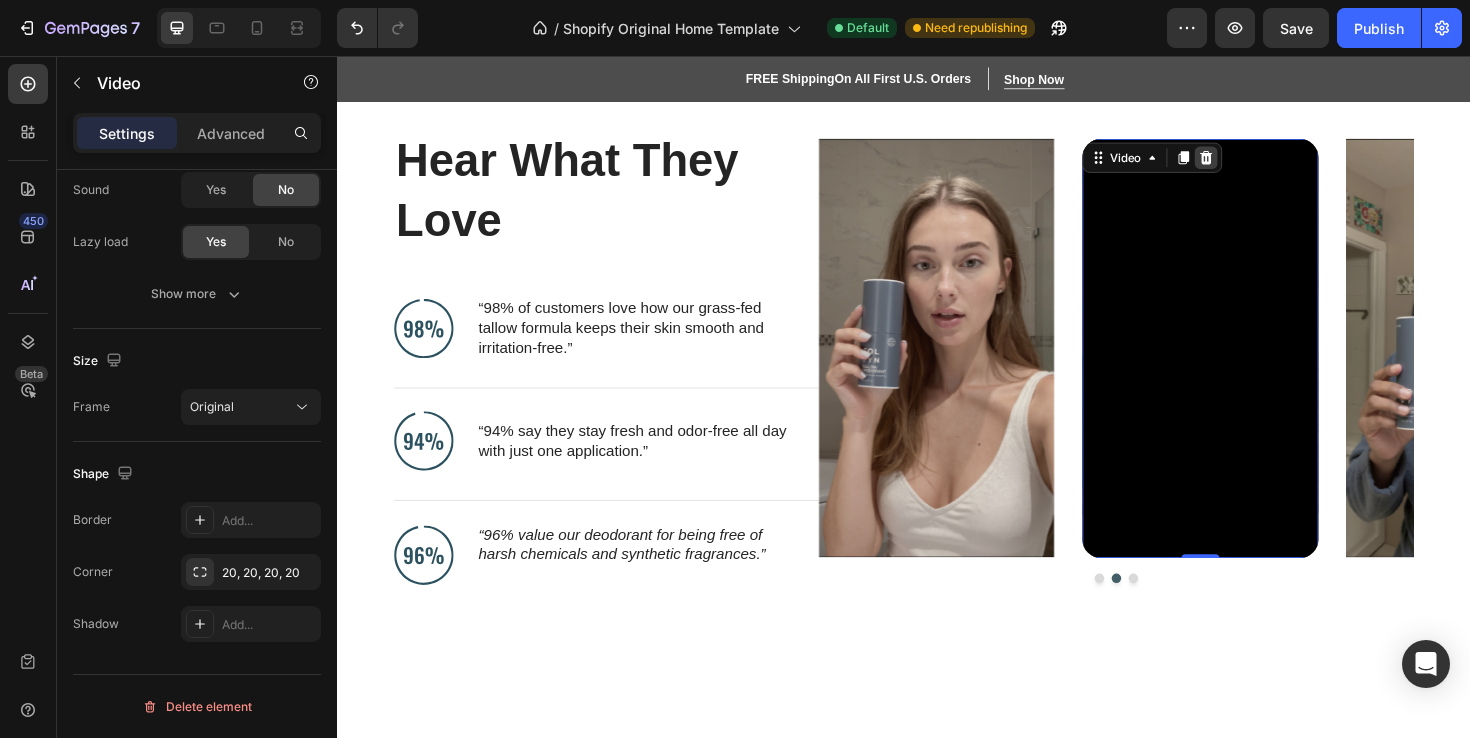 click 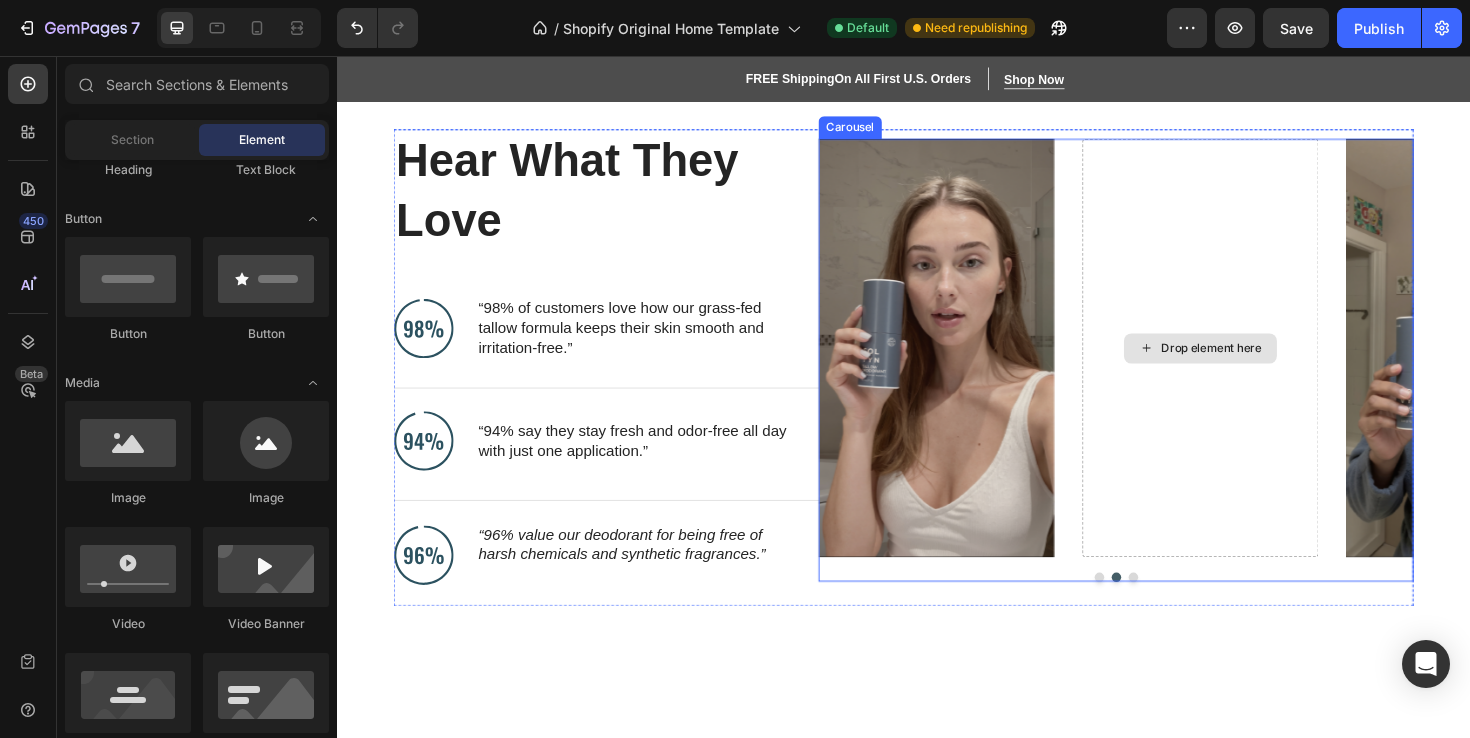 click on "Drop element here" at bounding box center (1251, 366) 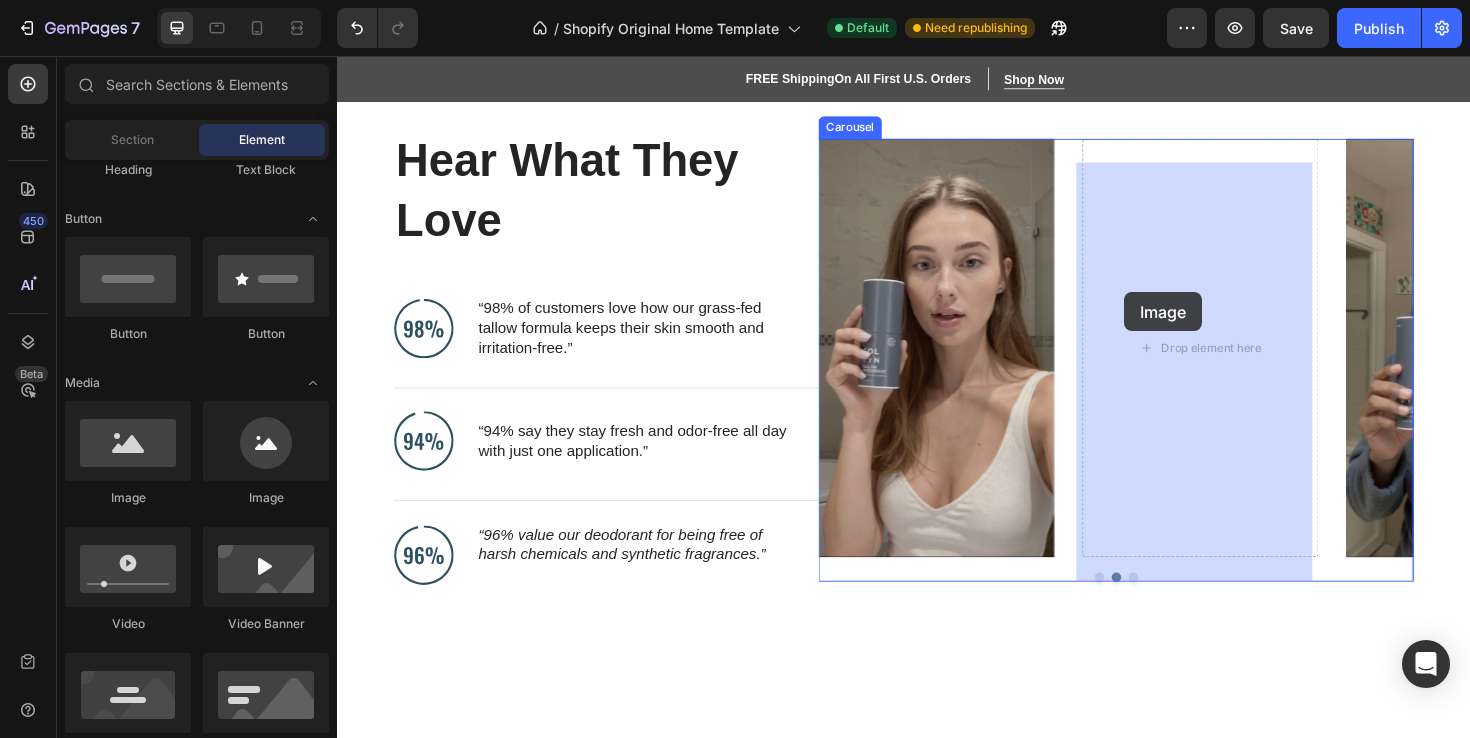 drag, startPoint x: 476, startPoint y: 505, endPoint x: 1201, endPoint y: 297, distance: 754.2473 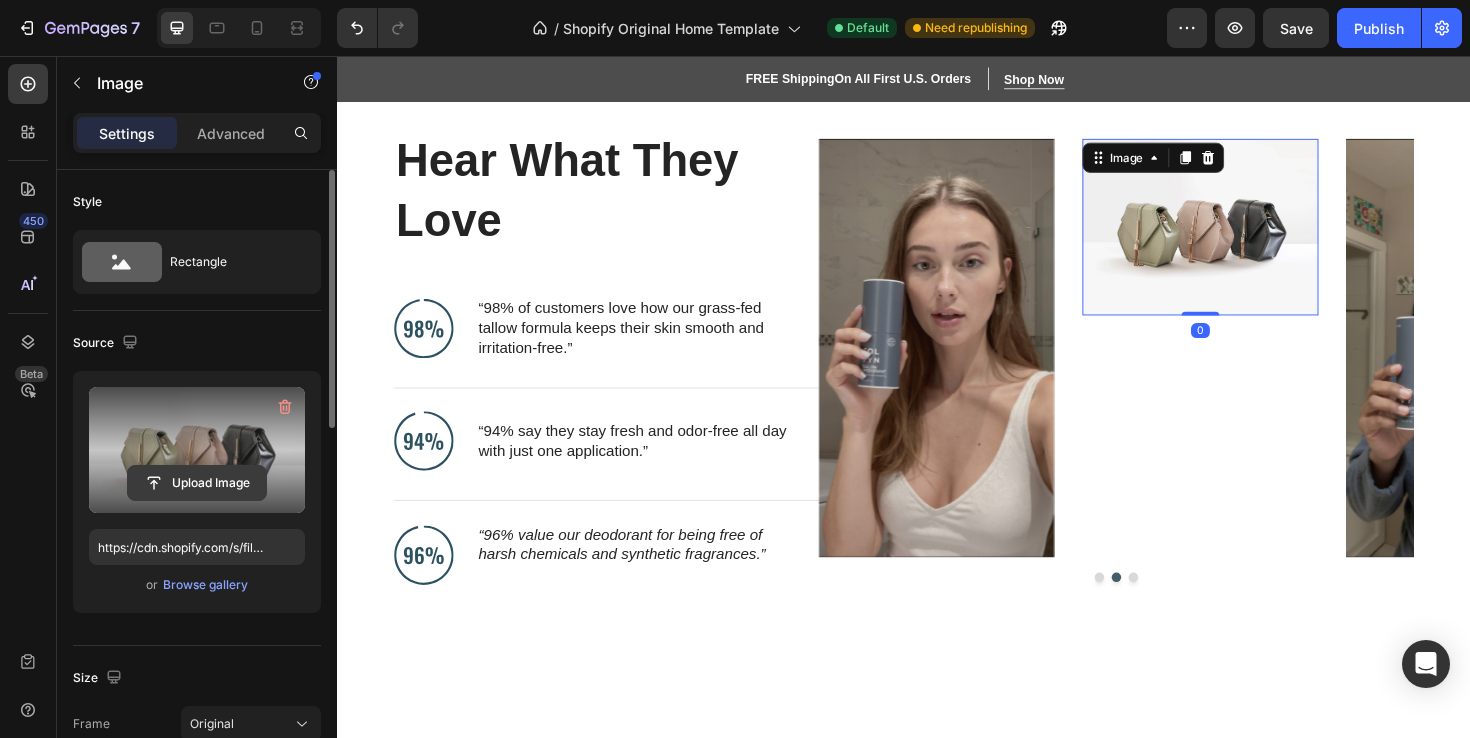 click 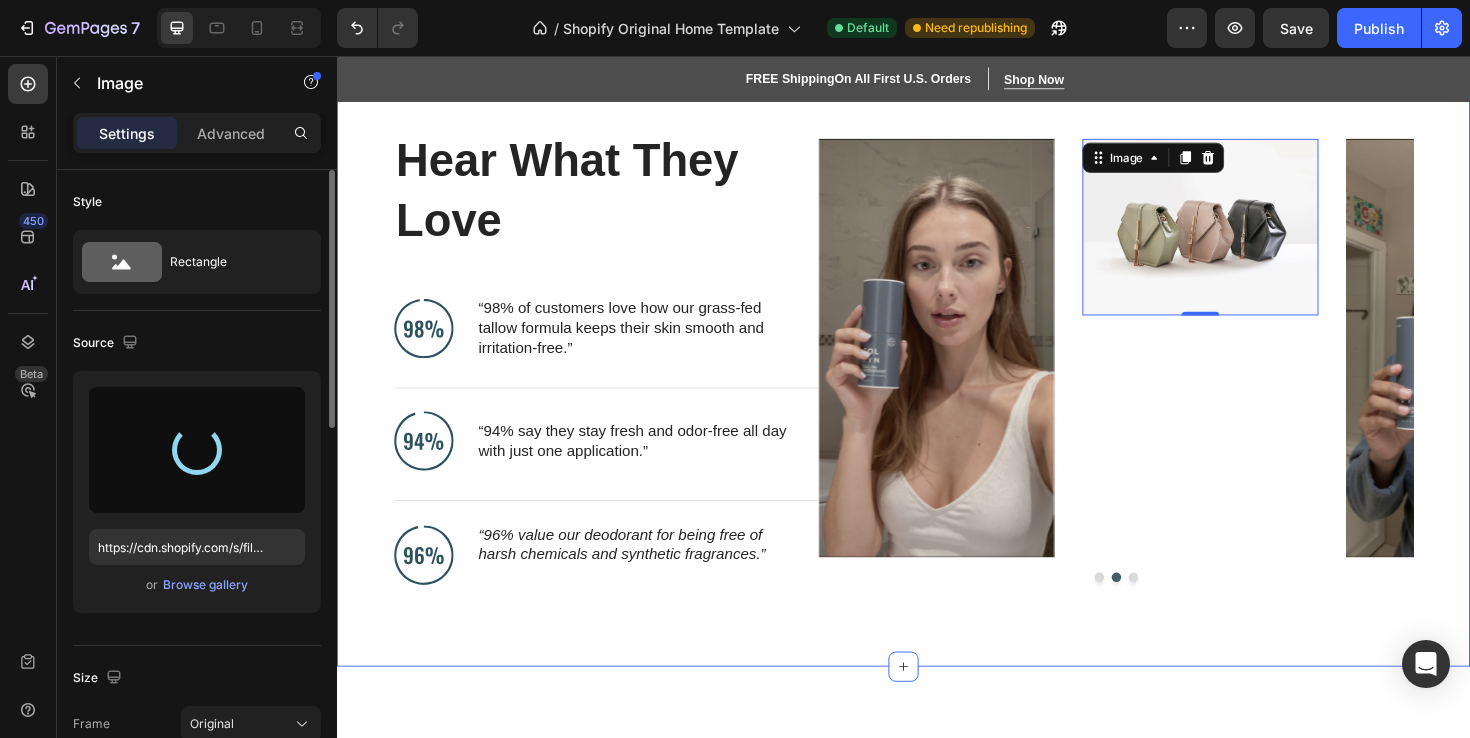 type on "https://cdn.shopify.com/s/files/1/0685/4960/7477/files/gempages_576281724376318915-7905eeed-8a8d-4607-816c-d9eb90e4c98f.png" 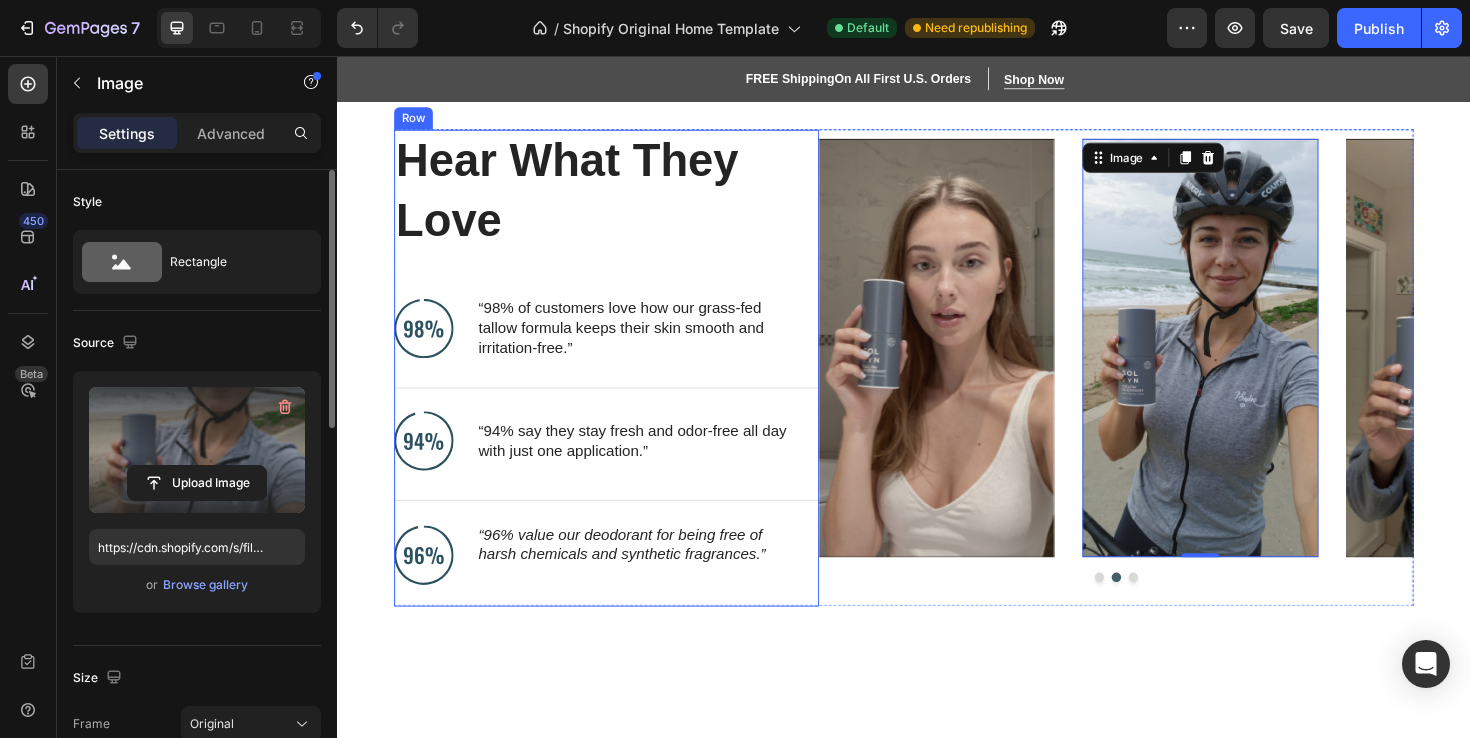 click on "Hear What They Love Heading Image “98% of customers love how our grass-fed tallow formula keeps their skin smooth and irritation-free.” Text Block Advanced List Image “94% say they stay fresh and odor-free all day with just one application.” Text Block Advanced List Image “96% value our deodorant for being free of harsh chemicals and synthetic fragrances.”   Text Block Advanced List" at bounding box center [622, 386] 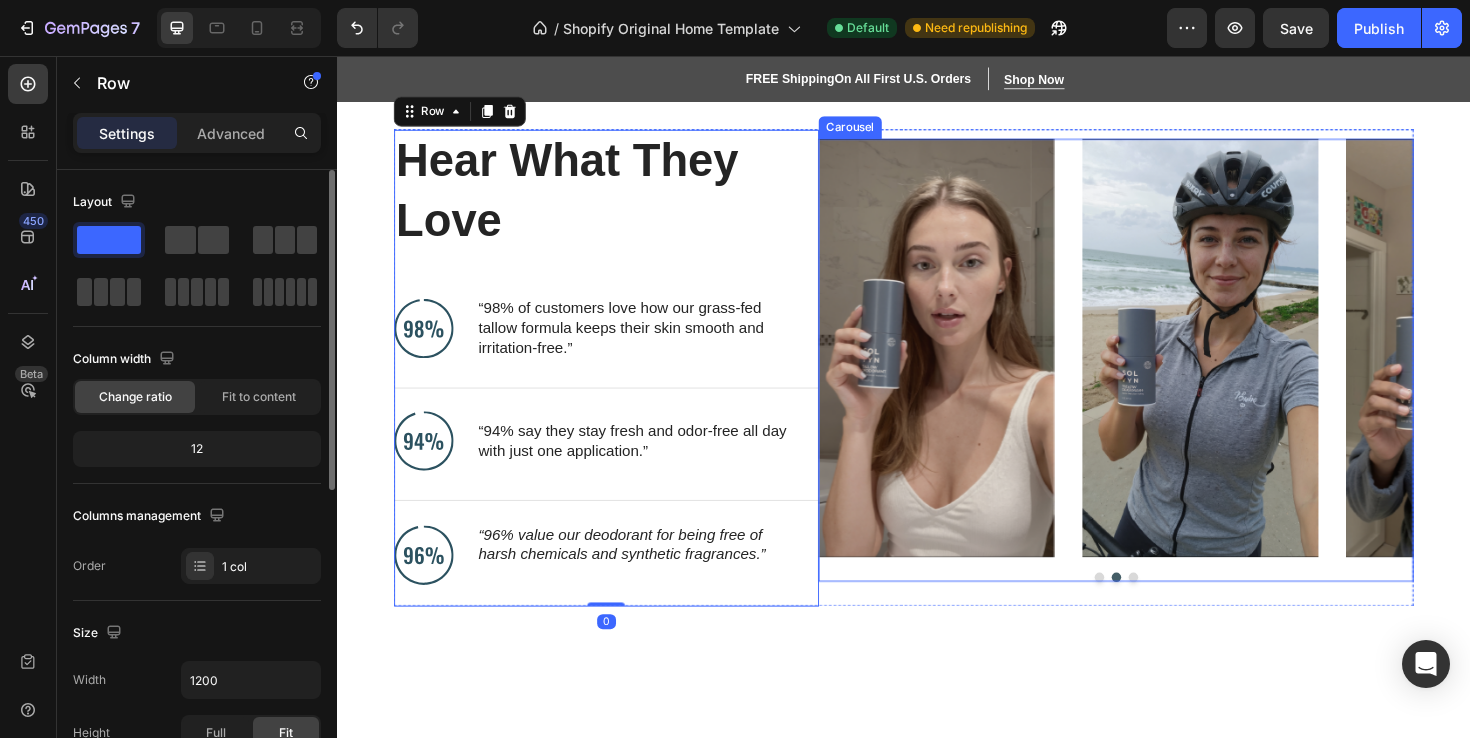 click at bounding box center (1144, 608) 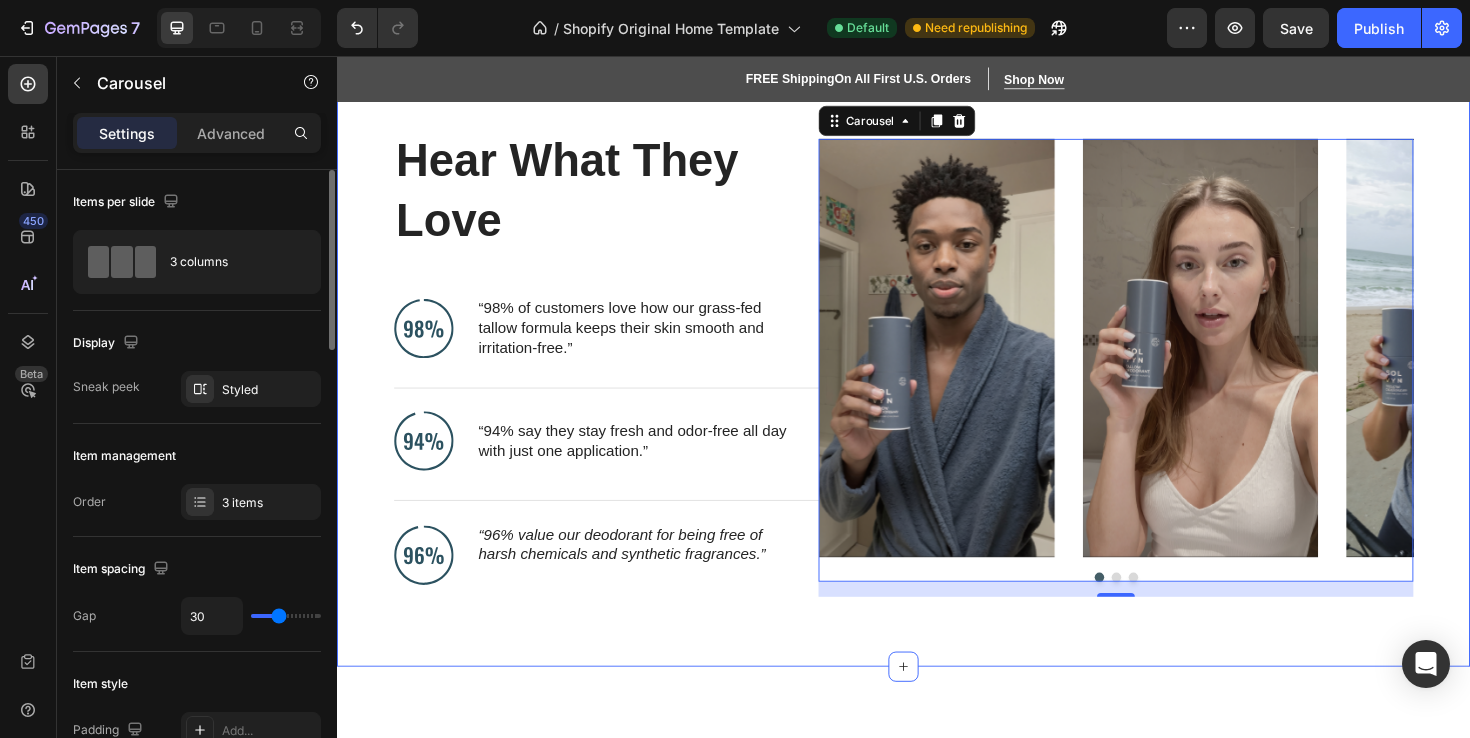 click on "Hear What They Love Heading Image “98% of customers love how our grass-fed tallow formula keeps their skin smooth and irritation-free.” Text Block Advanced List Image “94% say they stay fresh and odor-free all day with just one application.” Text Block Advanced List Image “96% value our deodorant for being free of harsh chemicals and synthetic fragrances.”   Text Block Advanced List Row Image Image Image Carousel   16 Row Section 4" at bounding box center (937, 378) 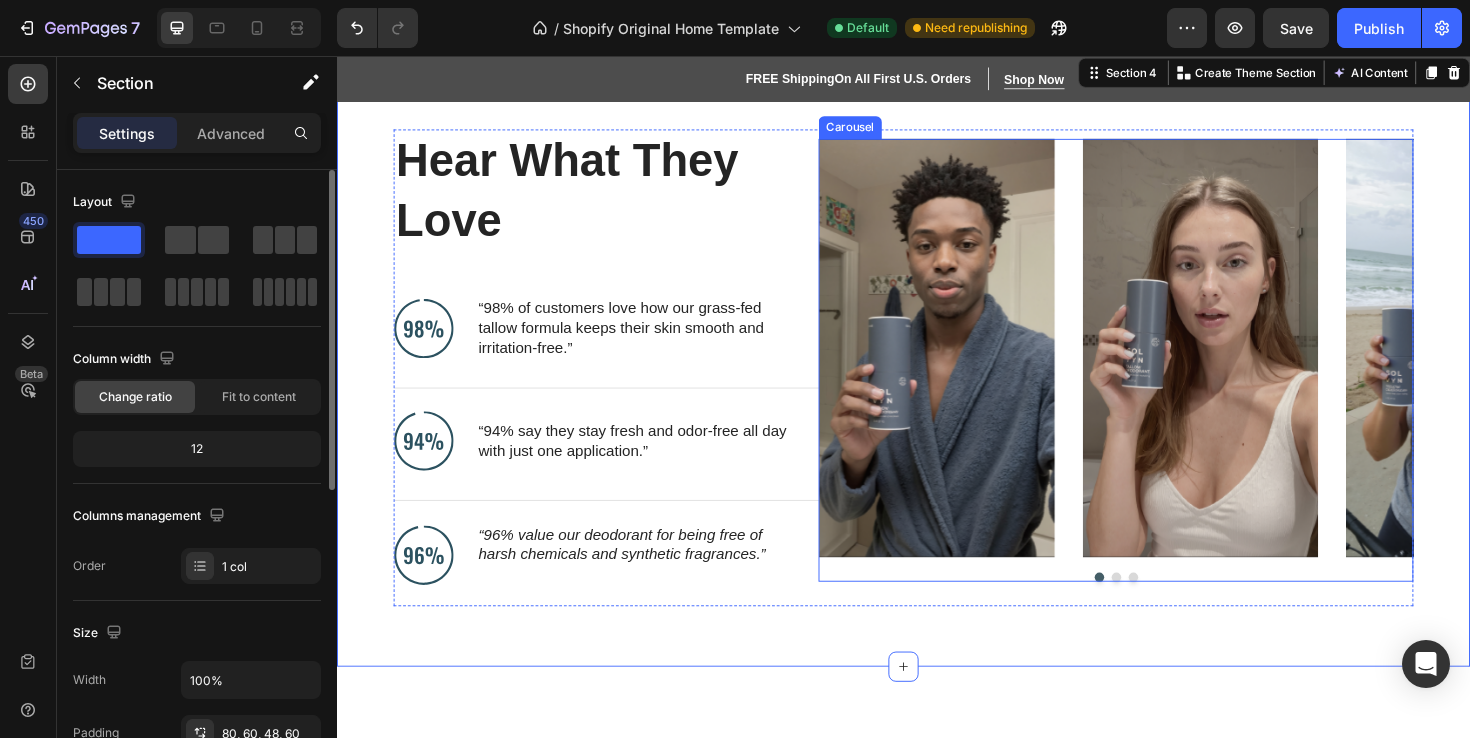 click at bounding box center [1162, 608] 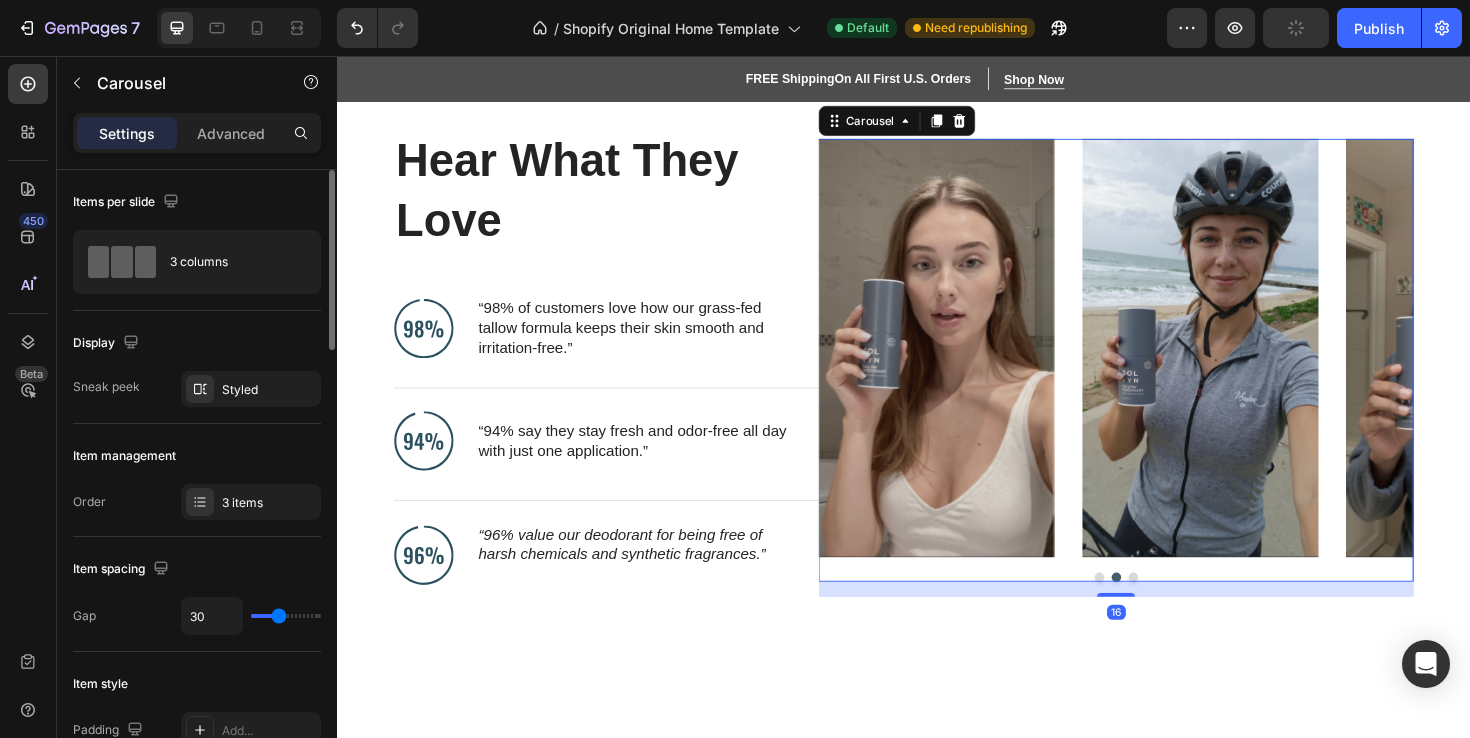 click at bounding box center [1180, 608] 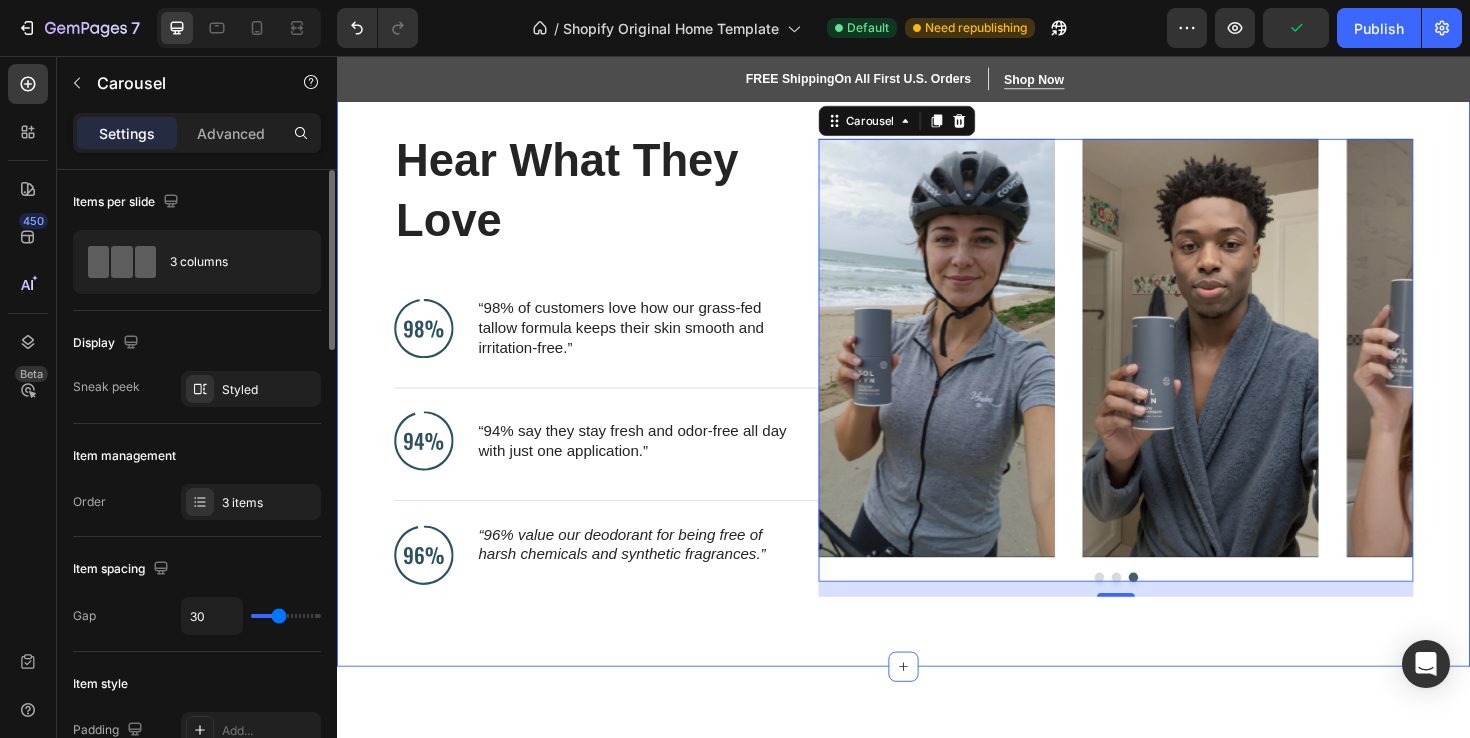 click on "Hear What They Love Heading Image “98% of customers love how our grass-fed tallow formula keeps their skin smooth and irritation-free.” Text Block Advanced List Image “94% say they stay fresh and odor-free all day with just one application.” Text Block Advanced List Image “96% value our deodorant for being free of harsh chemicals and synthetic fragrances.”   Text Block Advanced List Row Image Image Image Carousel   16 Row Section 4" at bounding box center [937, 378] 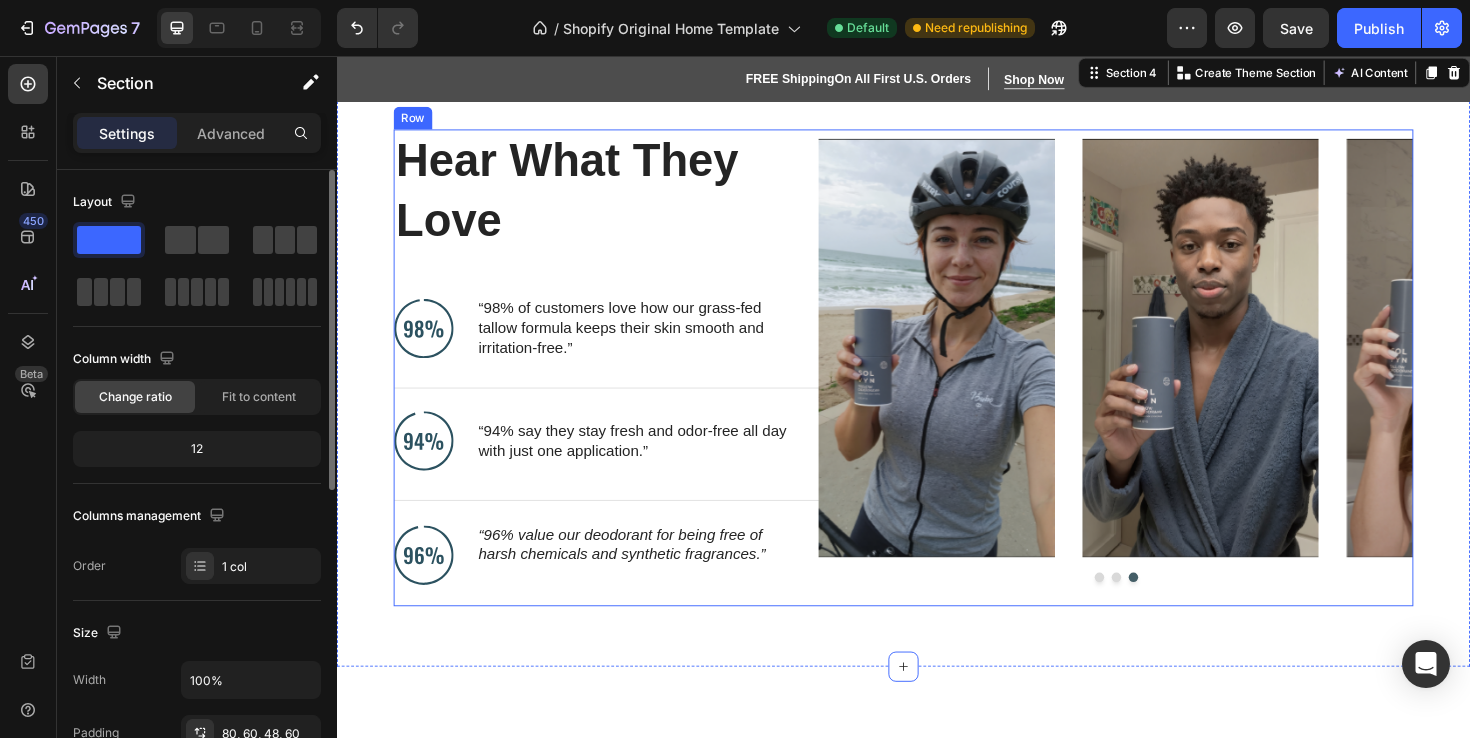 click at bounding box center (1162, 608) 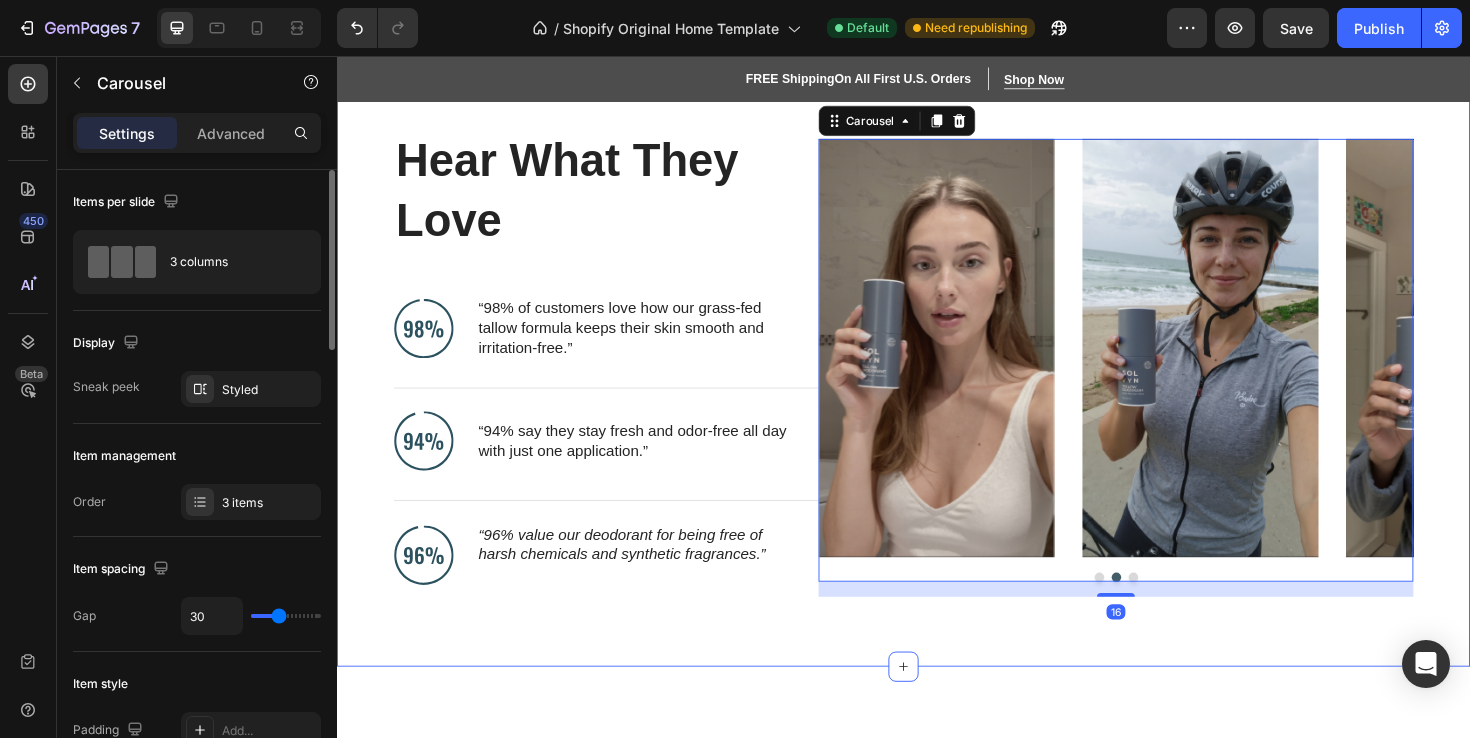 click on "Hear What They Love Heading Image “98% of customers love how our grass-fed tallow formula keeps their skin smooth and irritation-free.” Text Block Advanced List Image “94% say they stay fresh and odor-free all day with just one application.” Text Block Advanced List Image “96% value our deodorant for being free of harsh chemicals and synthetic fragrances.”   Text Block Advanced List Row Image Image Image Carousel   16 Row" at bounding box center (937, 394) 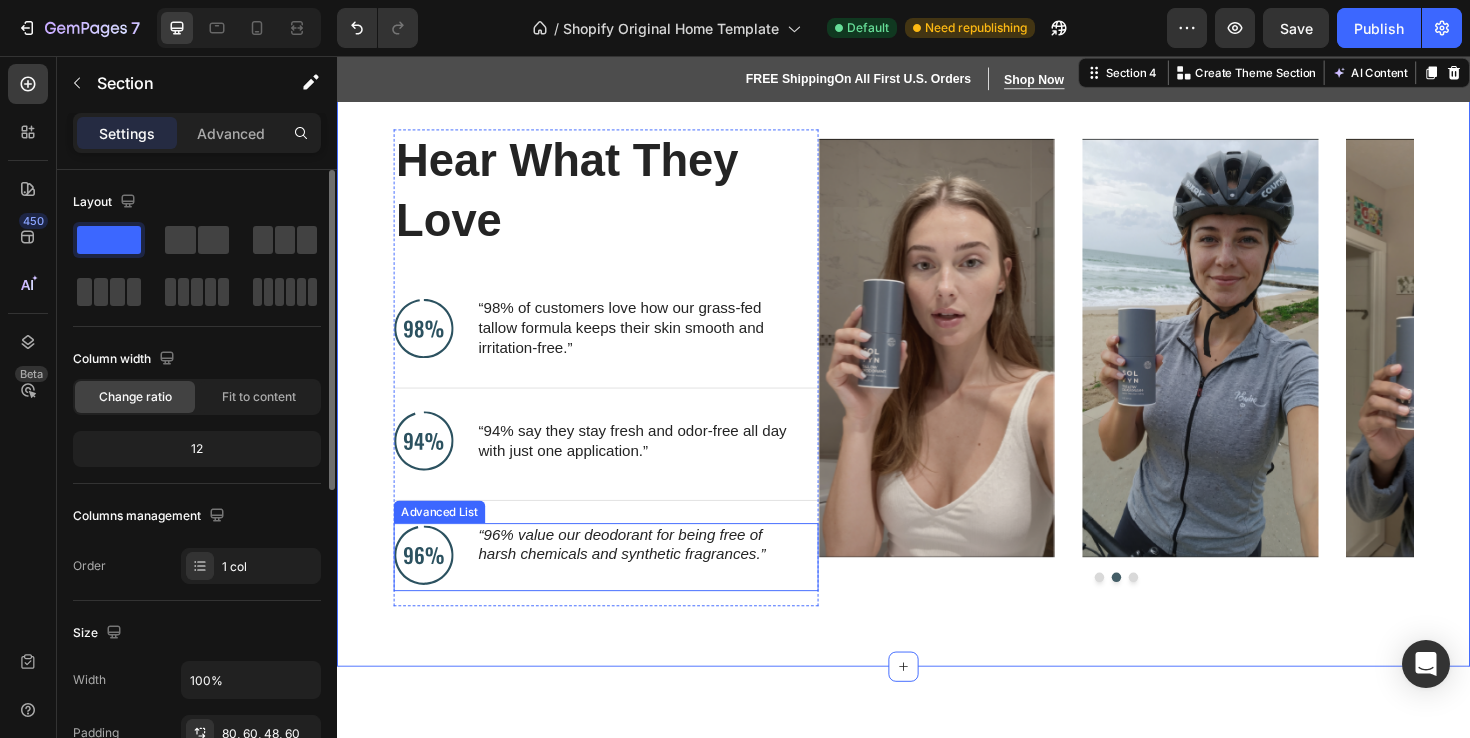 click at bounding box center [972, 366] 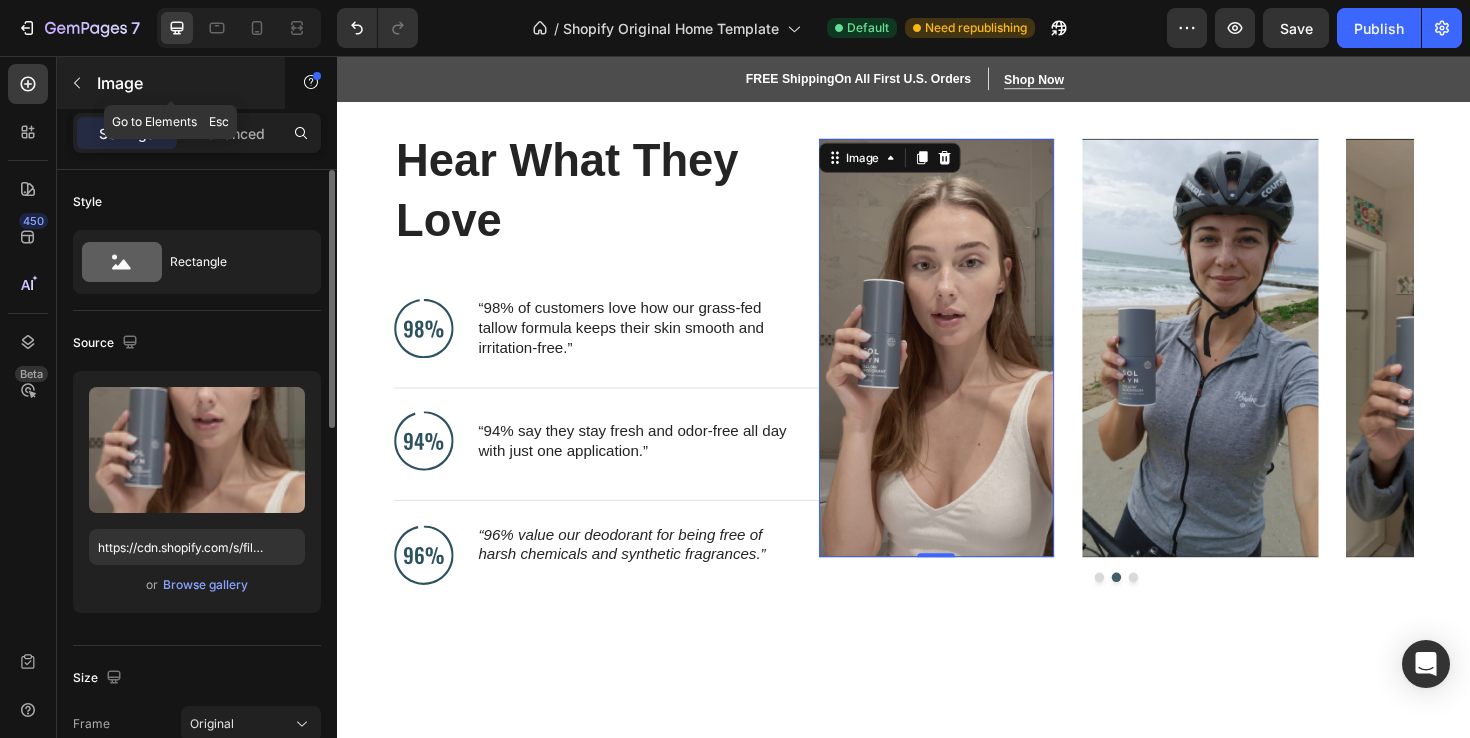 click at bounding box center (77, 83) 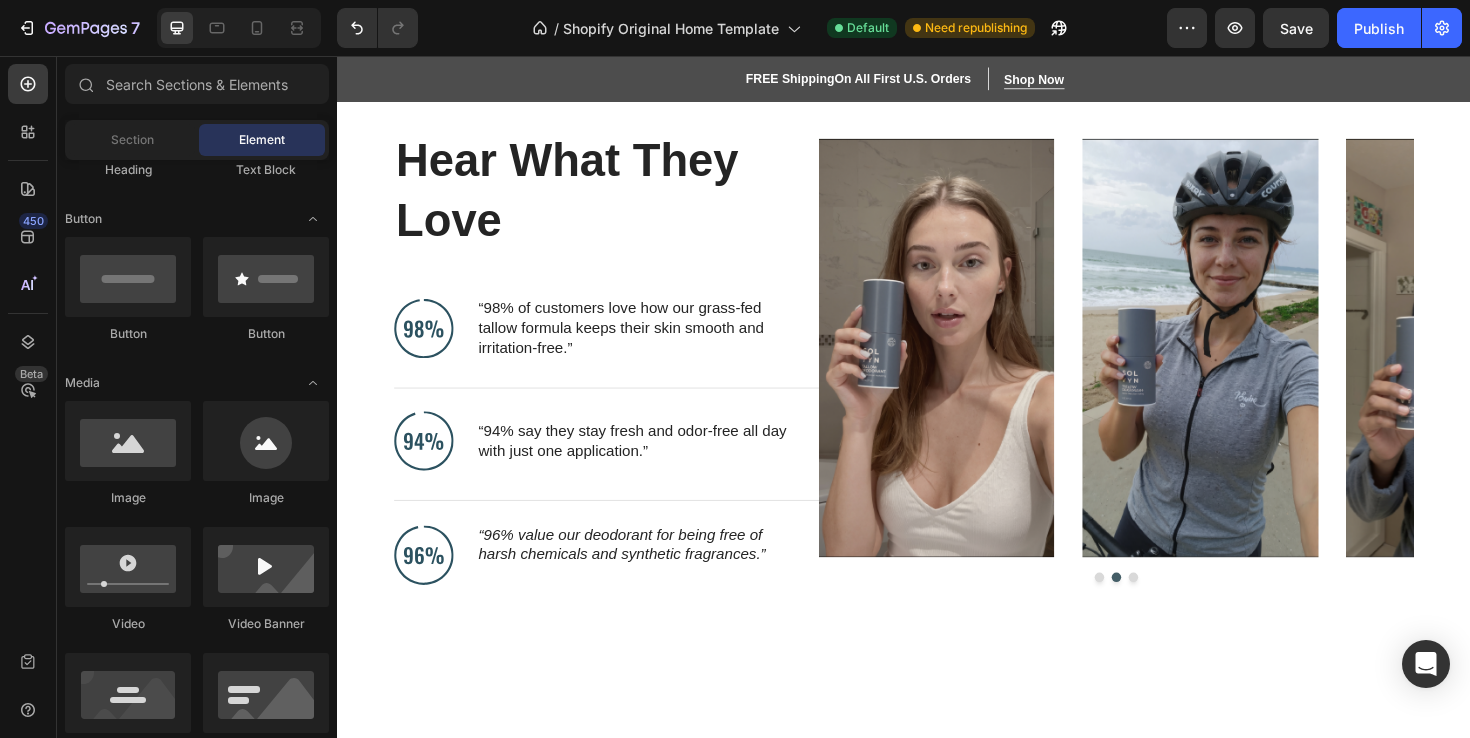 scroll, scrollTop: 113, scrollLeft: 0, axis: vertical 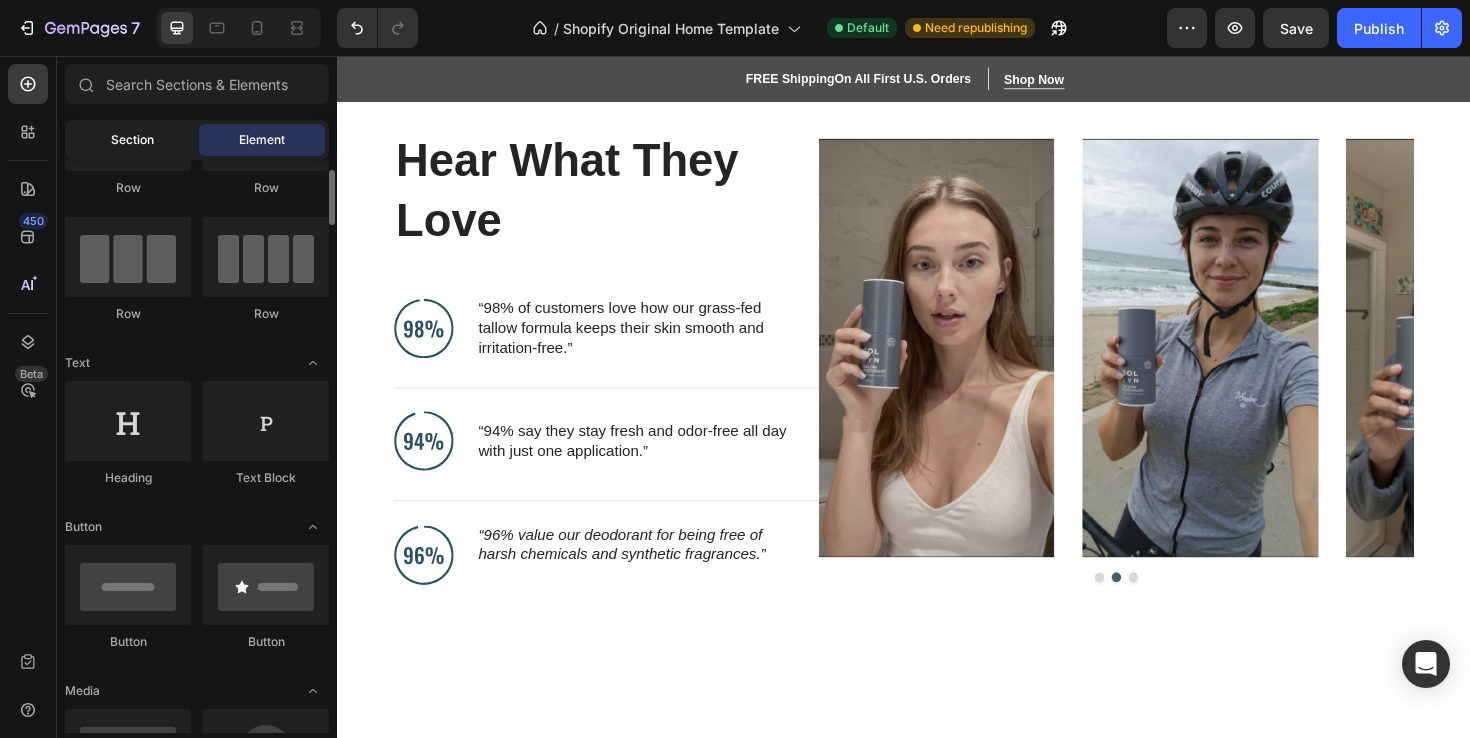 click on "Section" 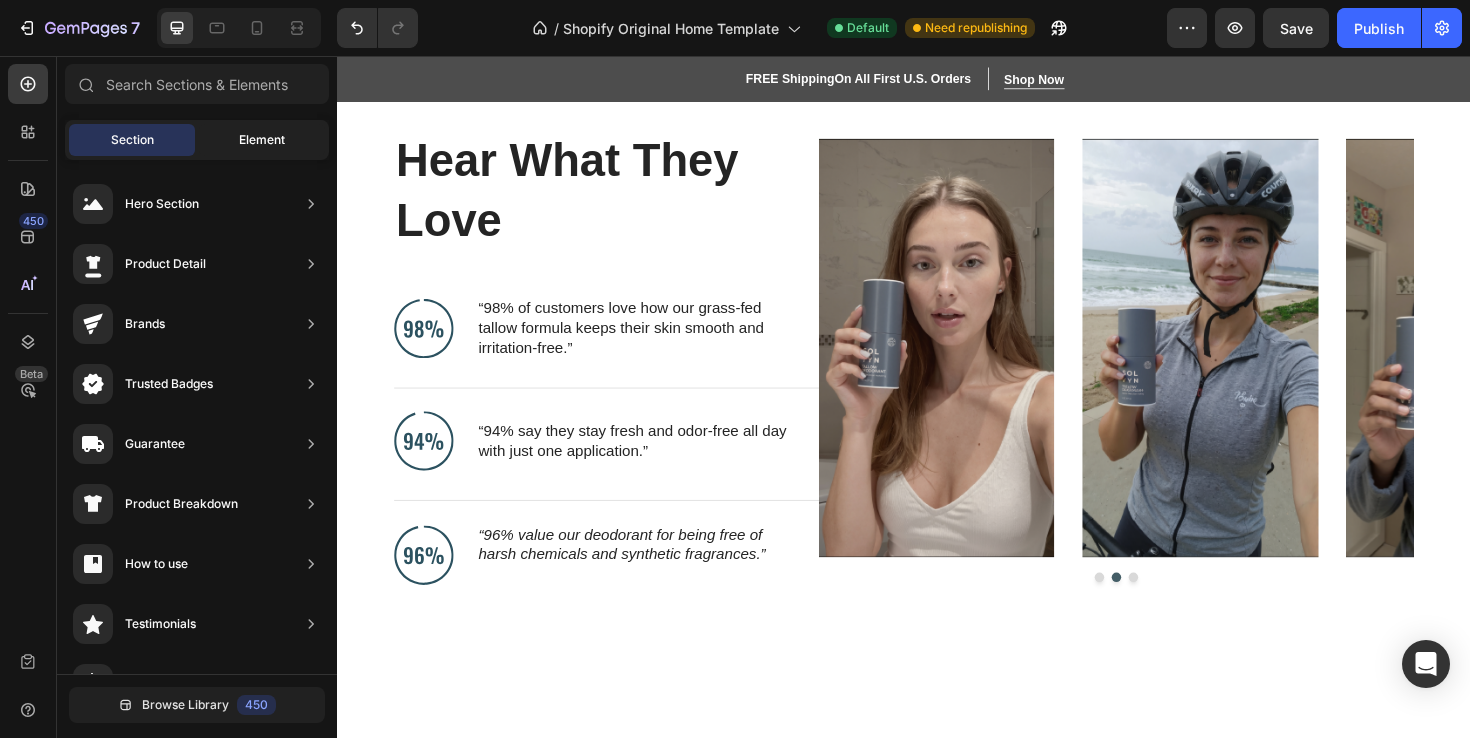 click on "Element" 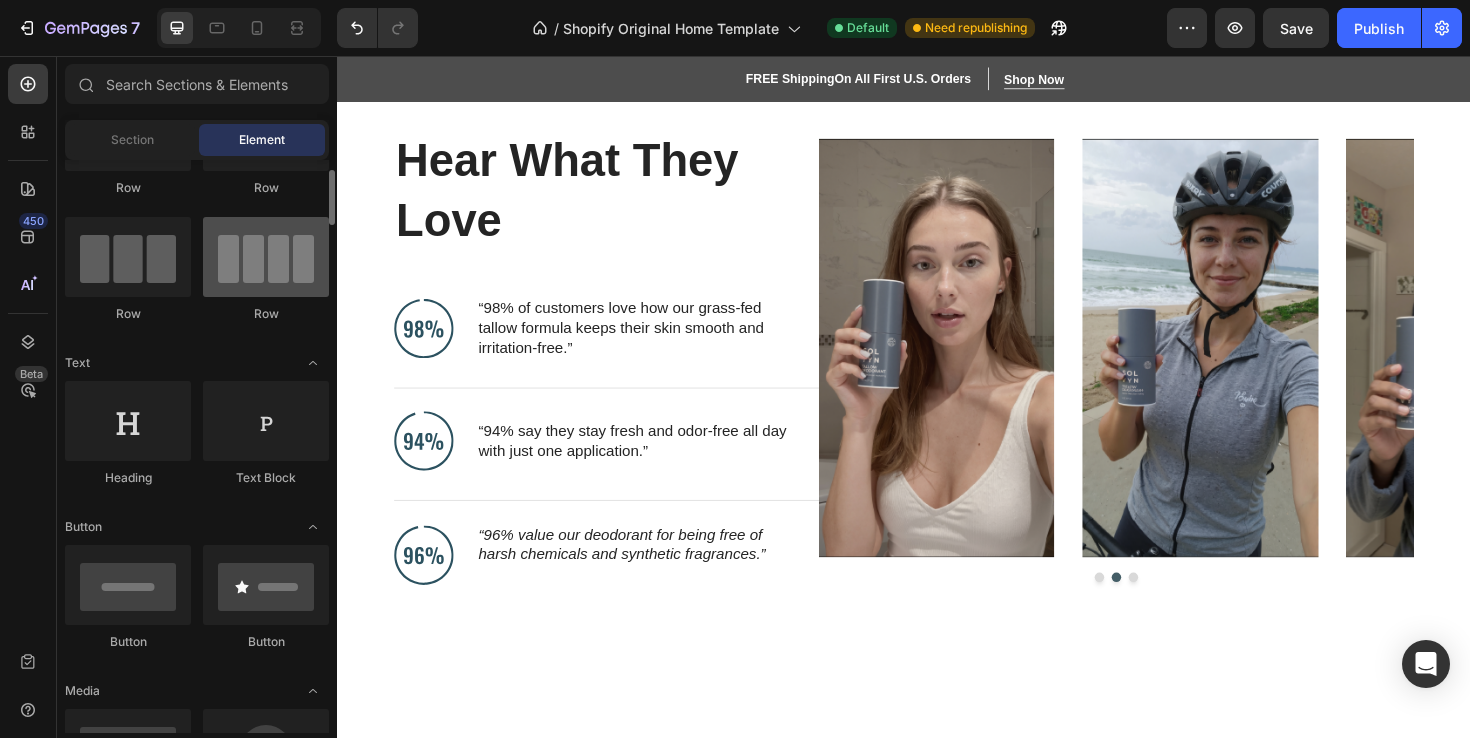 click at bounding box center (266, 257) 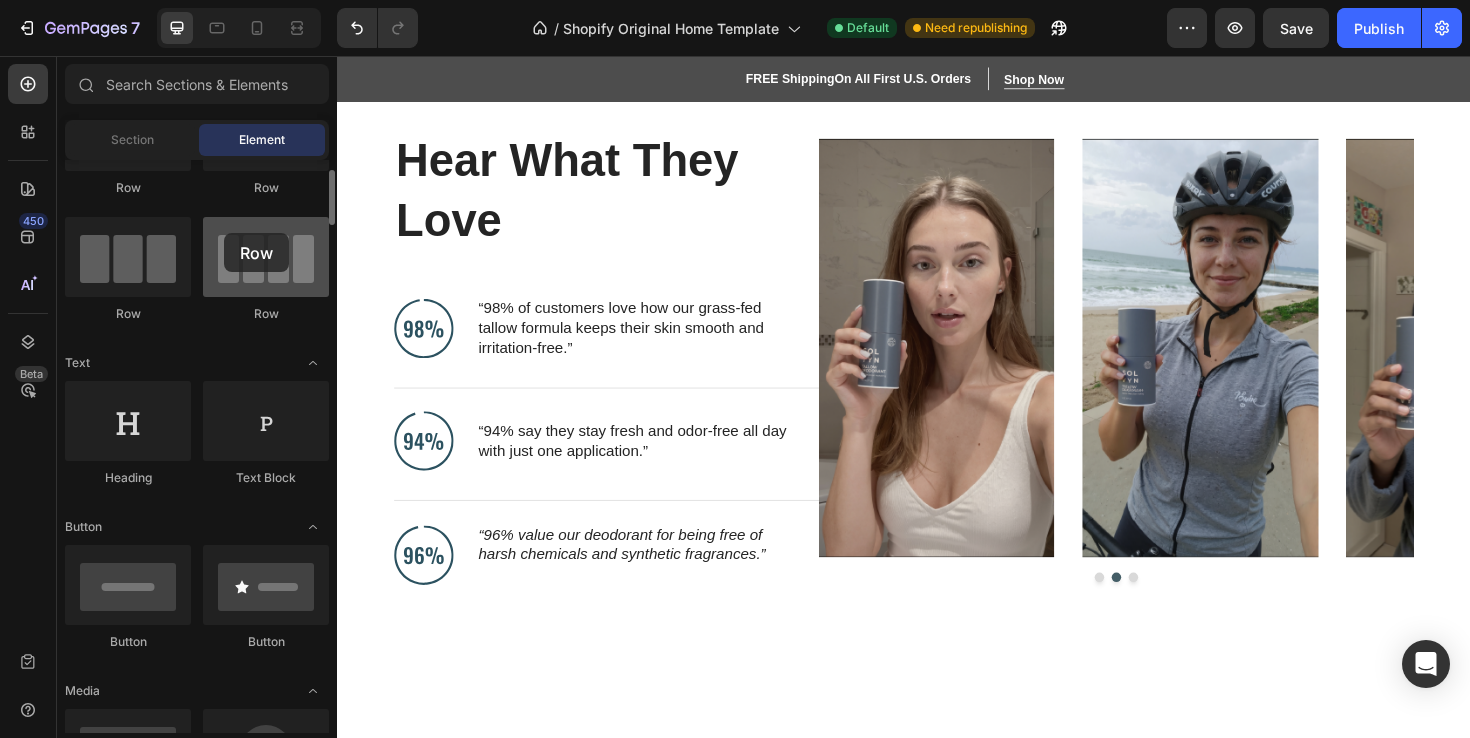 drag, startPoint x: 263, startPoint y: 281, endPoint x: 224, endPoint y: 233, distance: 61.846584 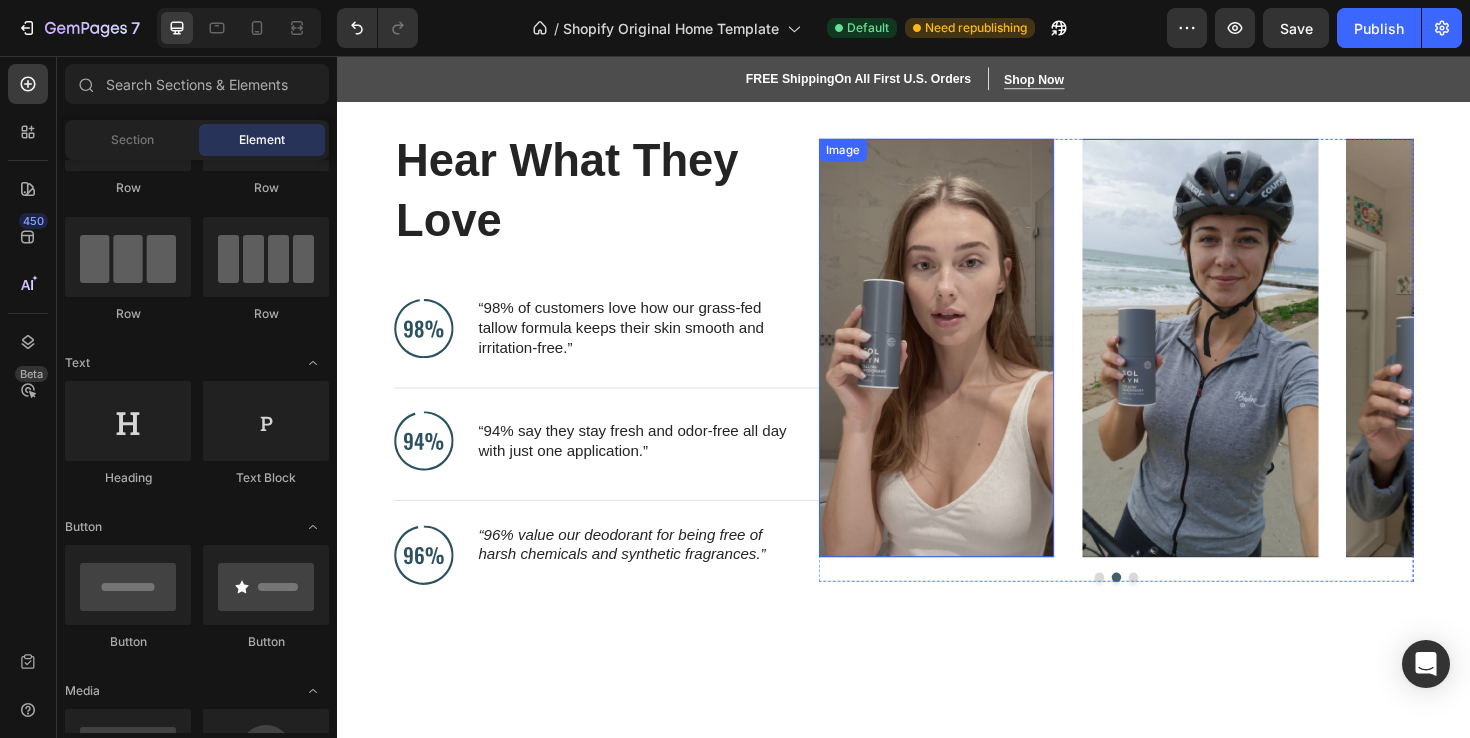 click at bounding box center (972, 366) 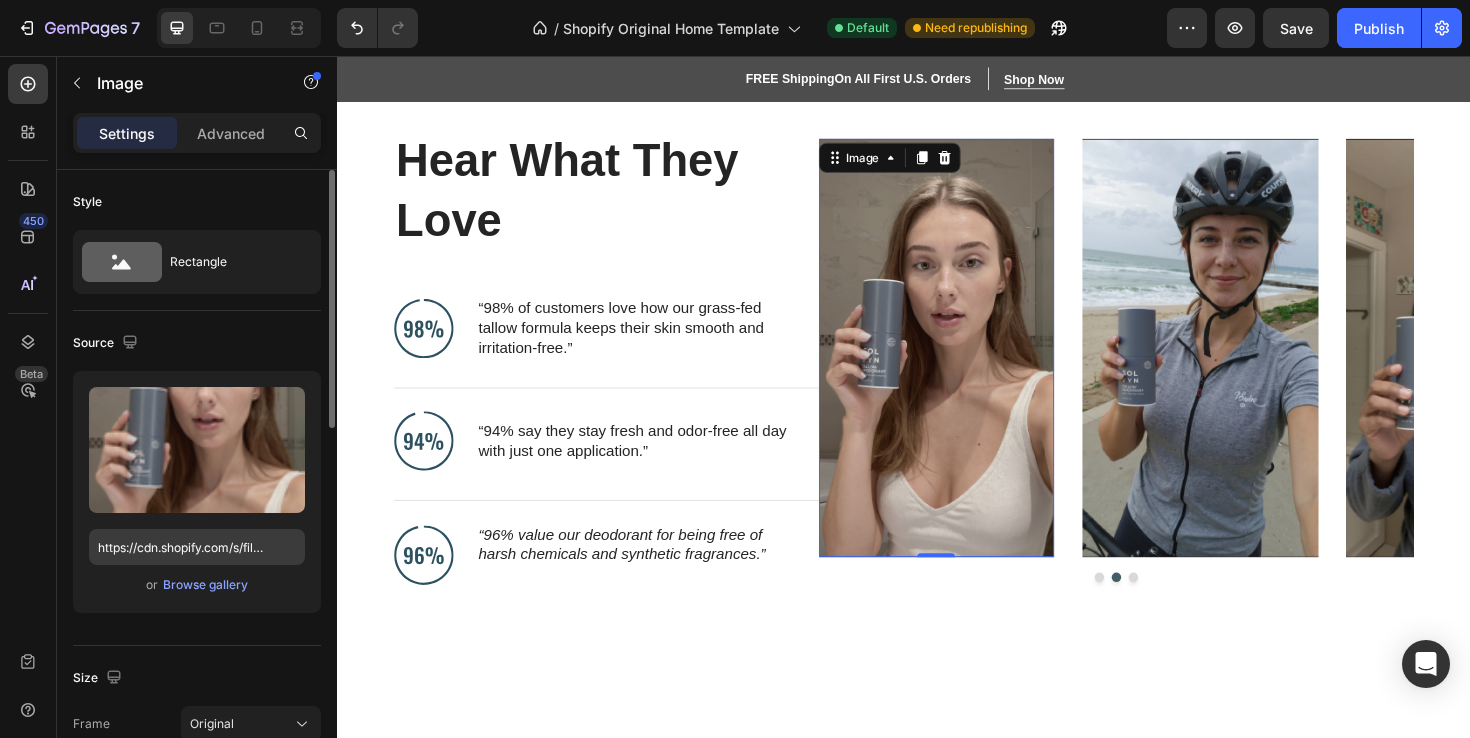 scroll, scrollTop: 172, scrollLeft: 0, axis: vertical 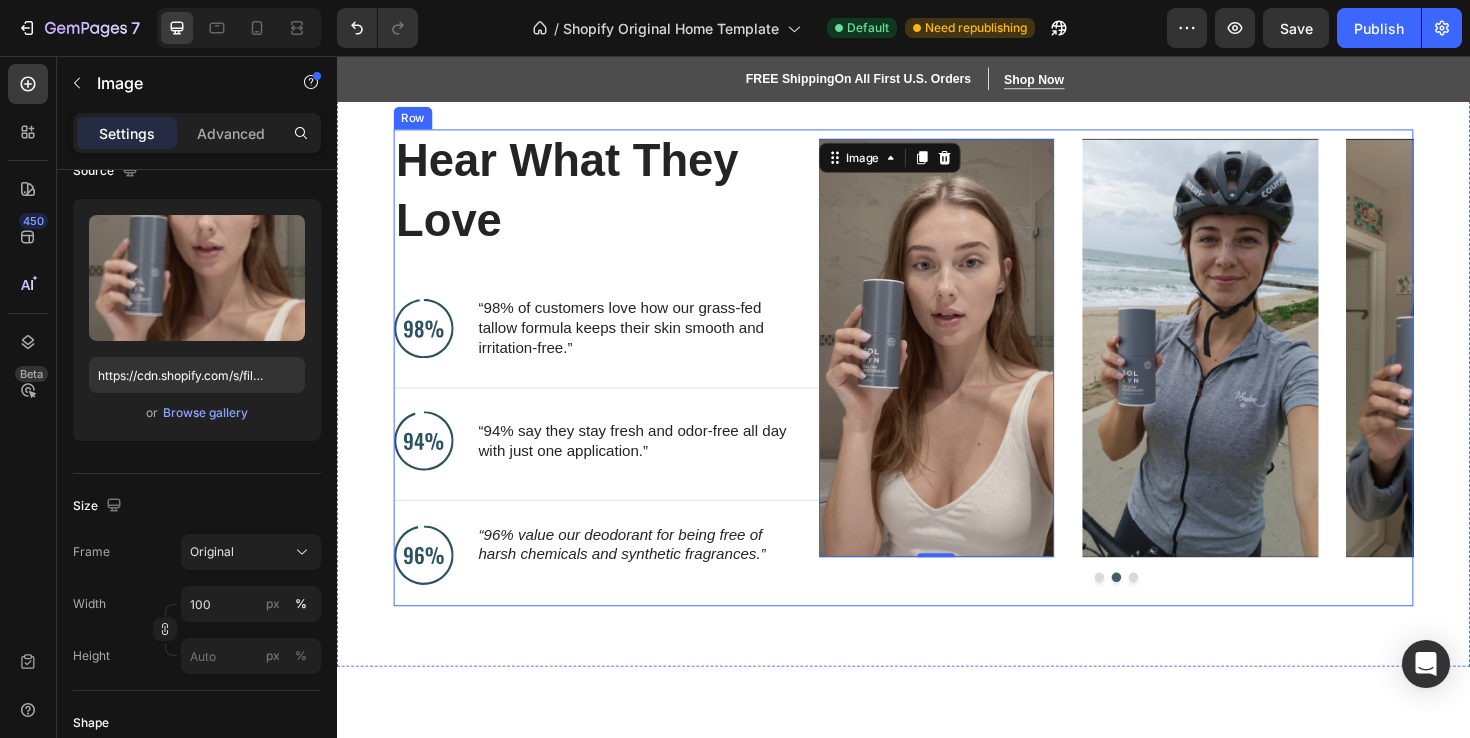 click on "Image Image   0 Image Carousel" at bounding box center [1162, 386] 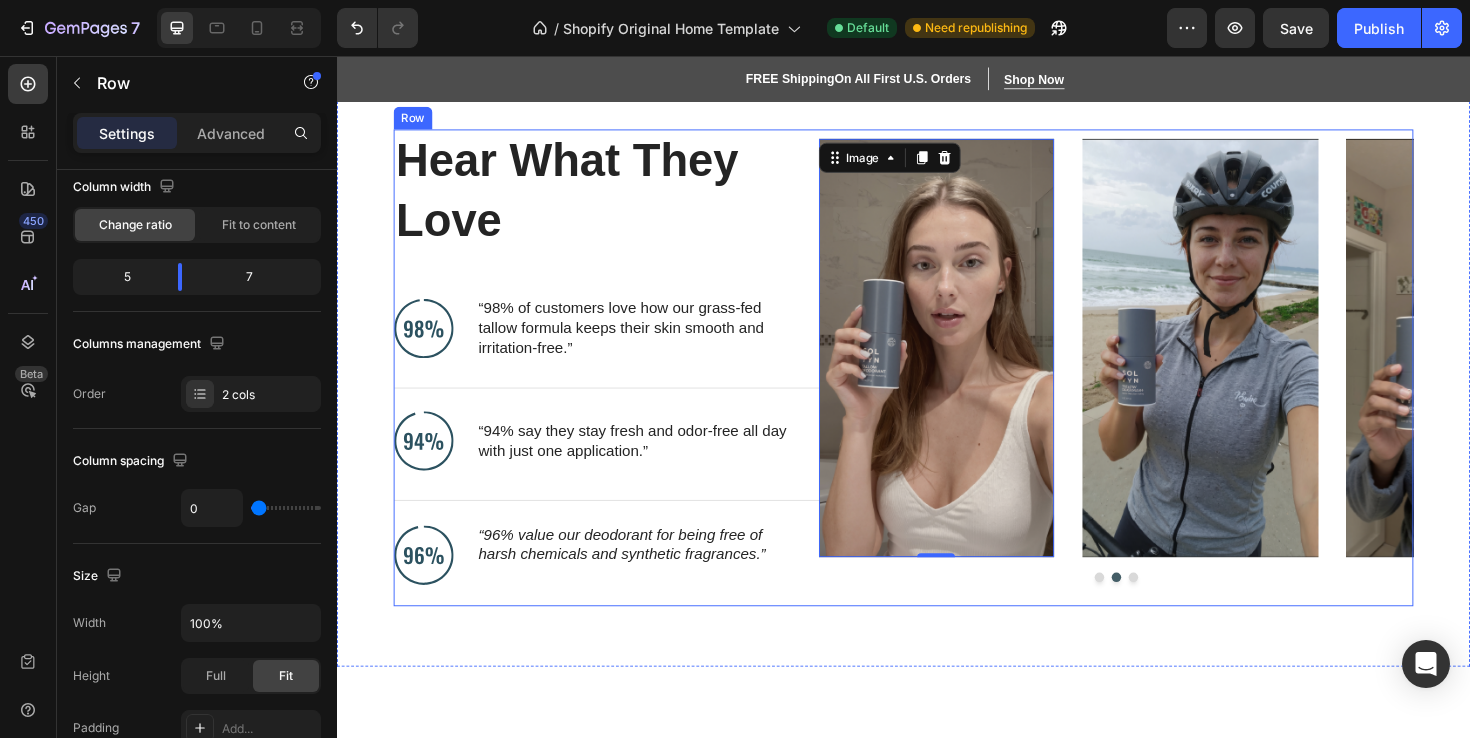 scroll, scrollTop: 0, scrollLeft: 0, axis: both 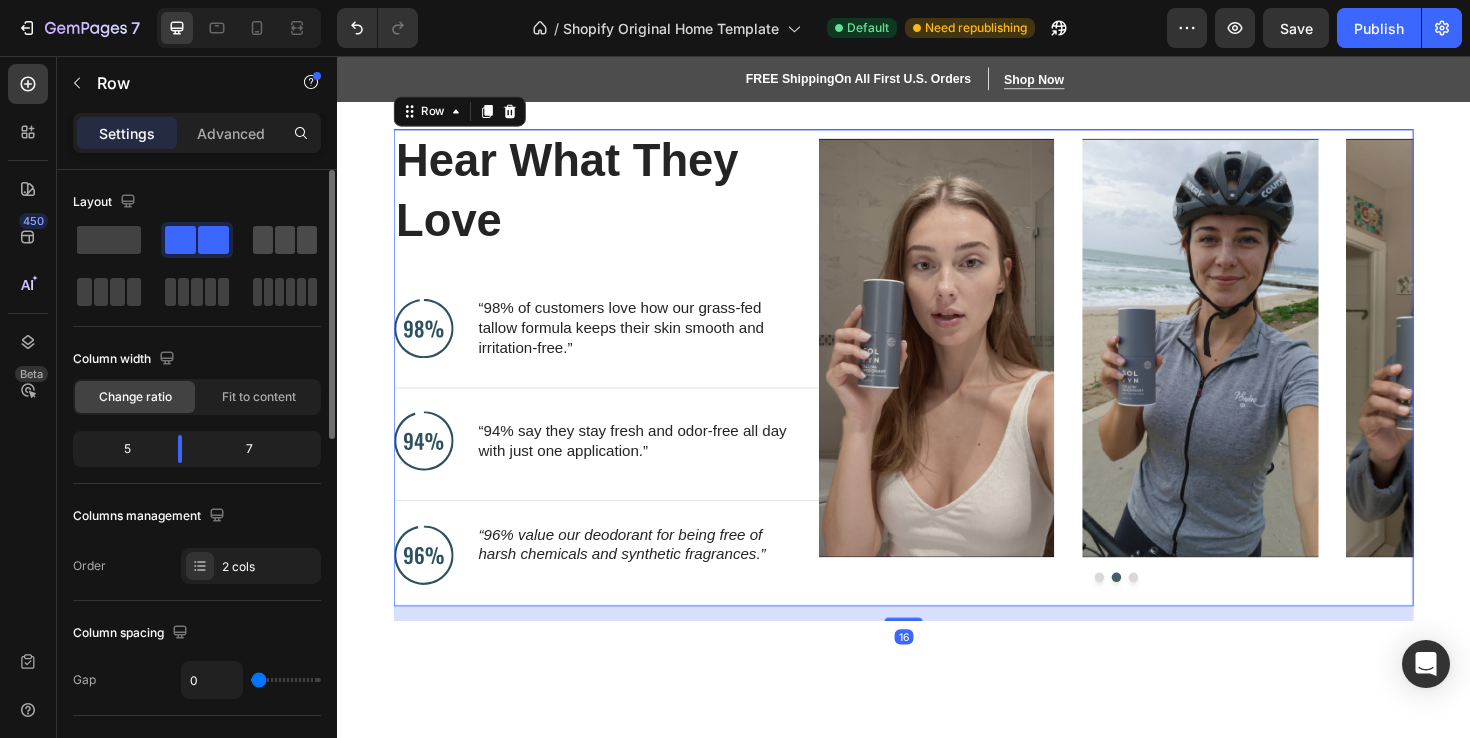 click 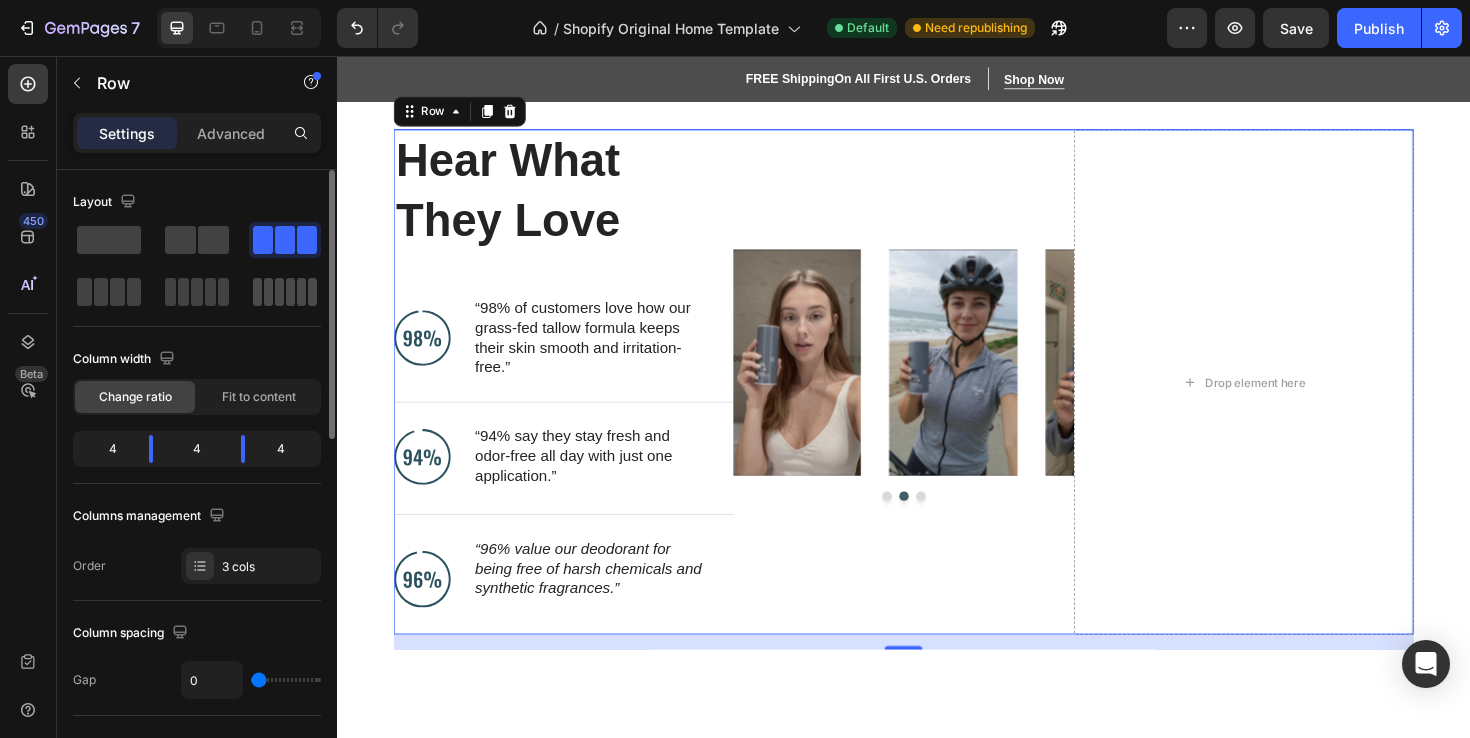 click 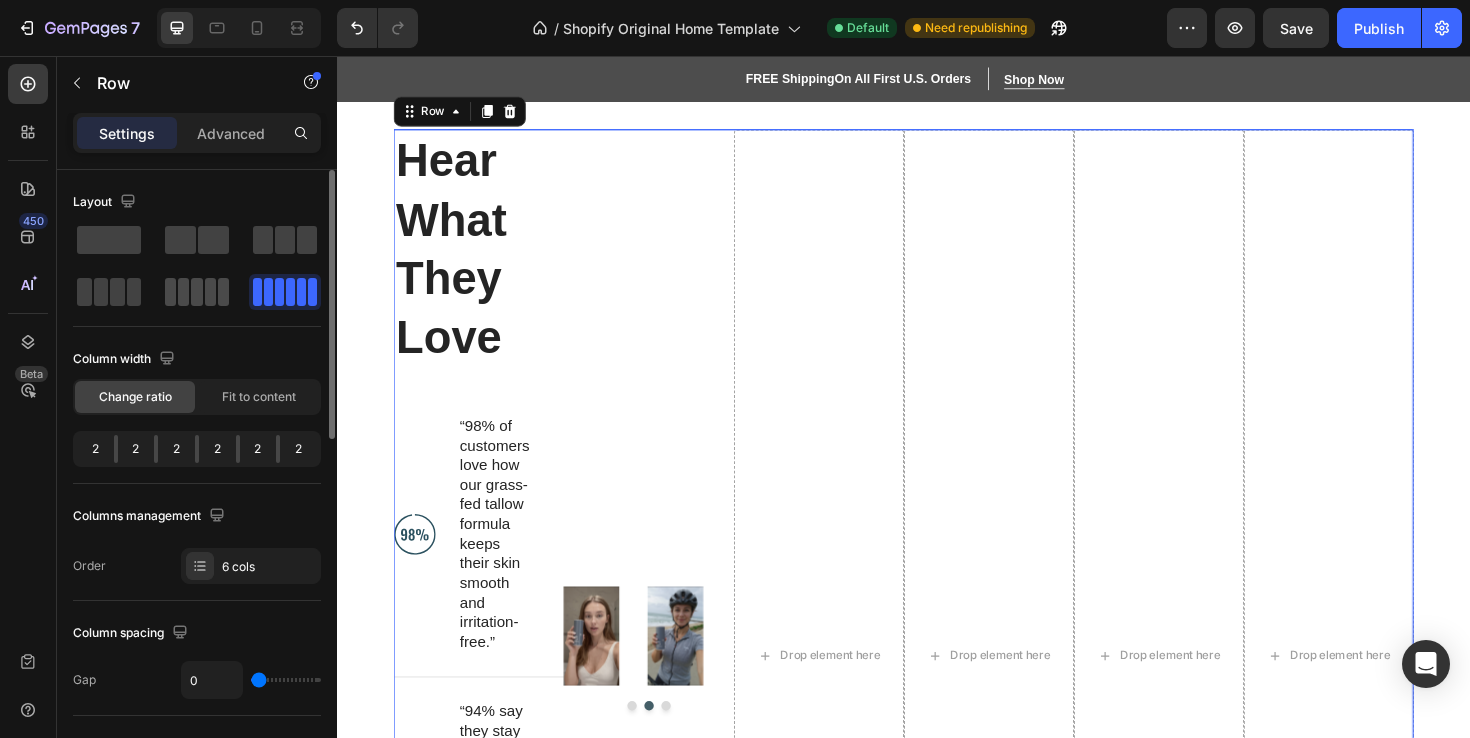 click 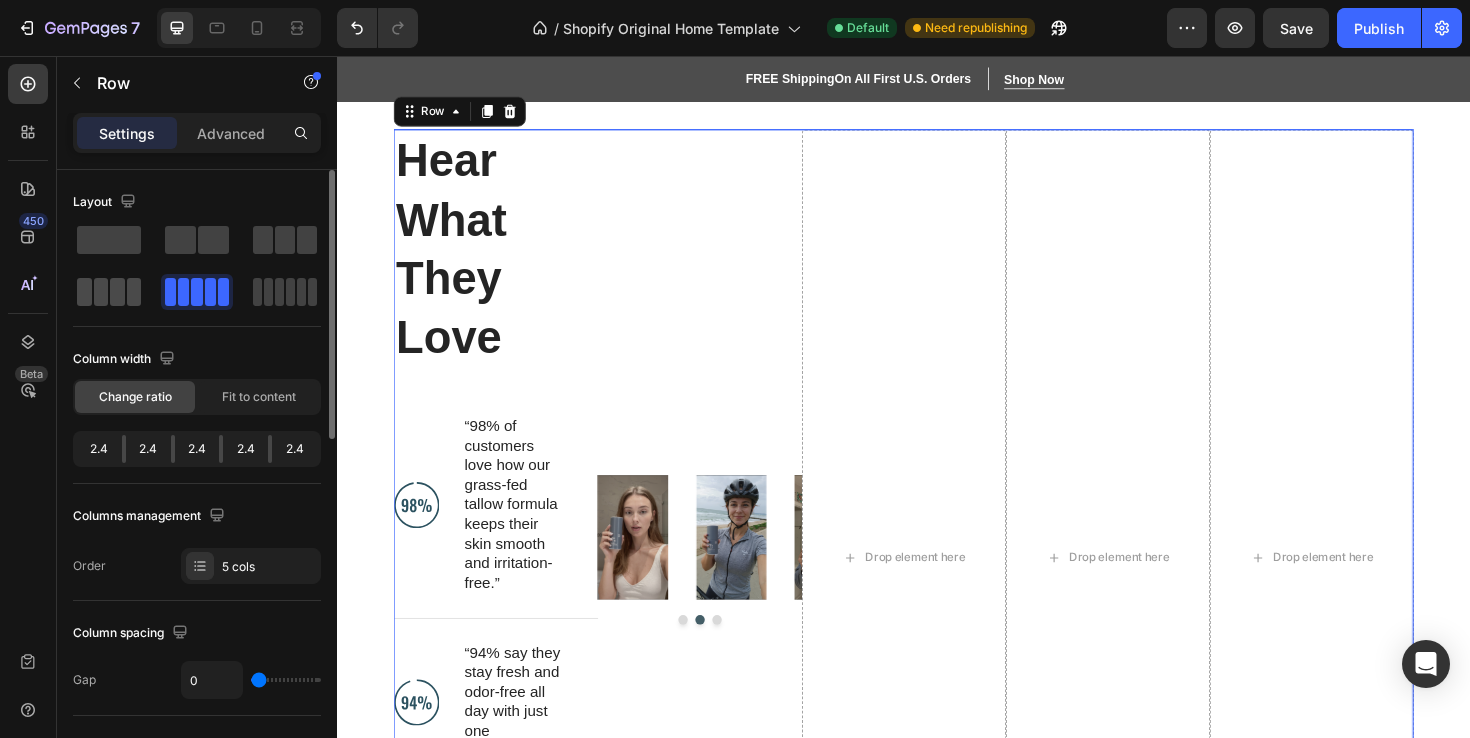 click 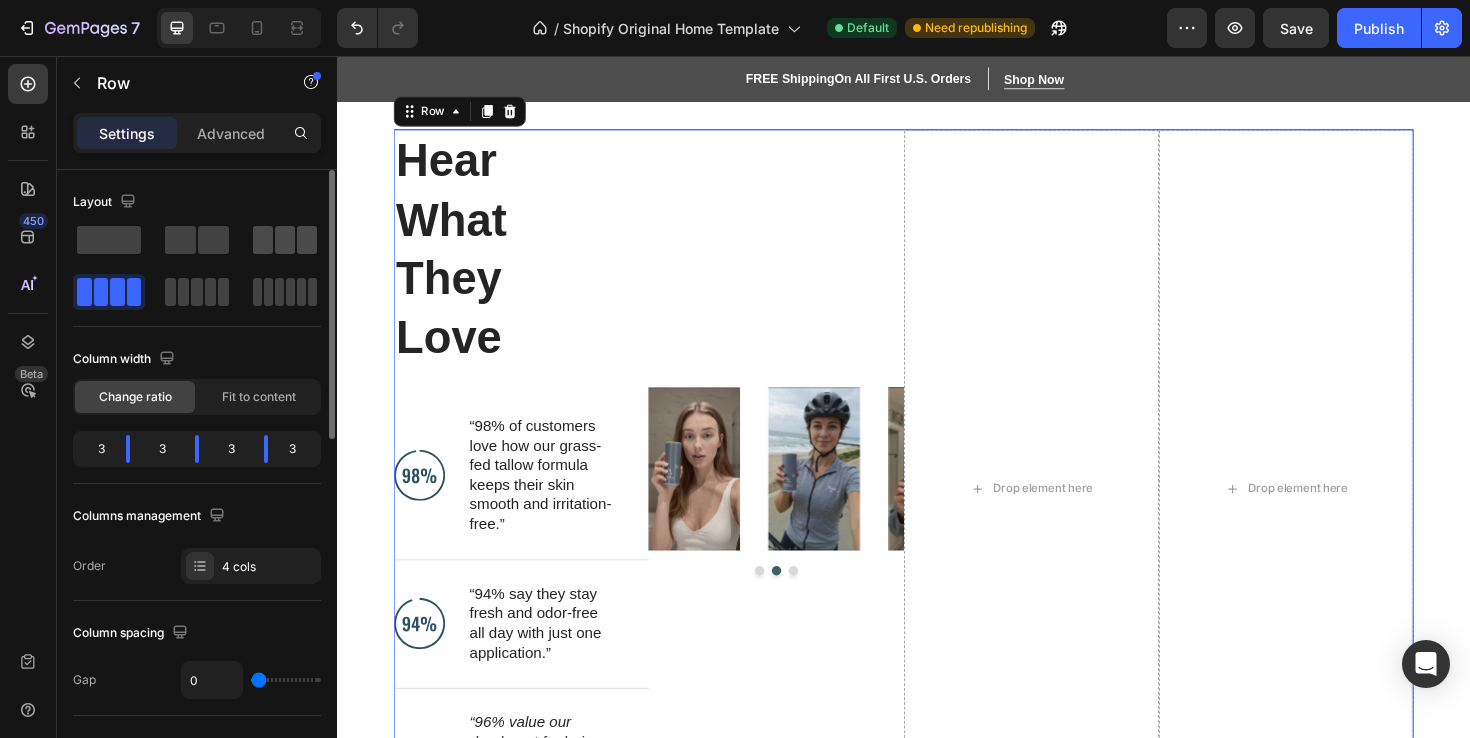click 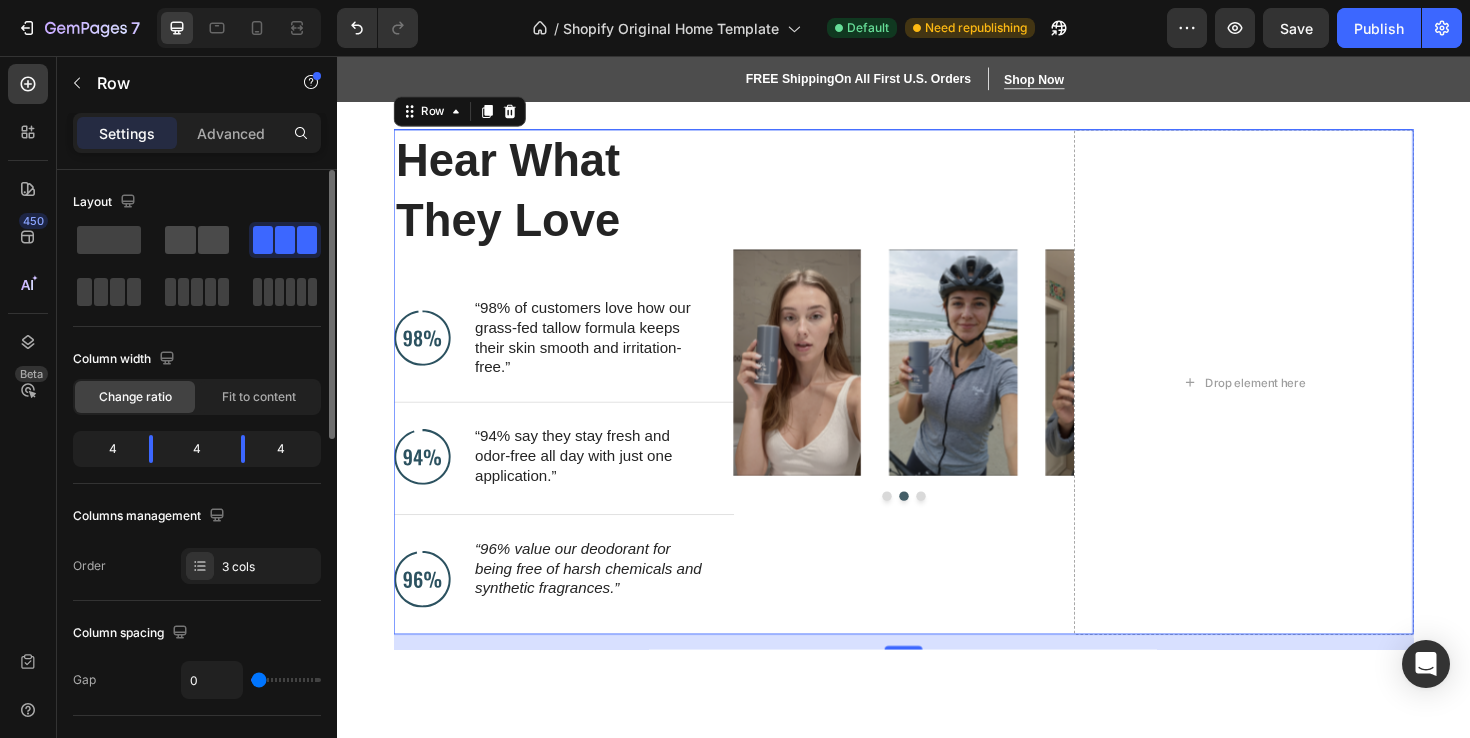 click 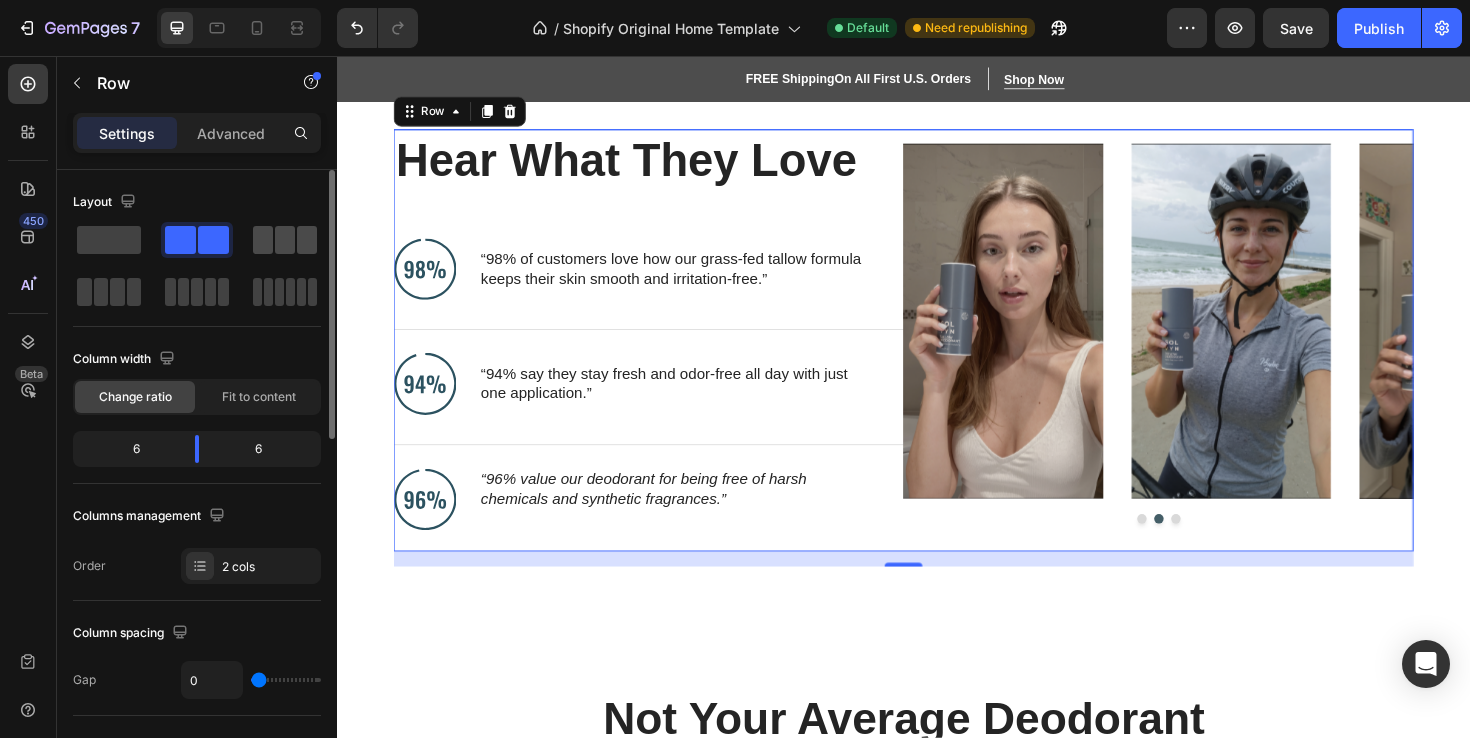 click 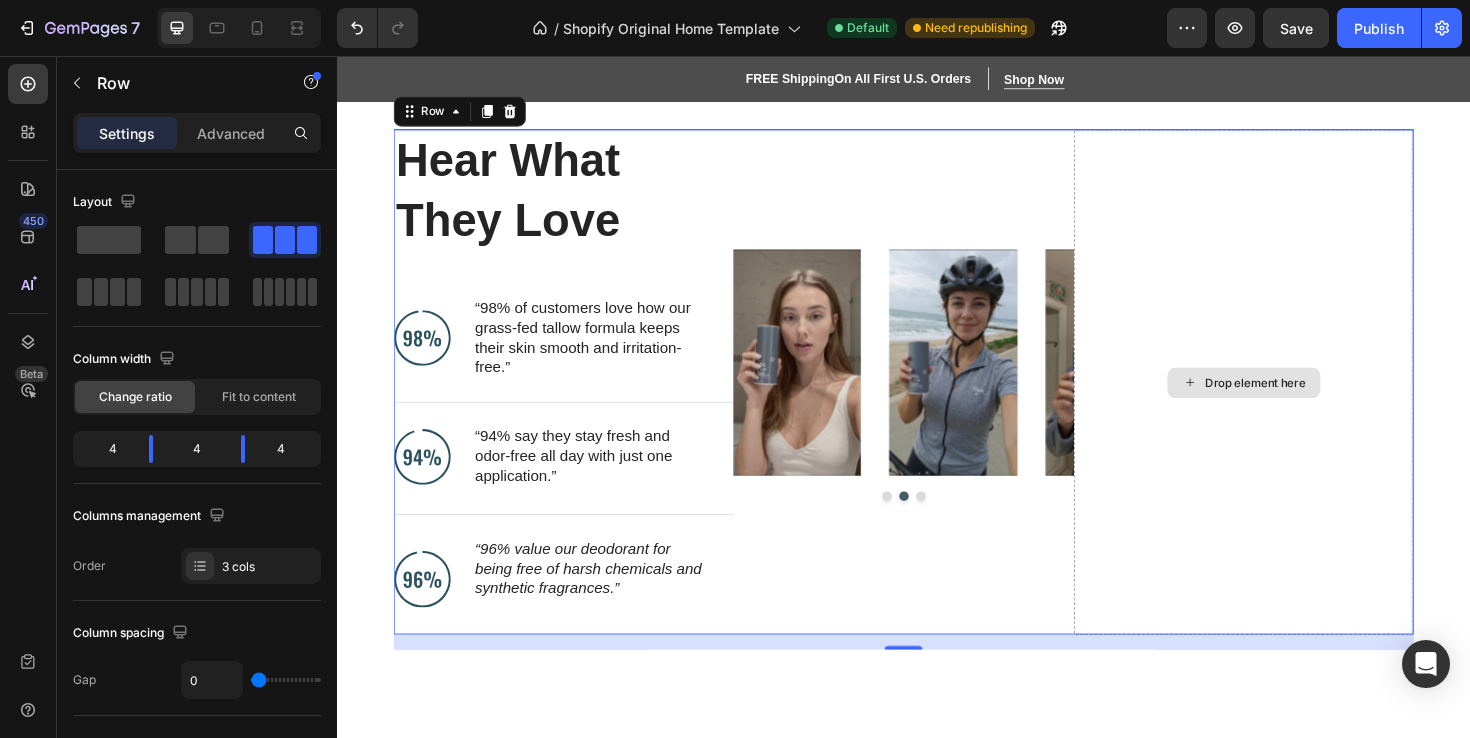 click on "Drop element here" at bounding box center (1297, 402) 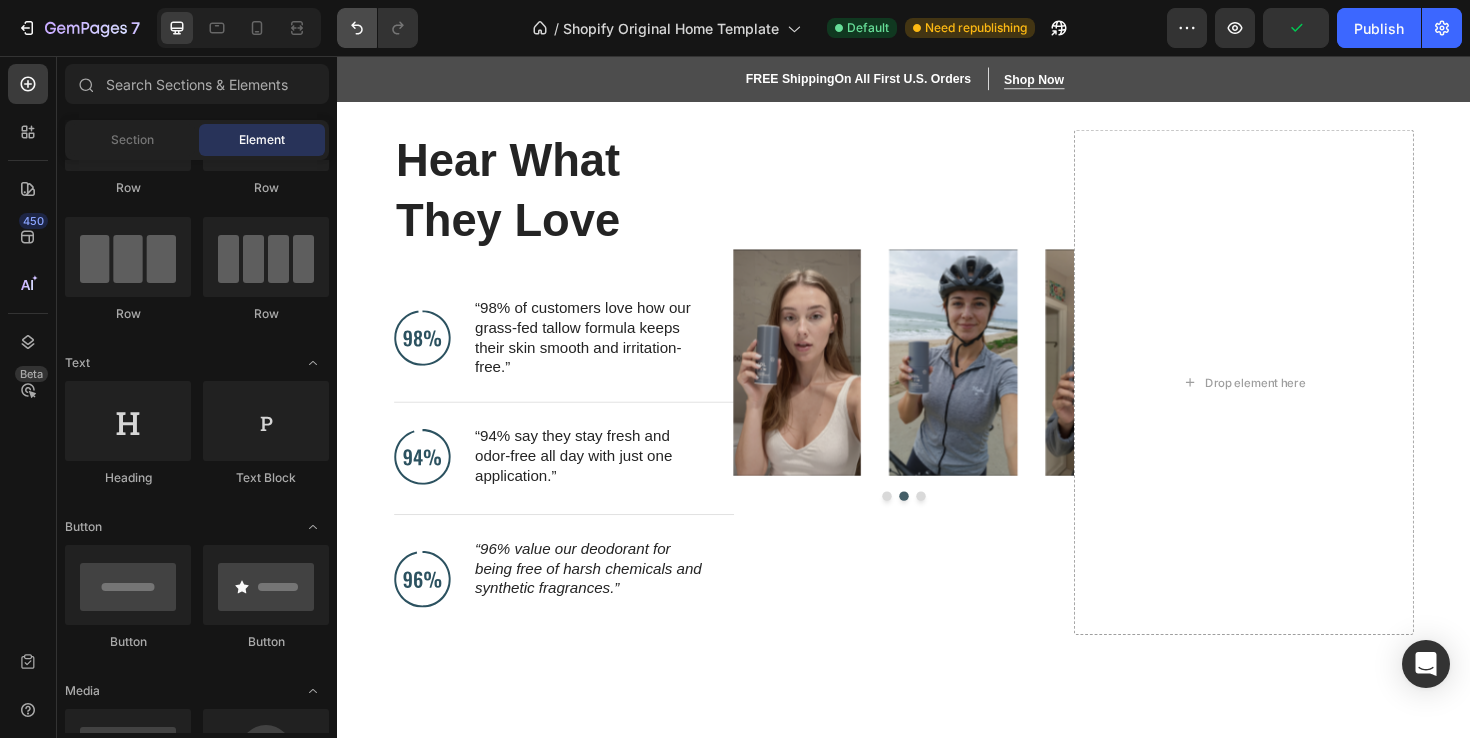 click 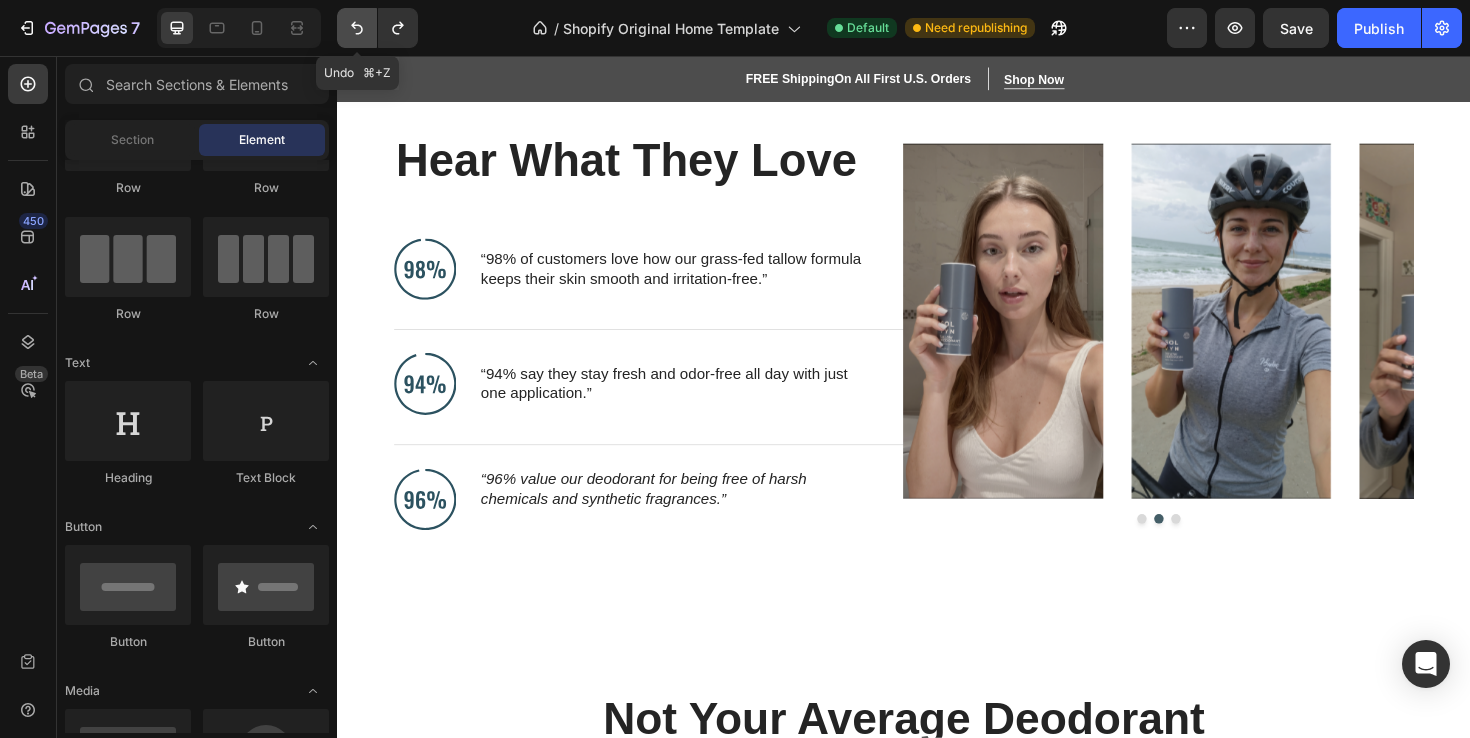 click 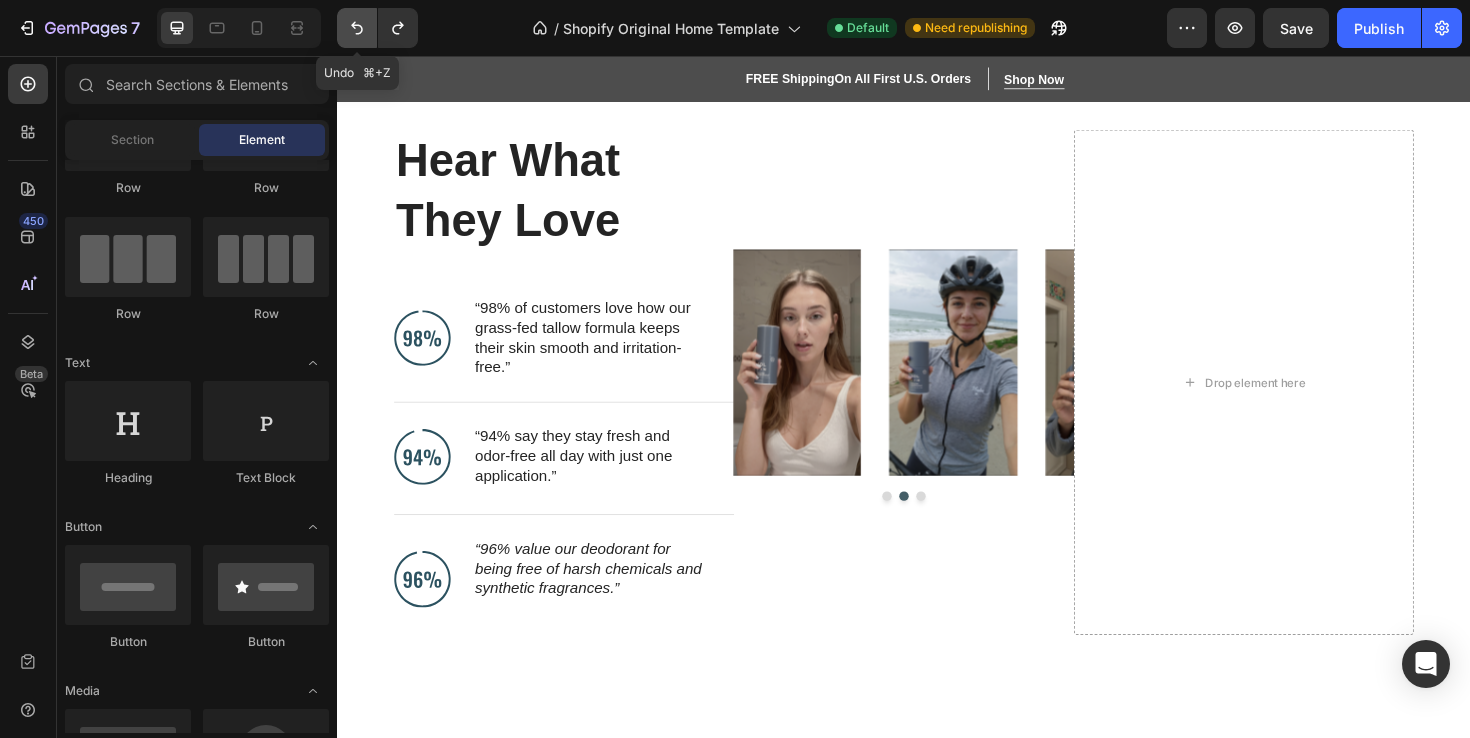 click 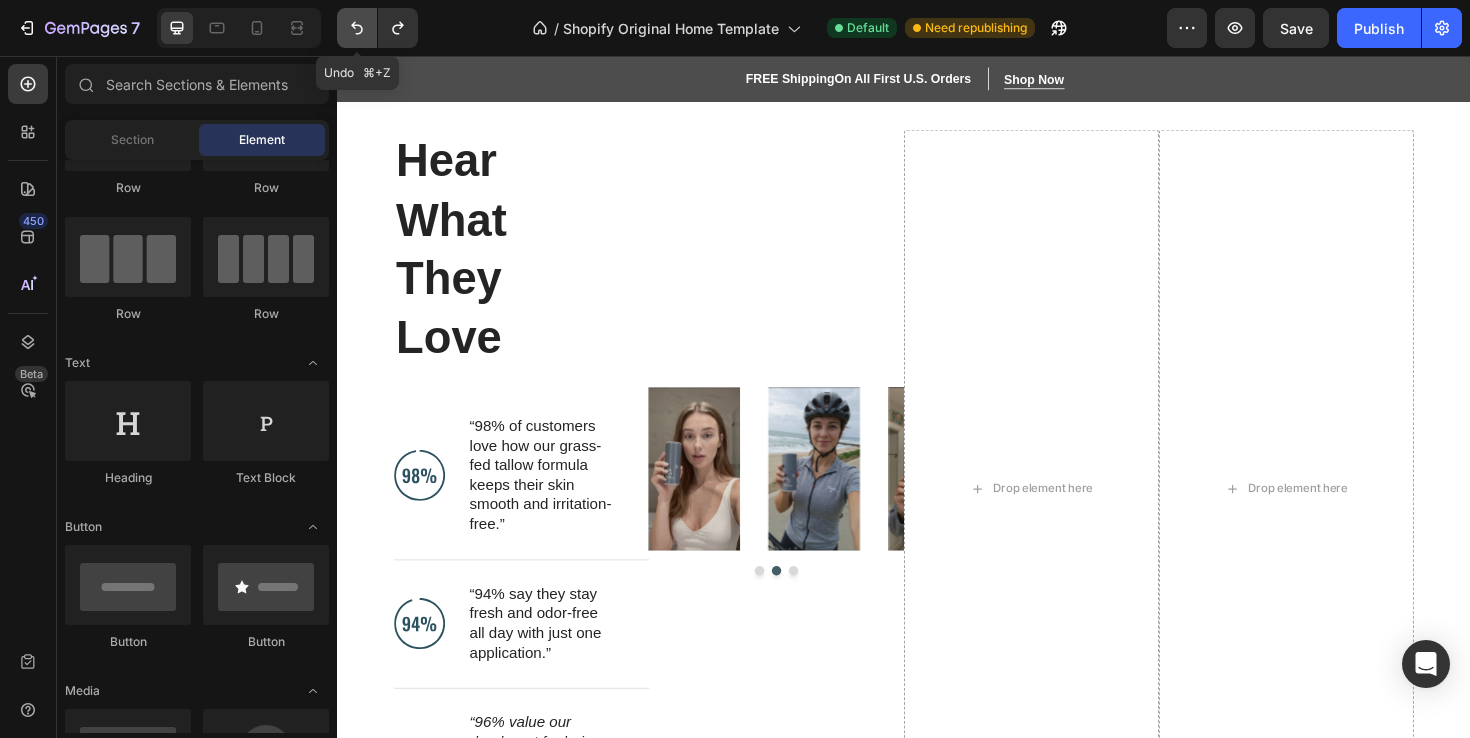 click 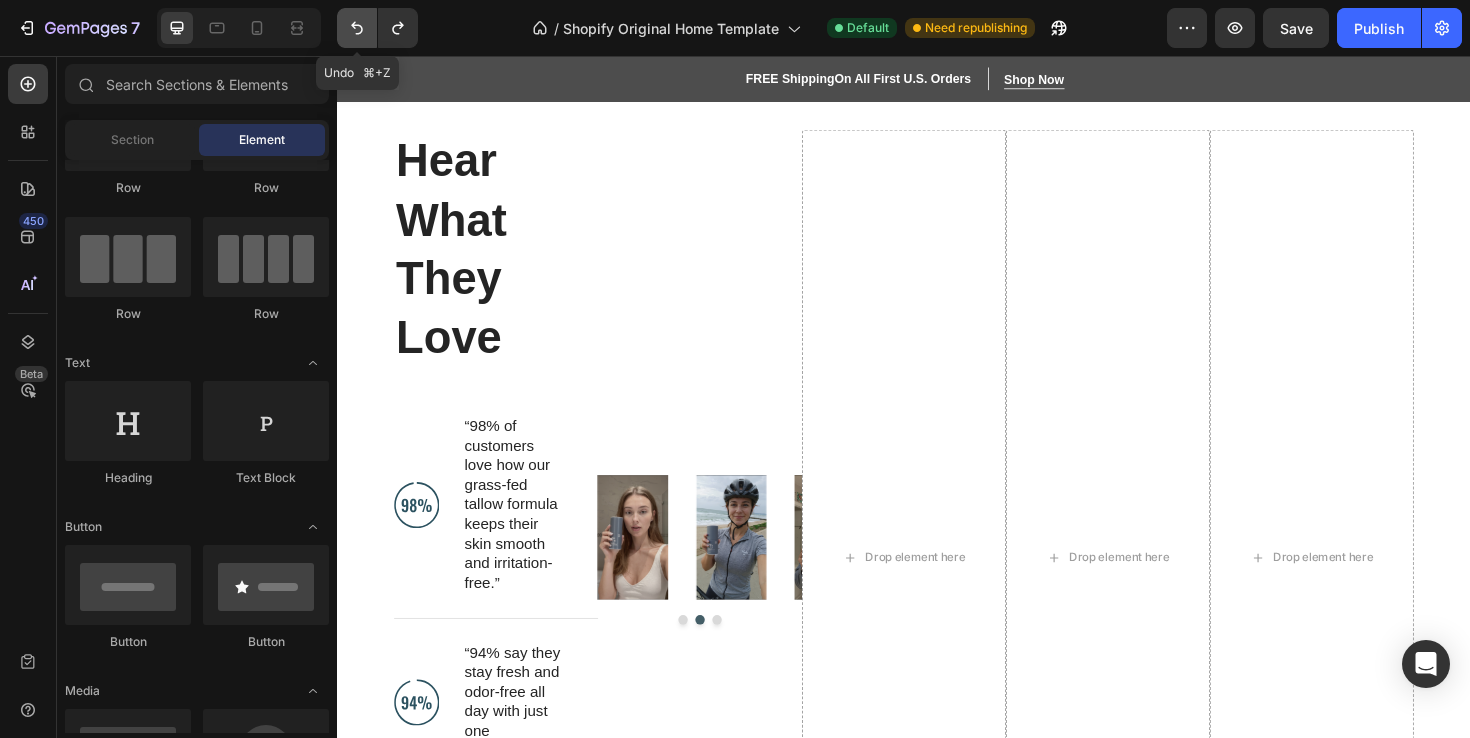 click 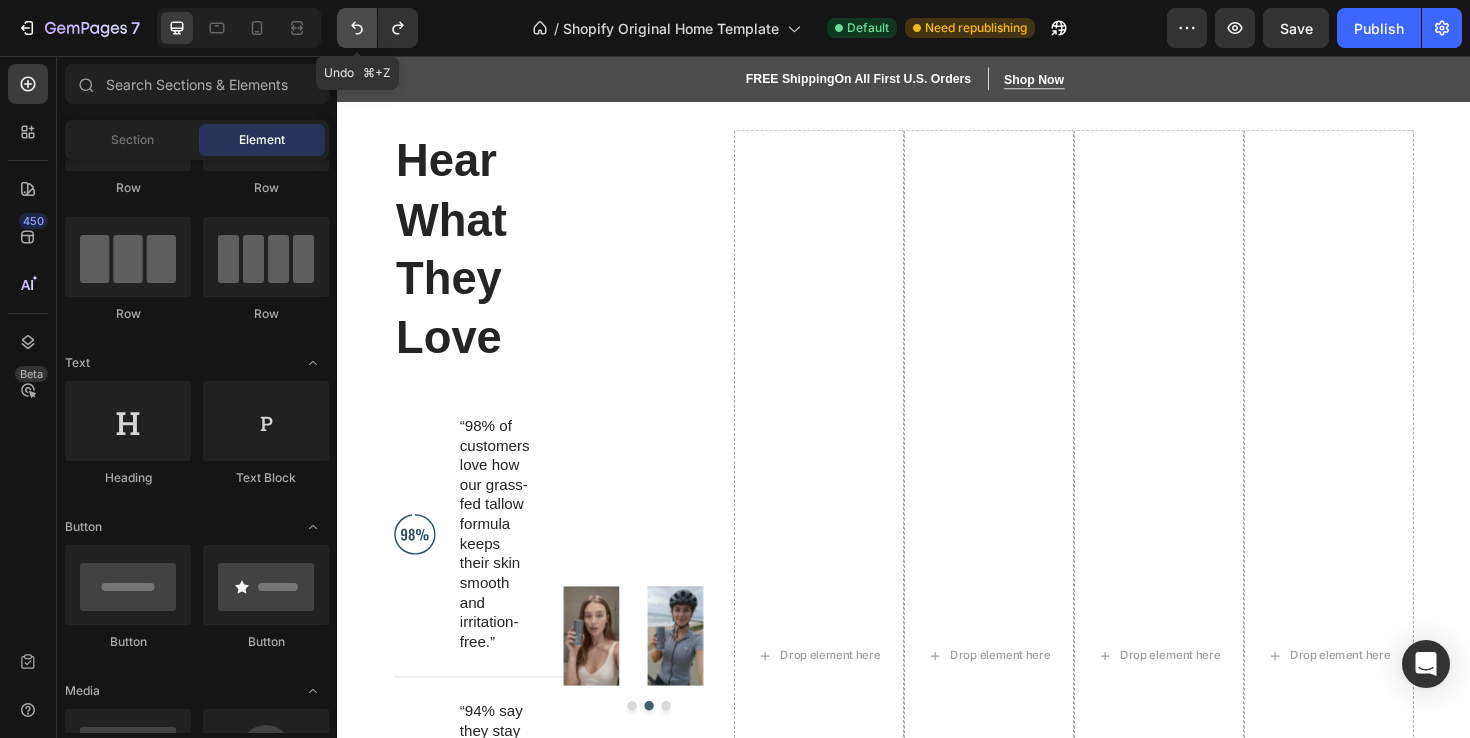 click 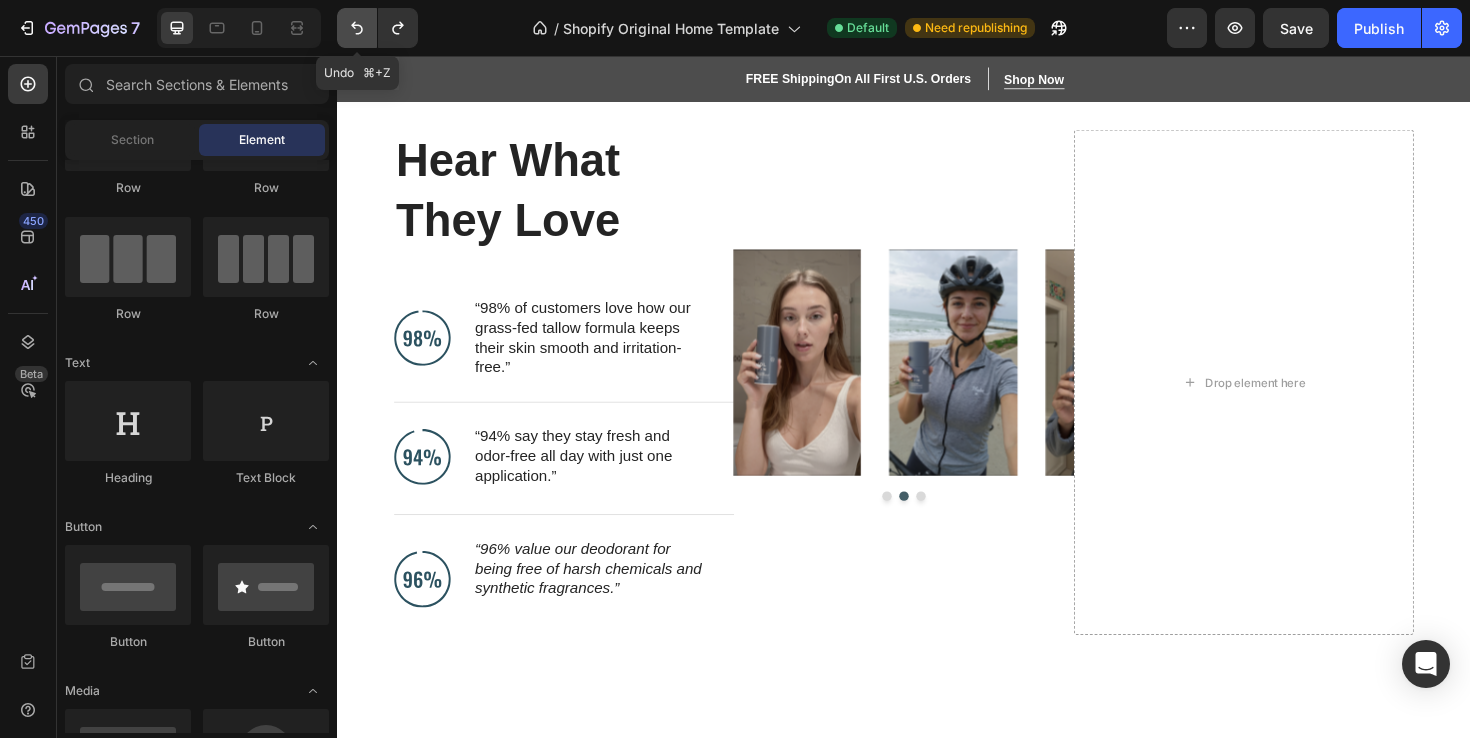 click 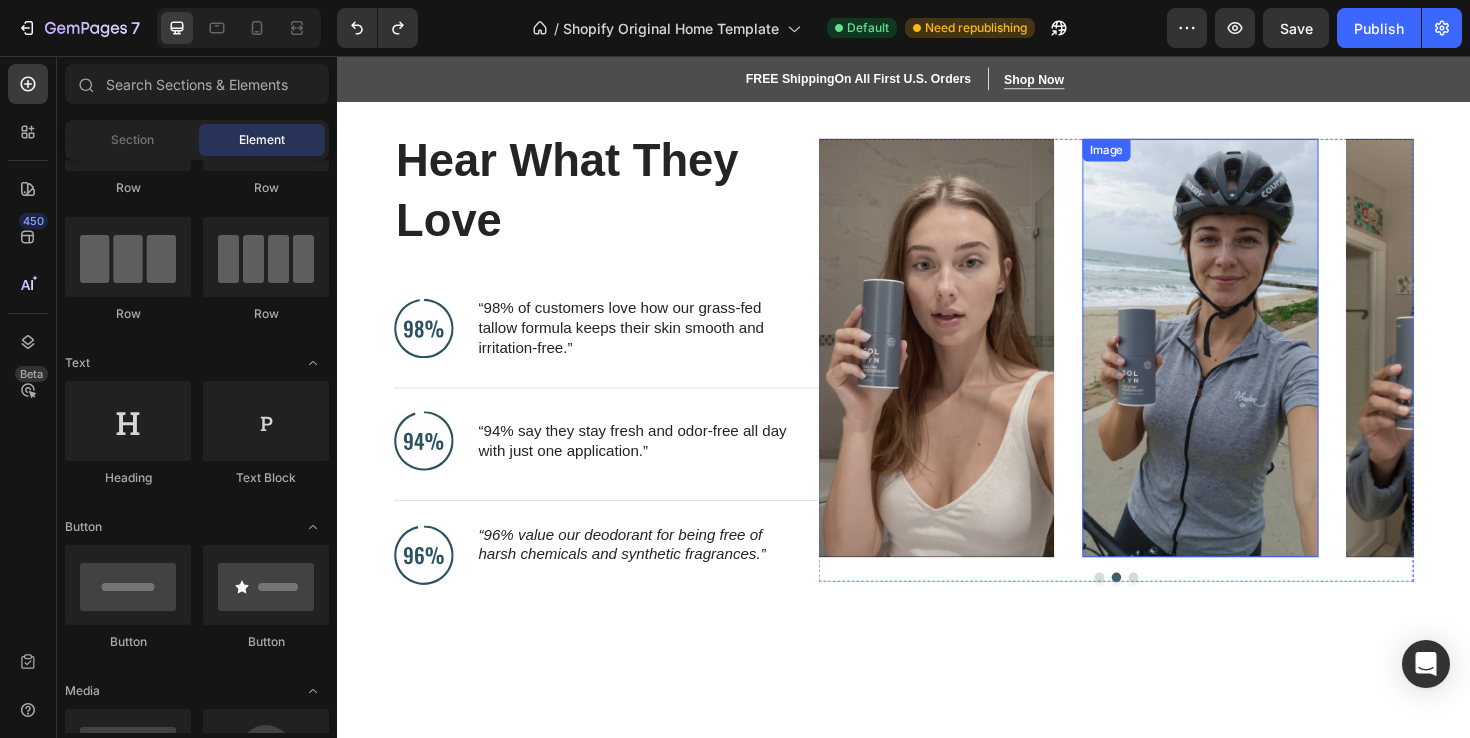 click at bounding box center (1250, 366) 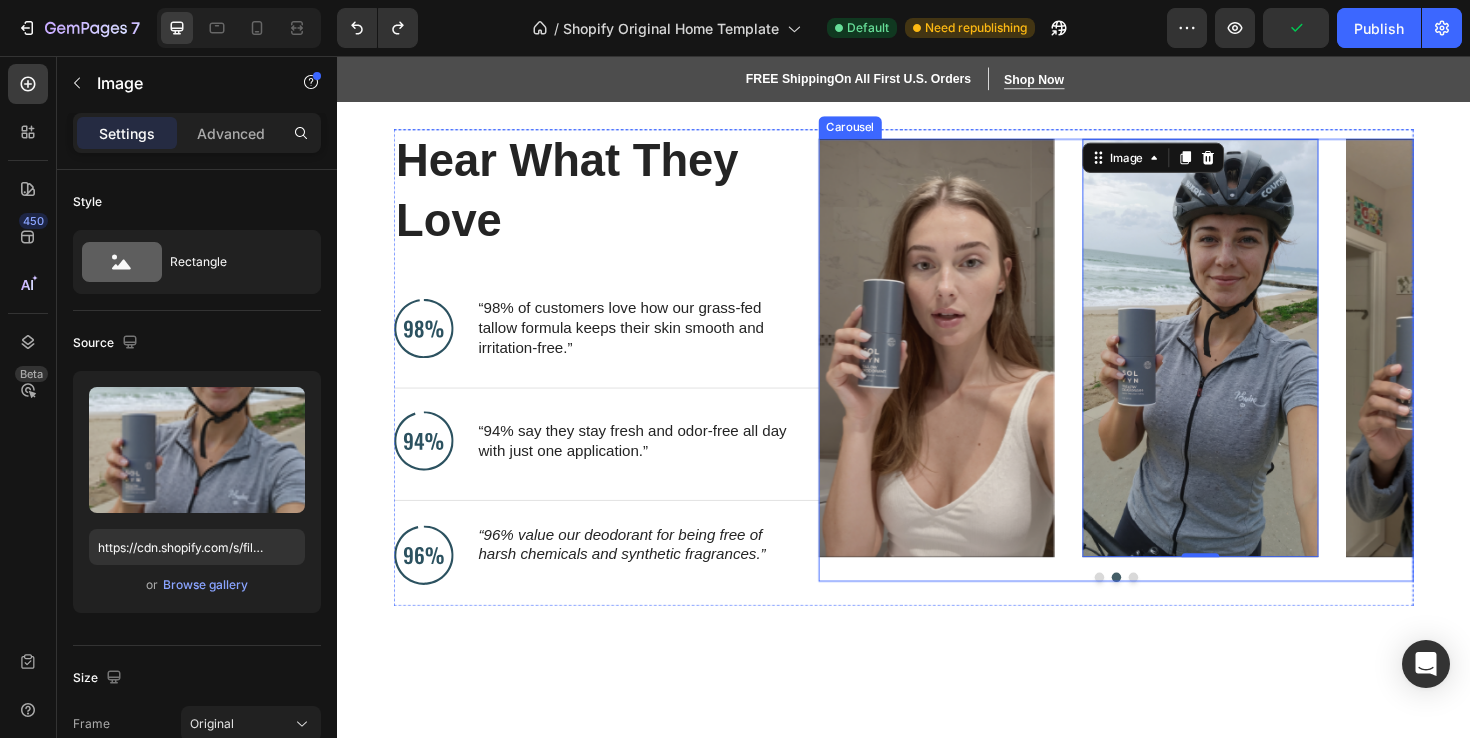 click at bounding box center [1180, 608] 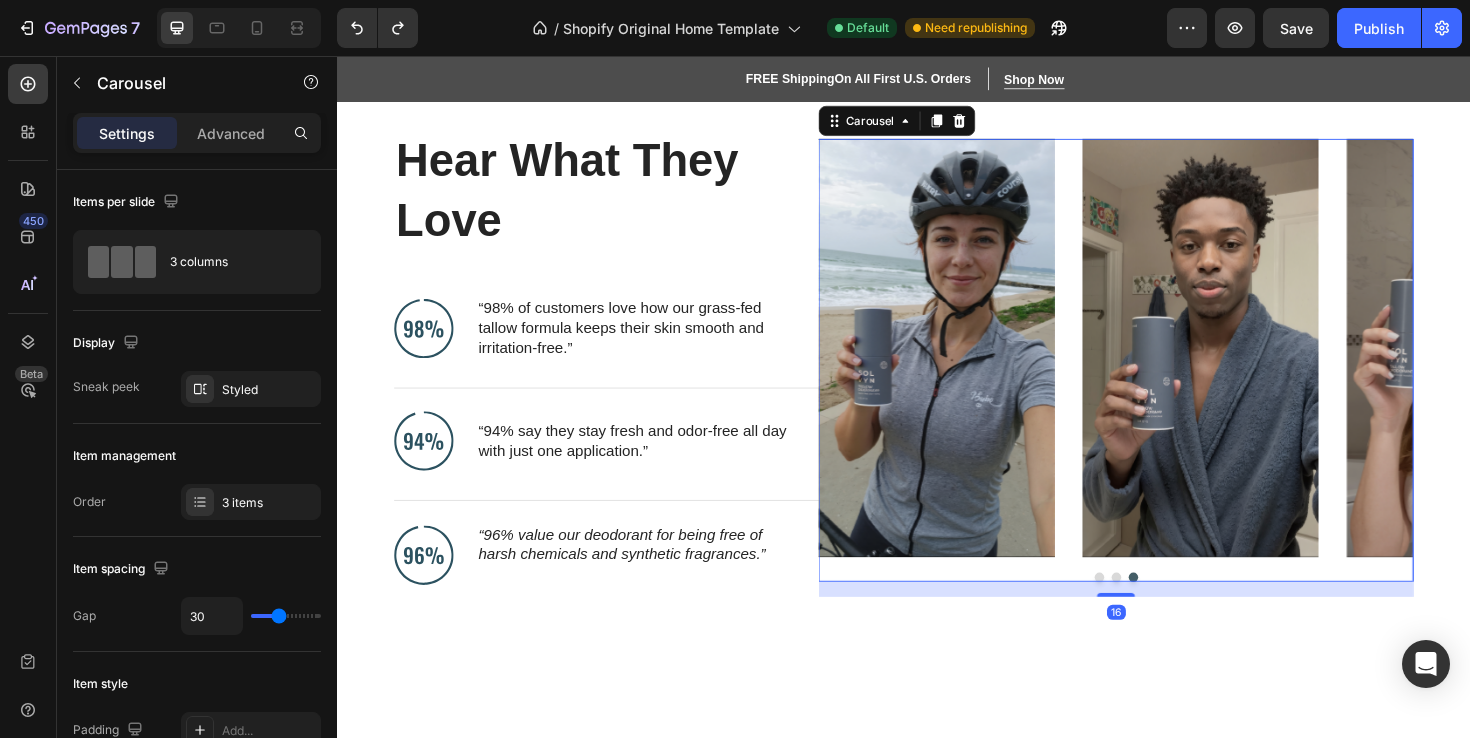 click at bounding box center [1180, 608] 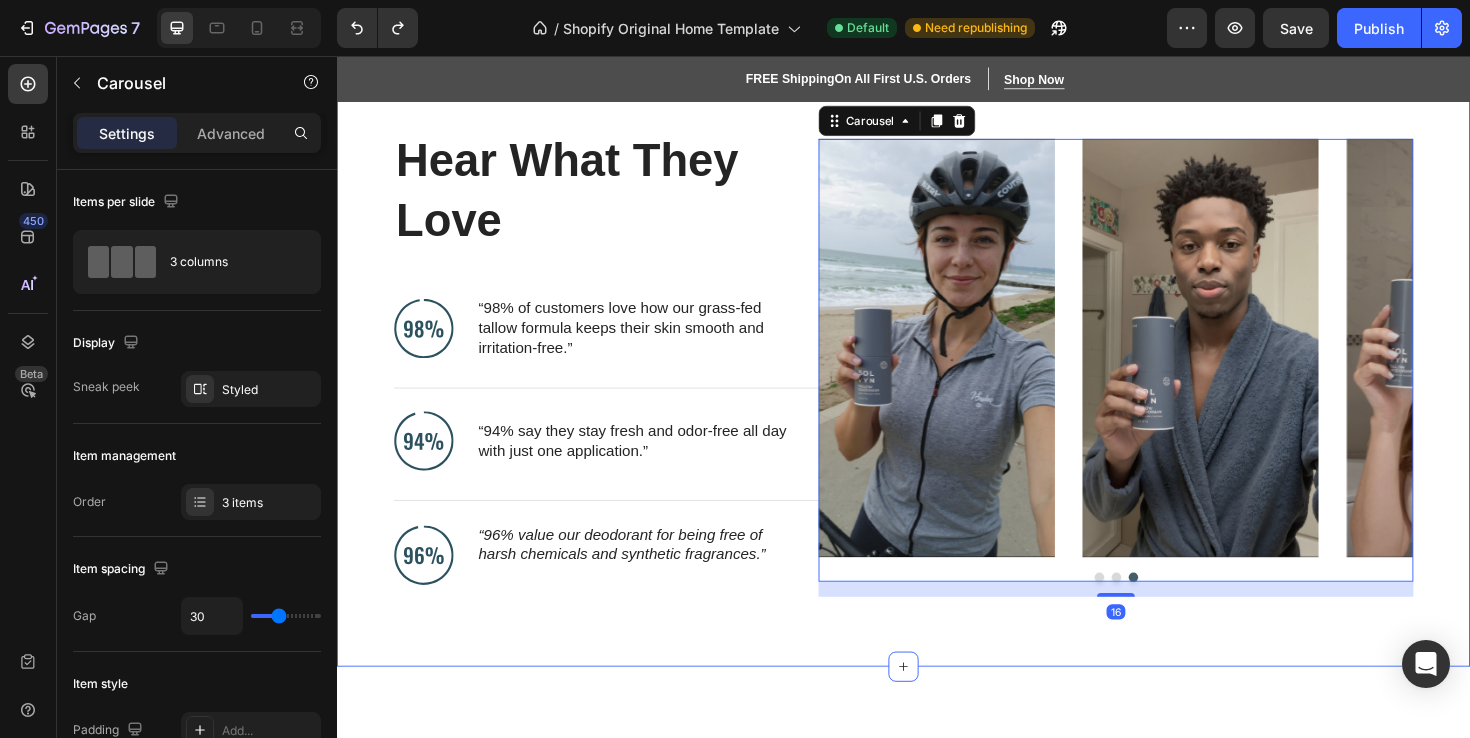 click on "Hear What They Love Heading Image “98% of customers love how our grass-fed tallow formula keeps their skin smooth and irritation-free.” Text Block Advanced List Image “94% say they stay fresh and odor-free all day with just one application.” Text Block Advanced List Image “96% value our deodorant for being free of harsh chemicals and synthetic fragrances.”   Text Block Advanced List Row Image Image Image Carousel   16 Row" at bounding box center [937, 394] 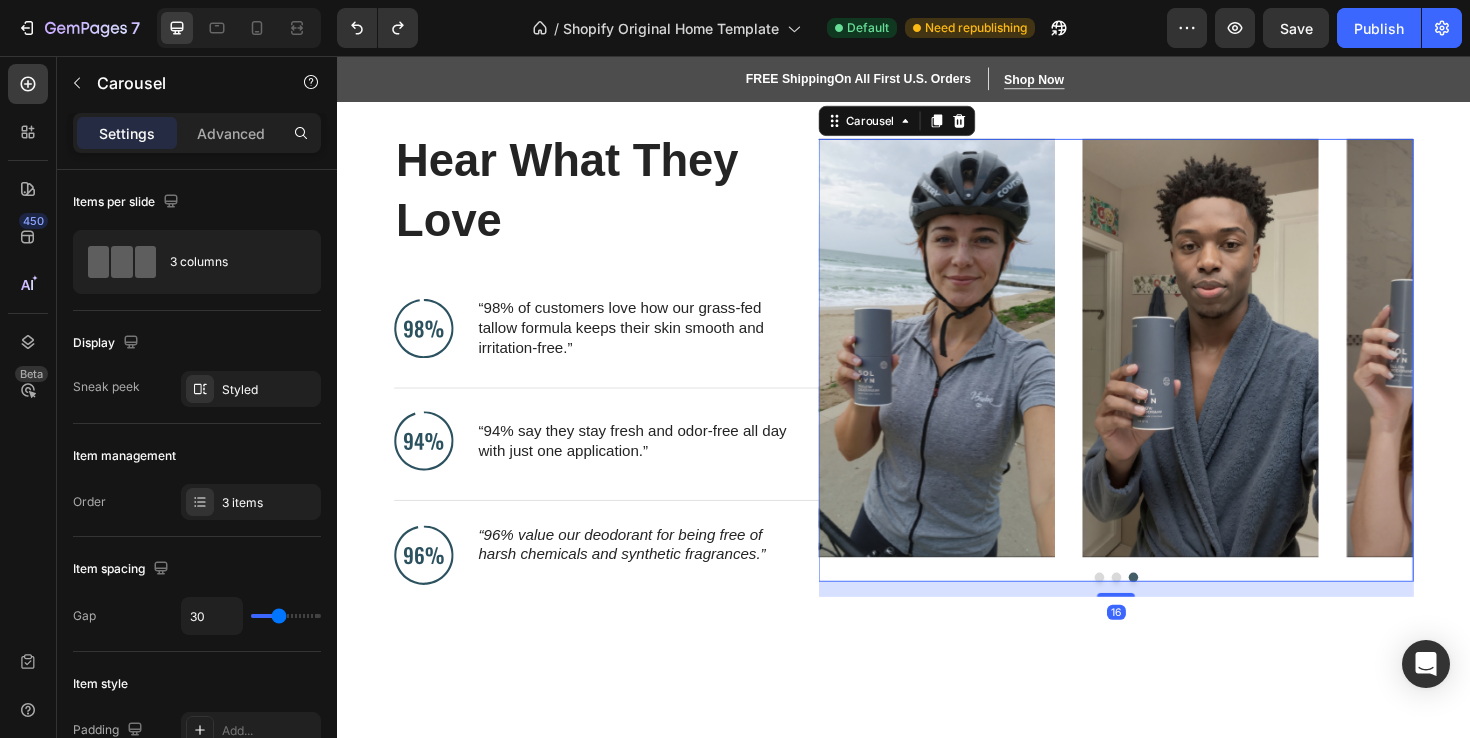 click at bounding box center [1144, 608] 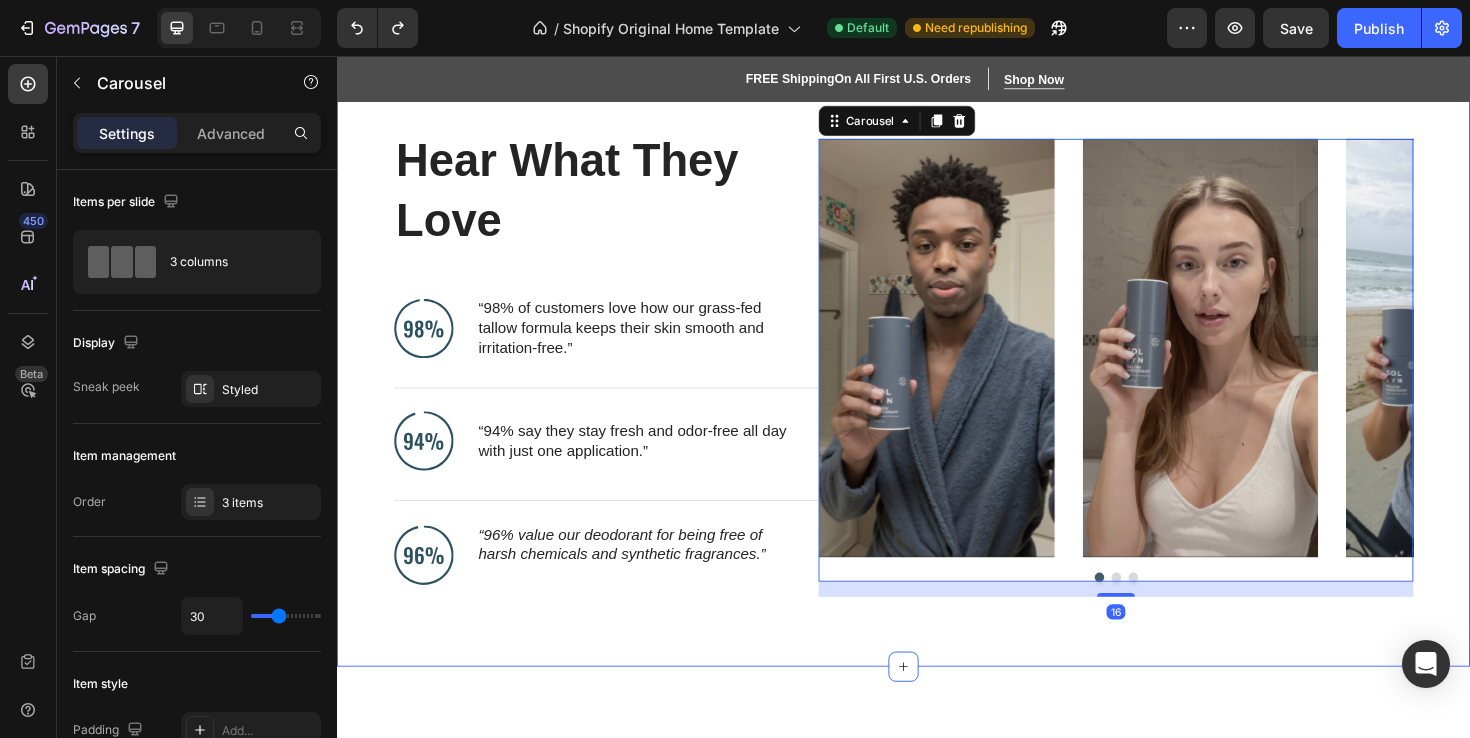 click on "Hear What They Love Heading Image “98% of customers love how our grass-fed tallow formula keeps their skin smooth and irritation-free.” Text Block Advanced List Image “94% say they stay fresh and odor-free all day with just one application.” Text Block Advanced List Image “96% value our deodorant for being free of harsh chemicals and synthetic fragrances.”   Text Block Advanced List Row Image Image Image Carousel   16 Row Section 4" at bounding box center [937, 378] 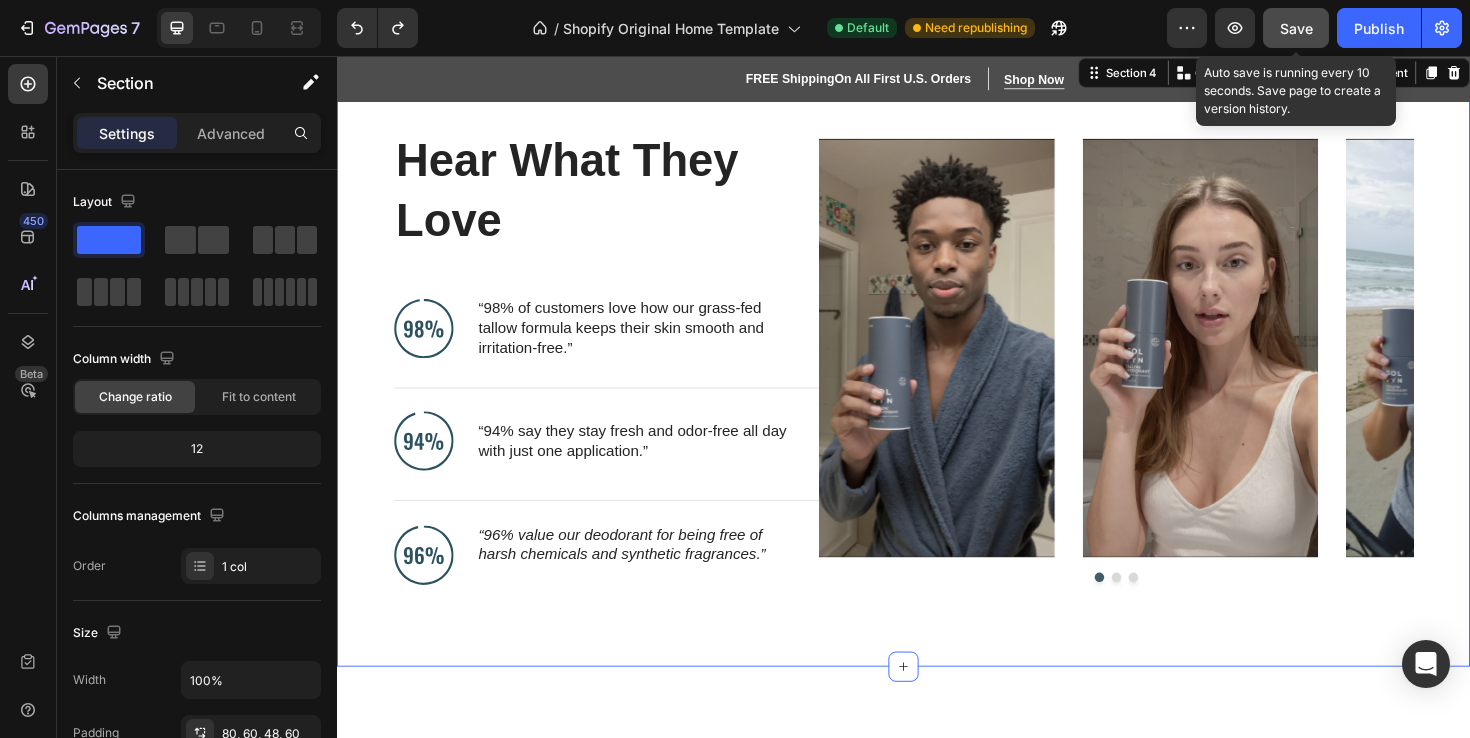 click on "Save" at bounding box center (1296, 28) 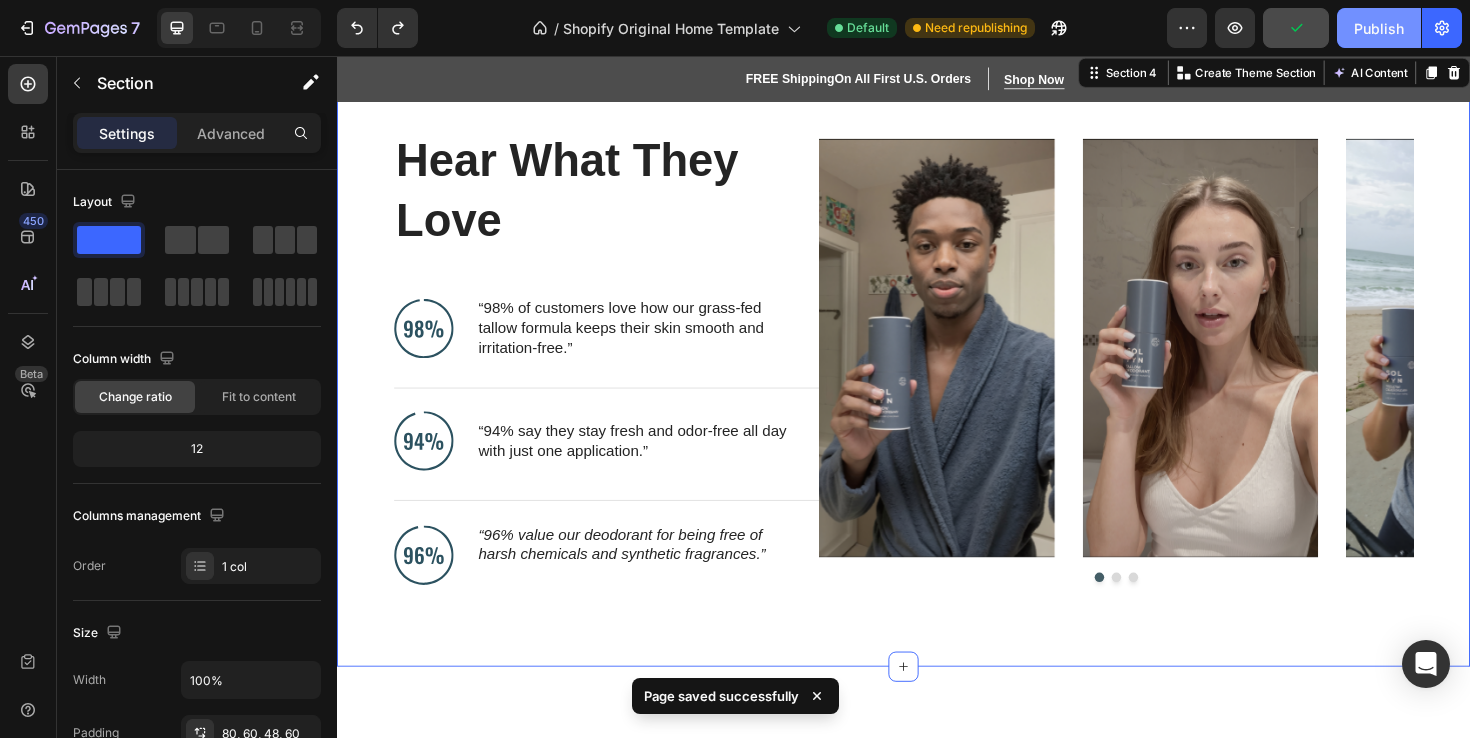 click on "Publish" at bounding box center (1379, 28) 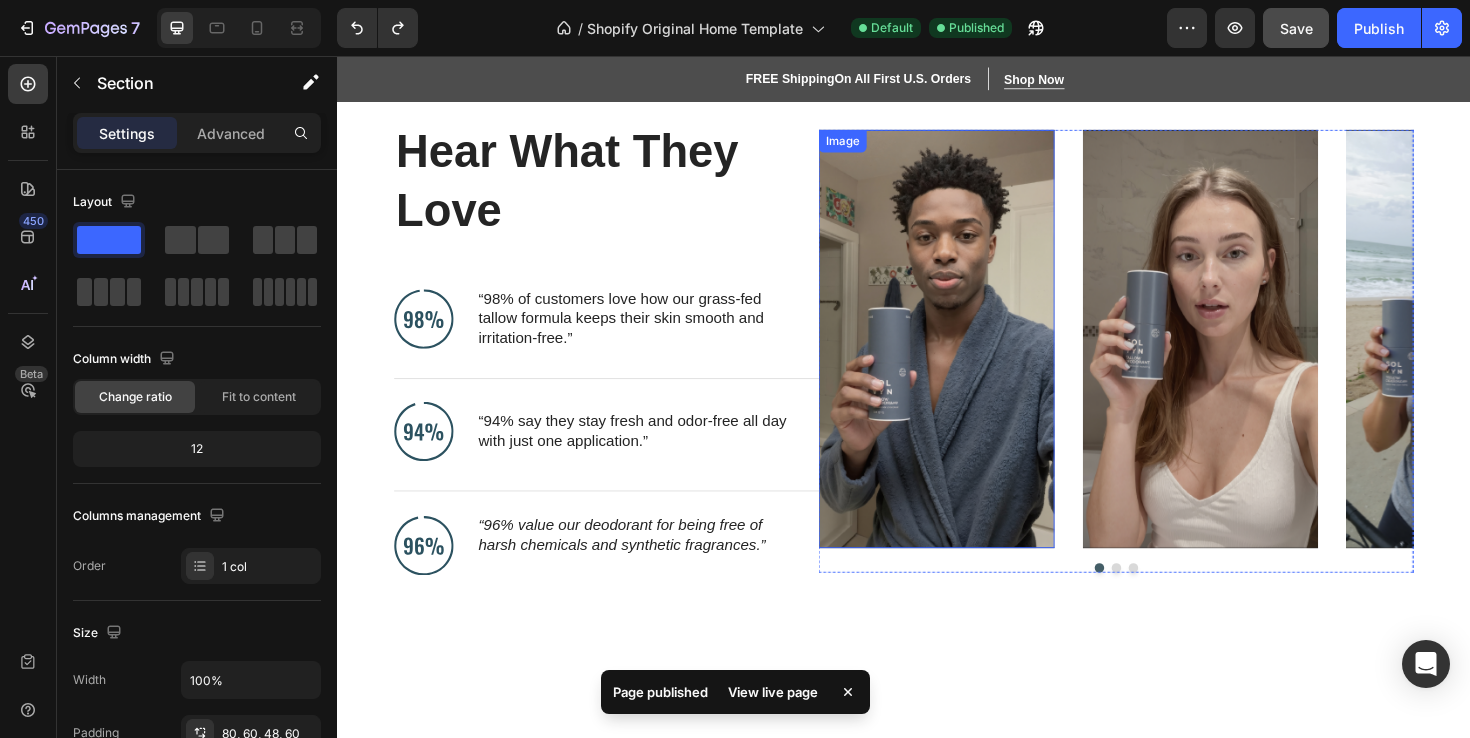 scroll, scrollTop: 1988, scrollLeft: 0, axis: vertical 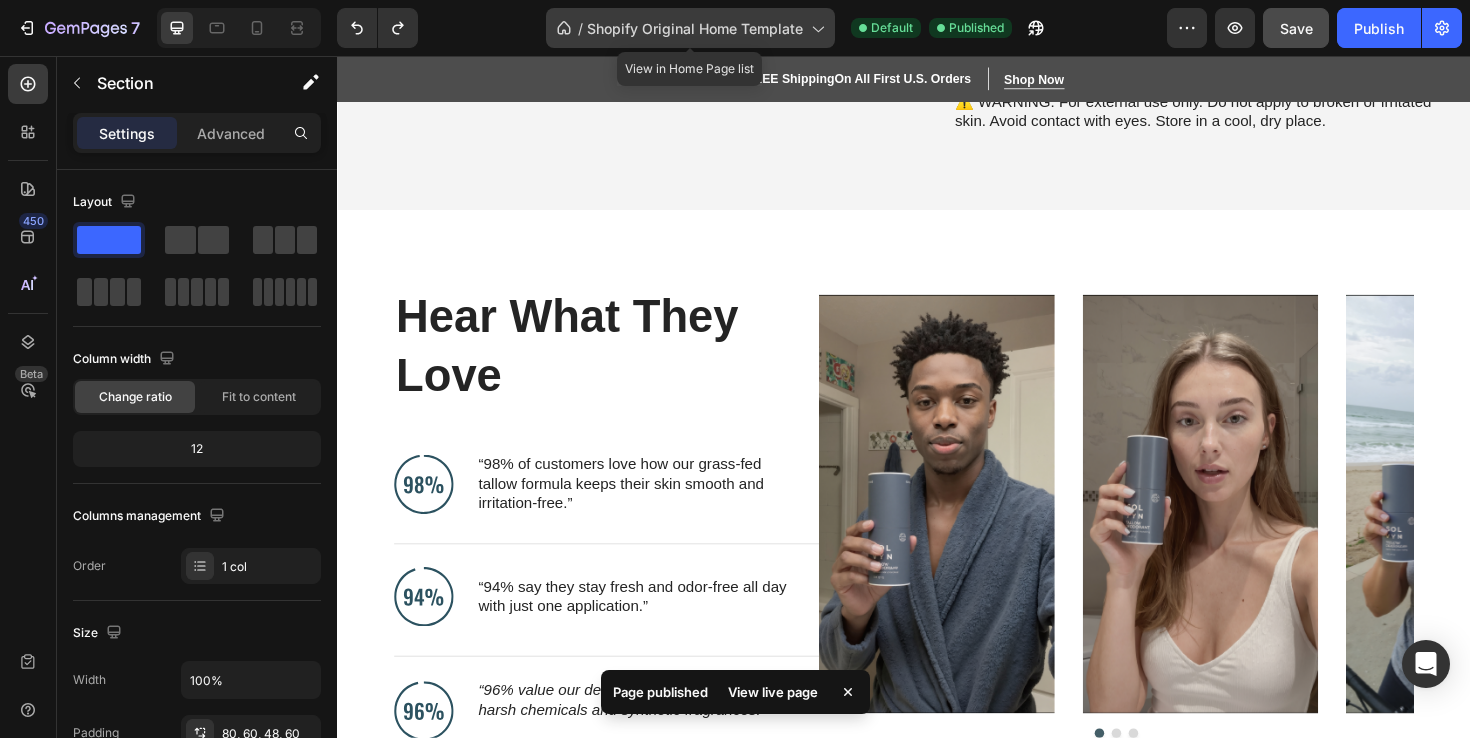 click on "Shopify Original Home Template" at bounding box center [695, 28] 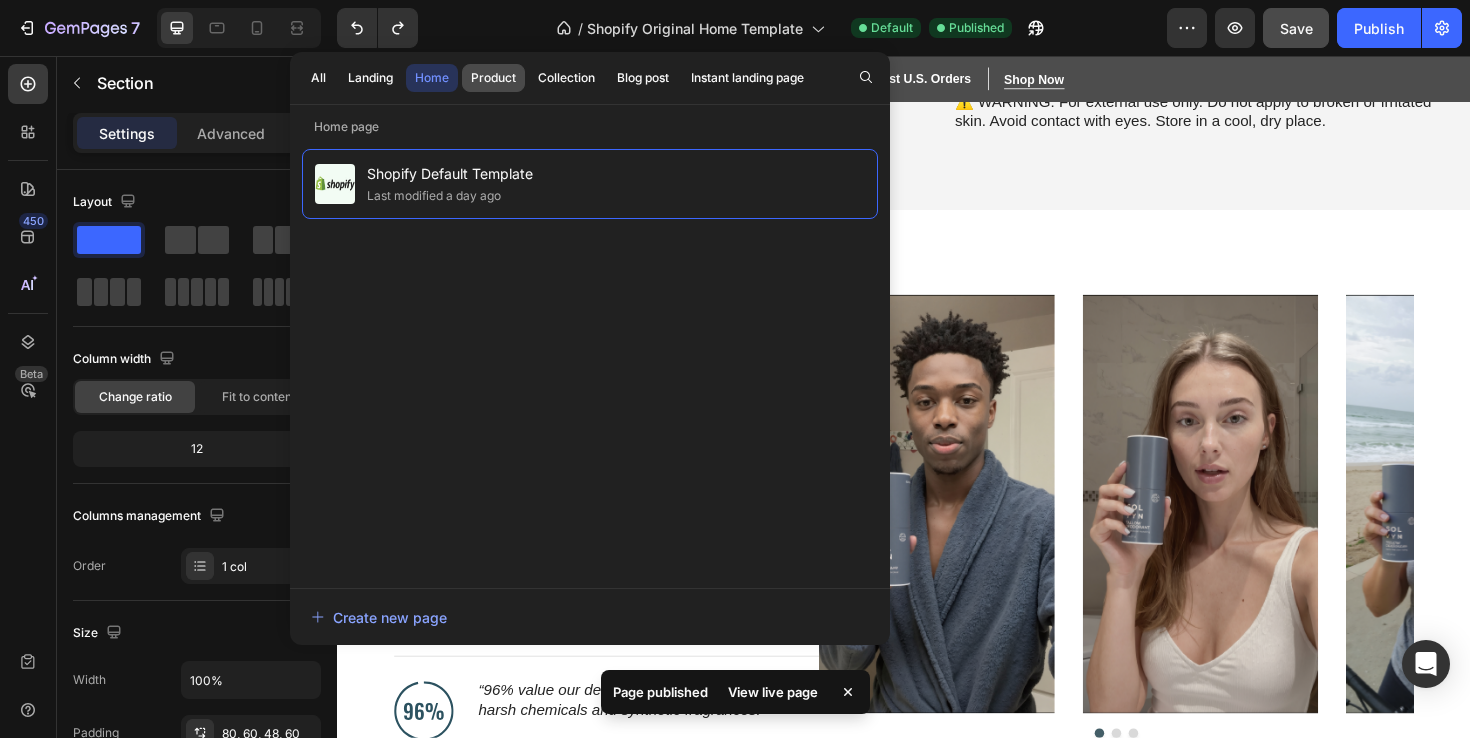 click on "Product" 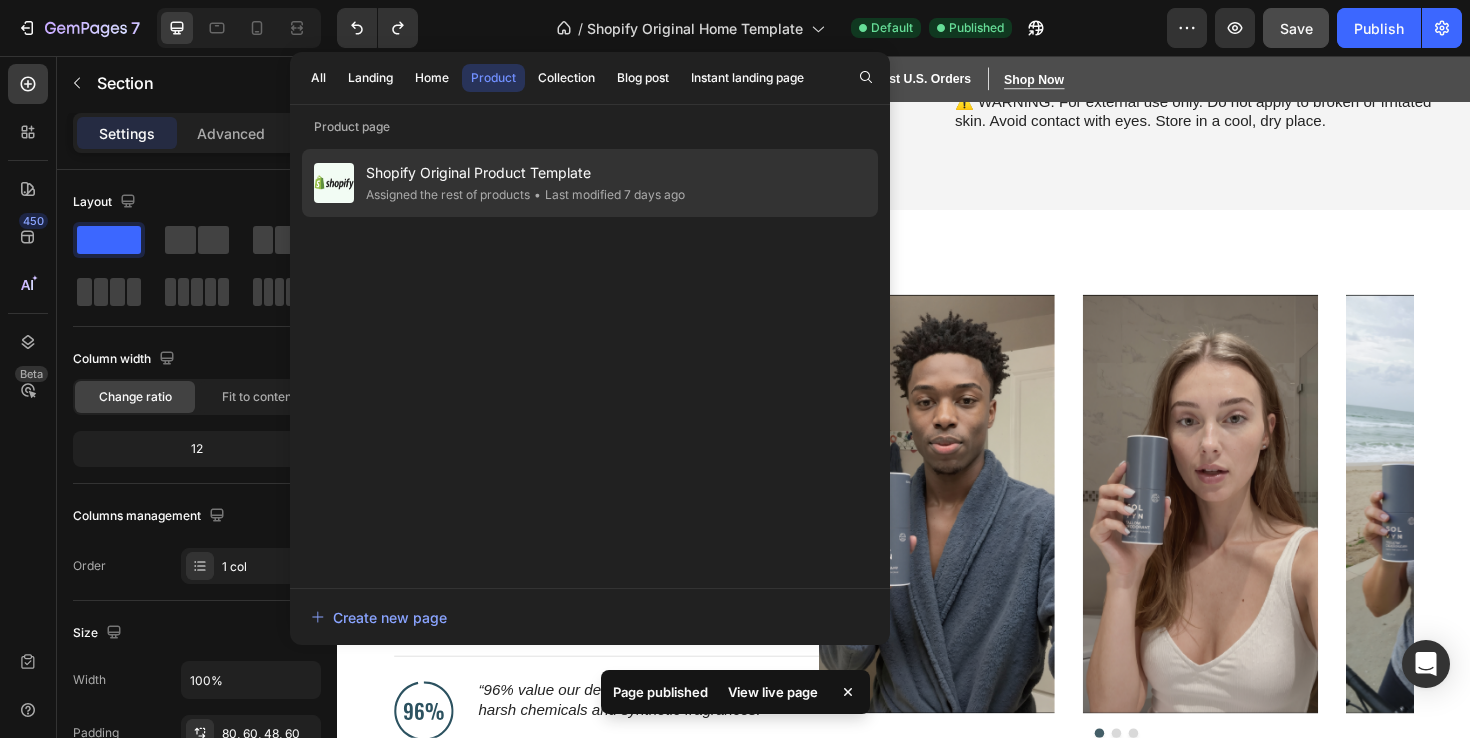 click on "Shopify Original Product Template" at bounding box center (525, 173) 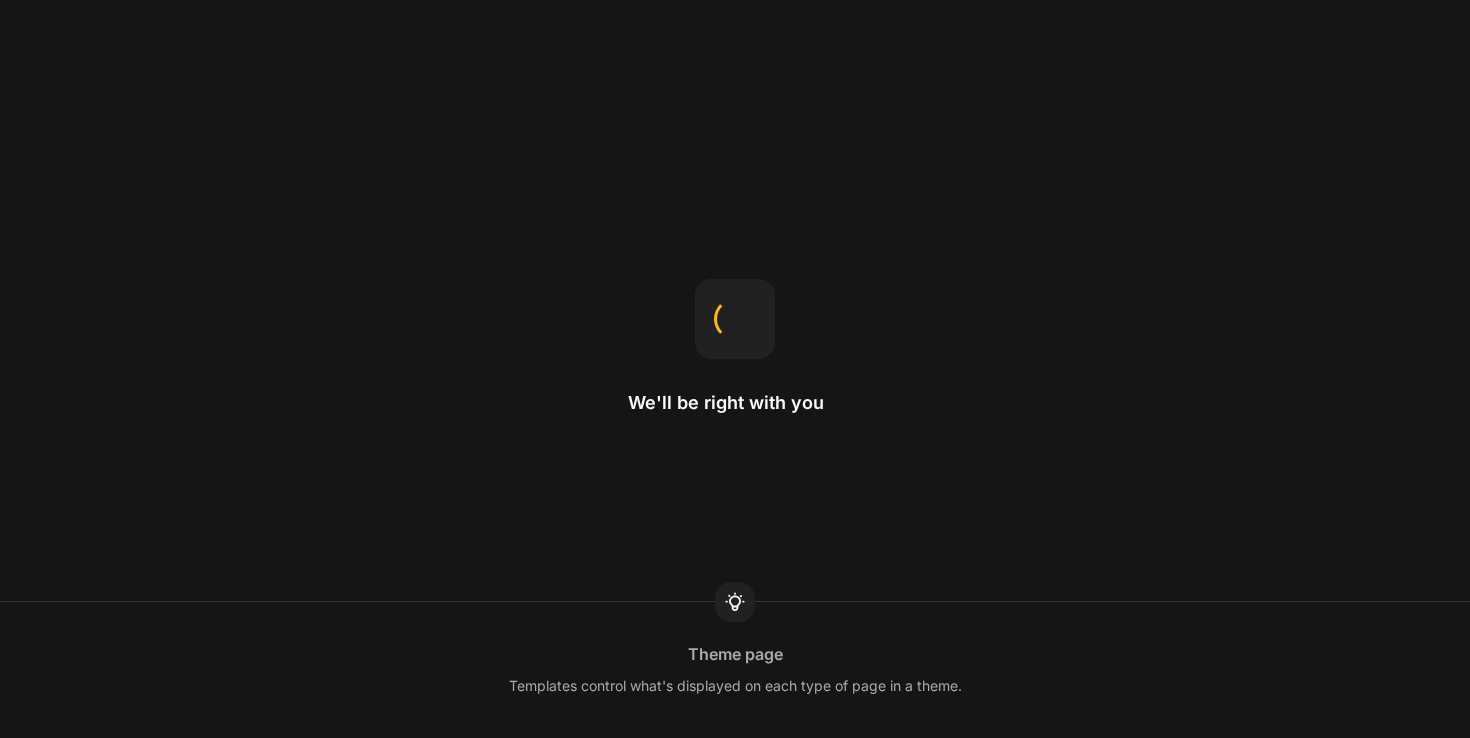 scroll, scrollTop: 0, scrollLeft: 0, axis: both 